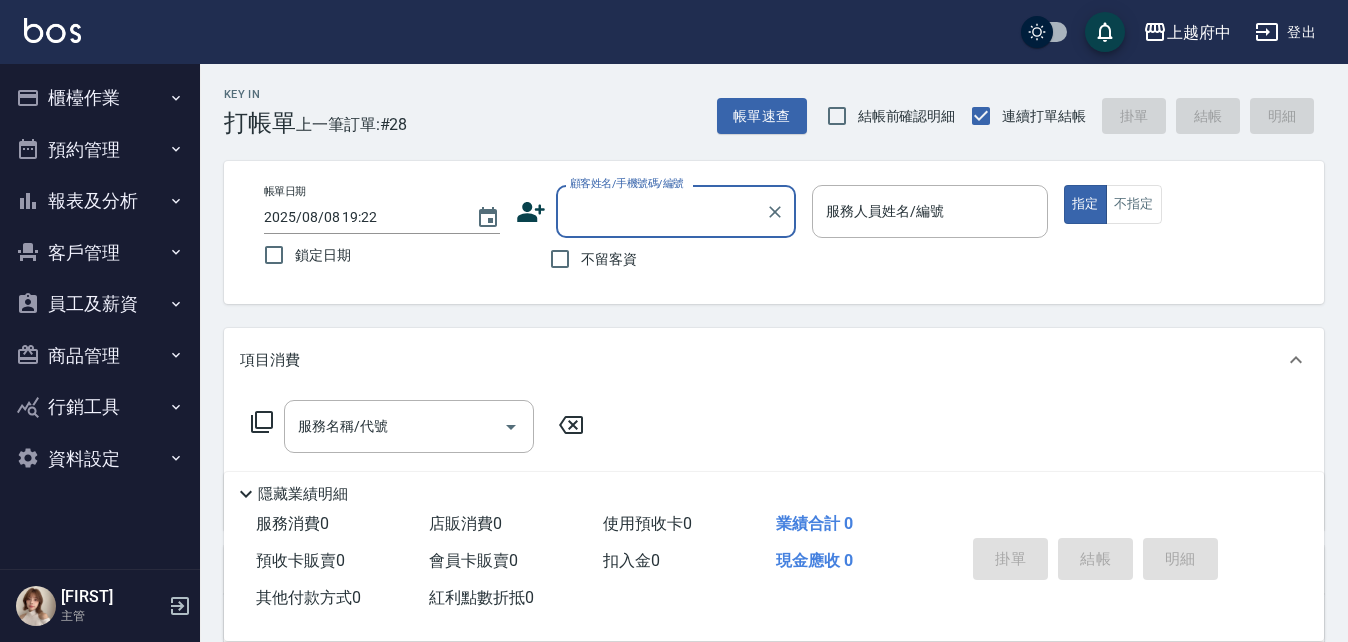 scroll, scrollTop: 0, scrollLeft: 0, axis: both 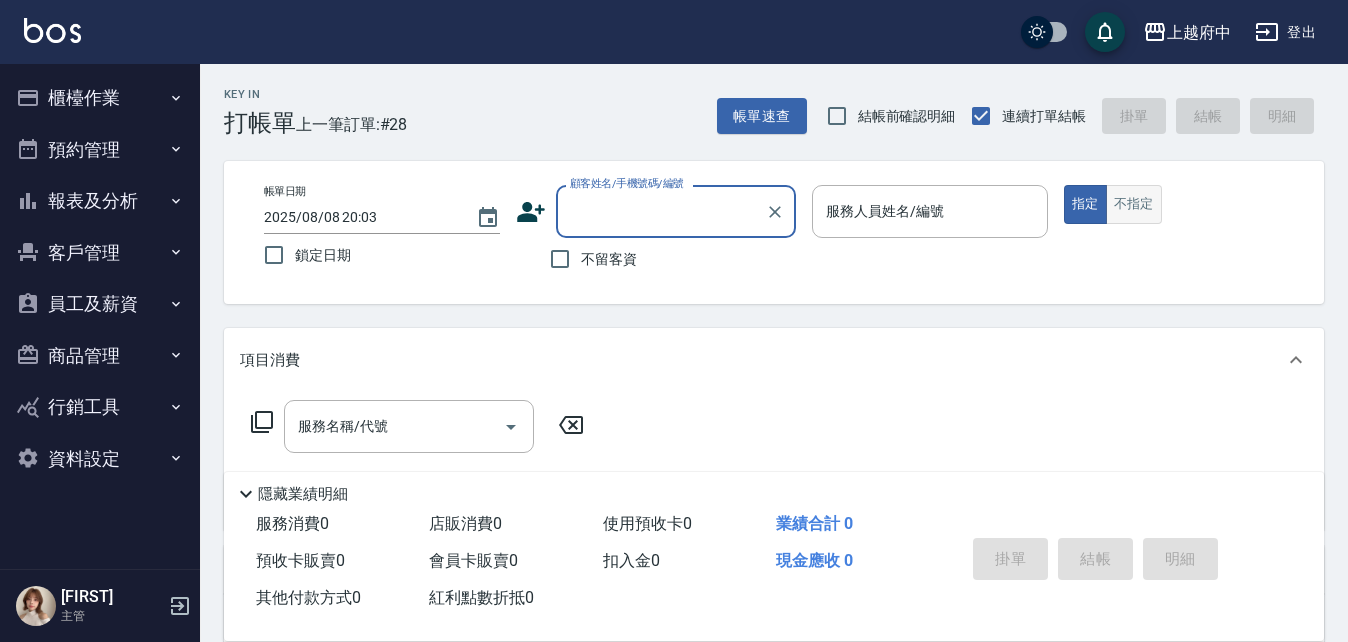 click on "不指定" at bounding box center (1134, 204) 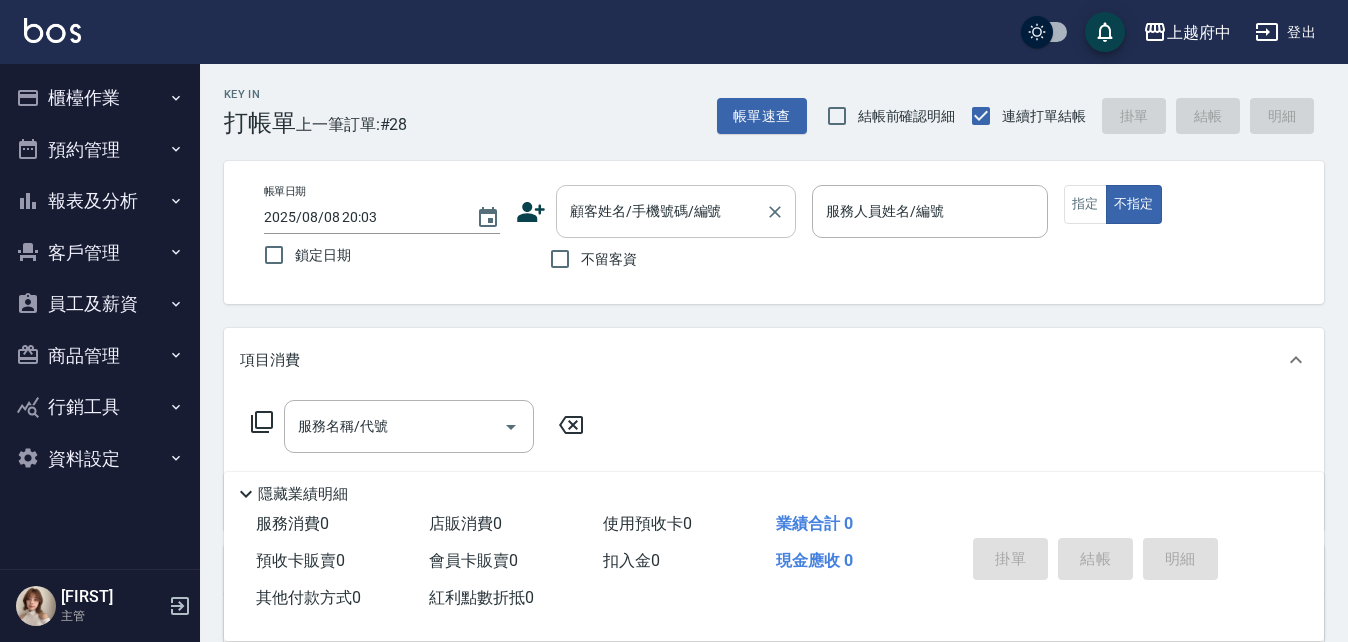 click on "顧客姓名/手機號碼/編號 顧客姓名/手機號碼/編號" at bounding box center [676, 211] 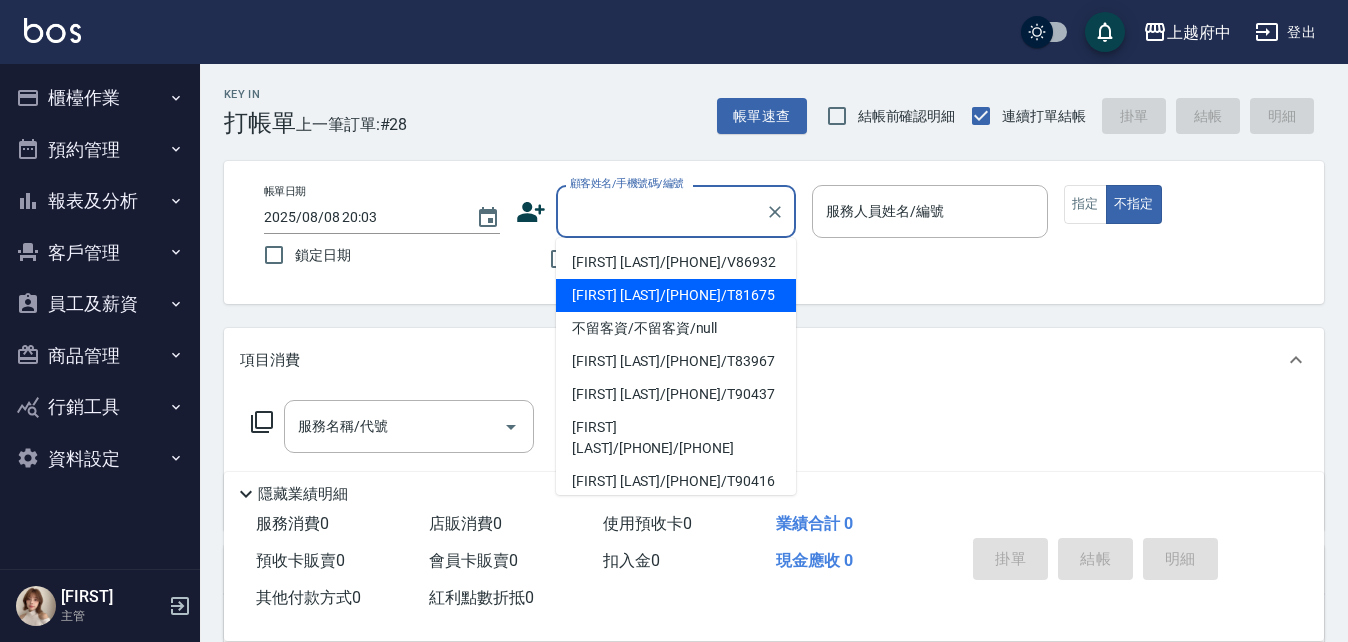 click on "帳單日期 2025/08/08 20:03 鎖定日期 顧客姓名/手機號碼/編號 顧客姓名/手機號碼/編號 不留客資 服務人員姓名/編號 服務人員姓名/編號 指定 不指定" at bounding box center (774, 232) 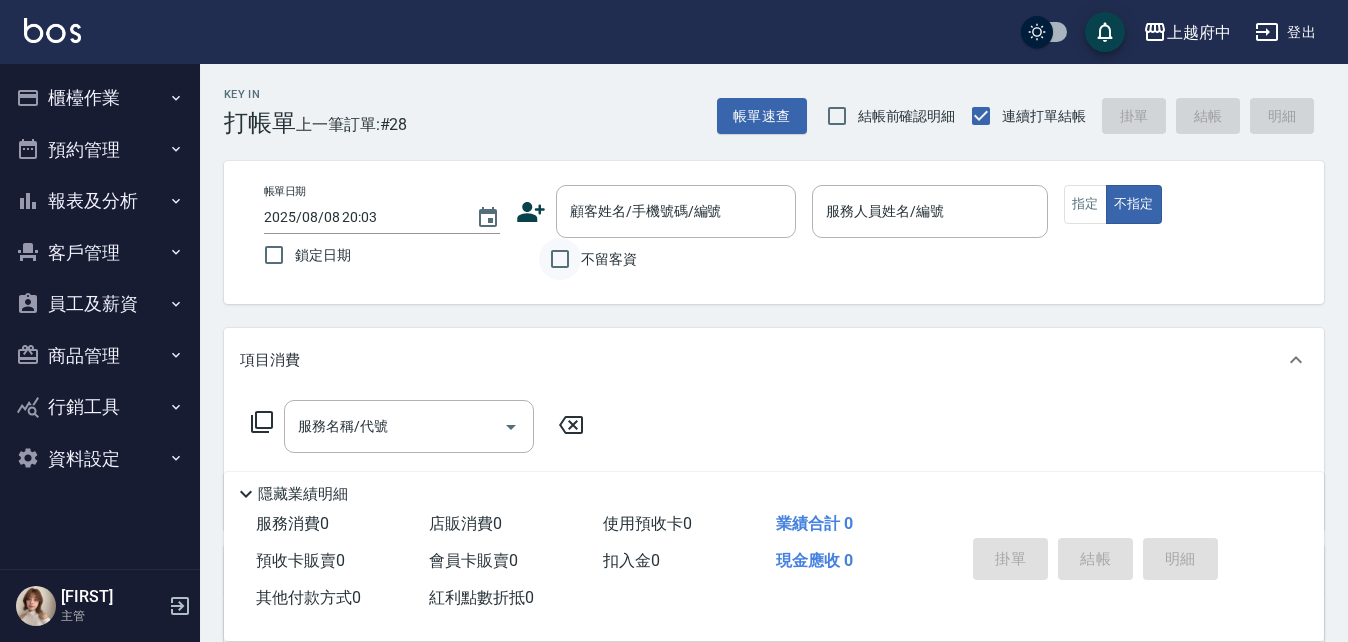 click on "不留客資" at bounding box center [560, 259] 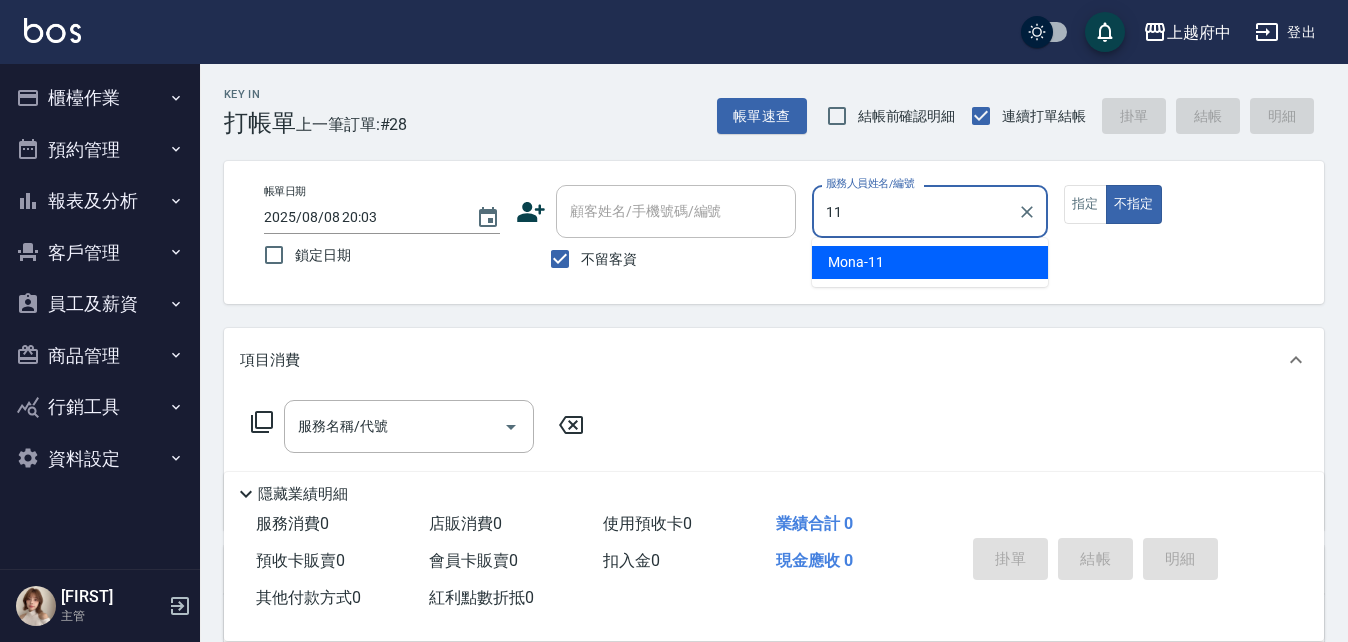 type on "Mona-11" 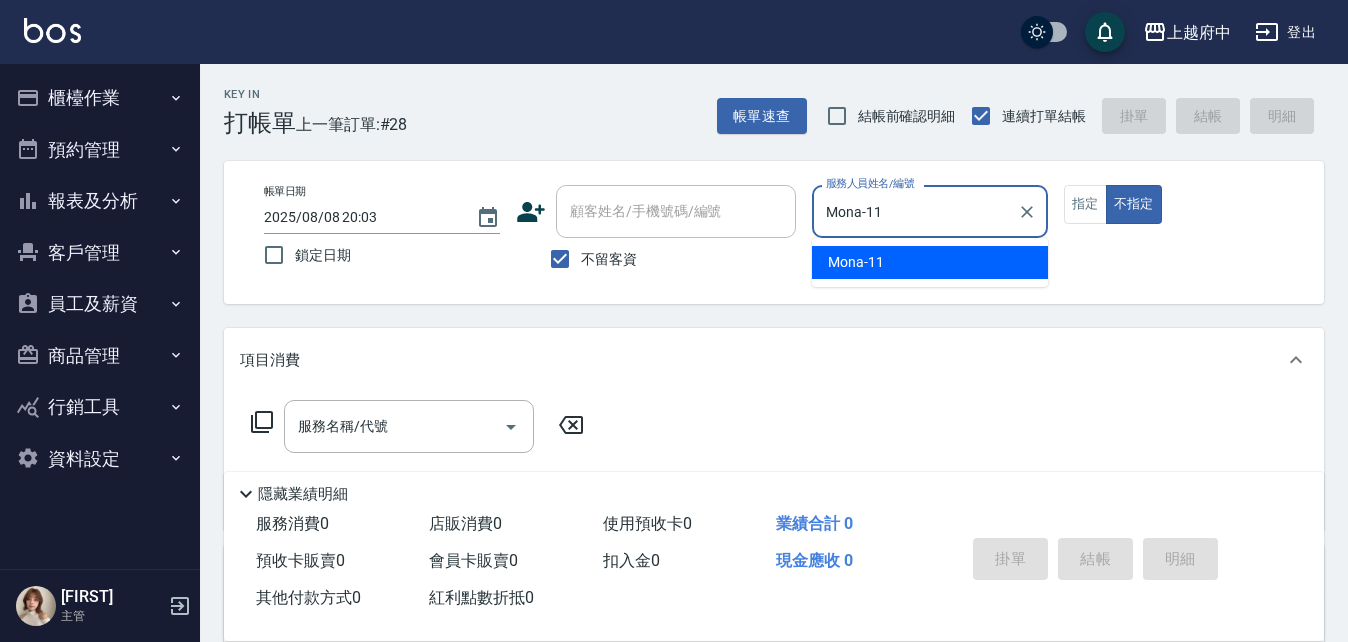 type on "false" 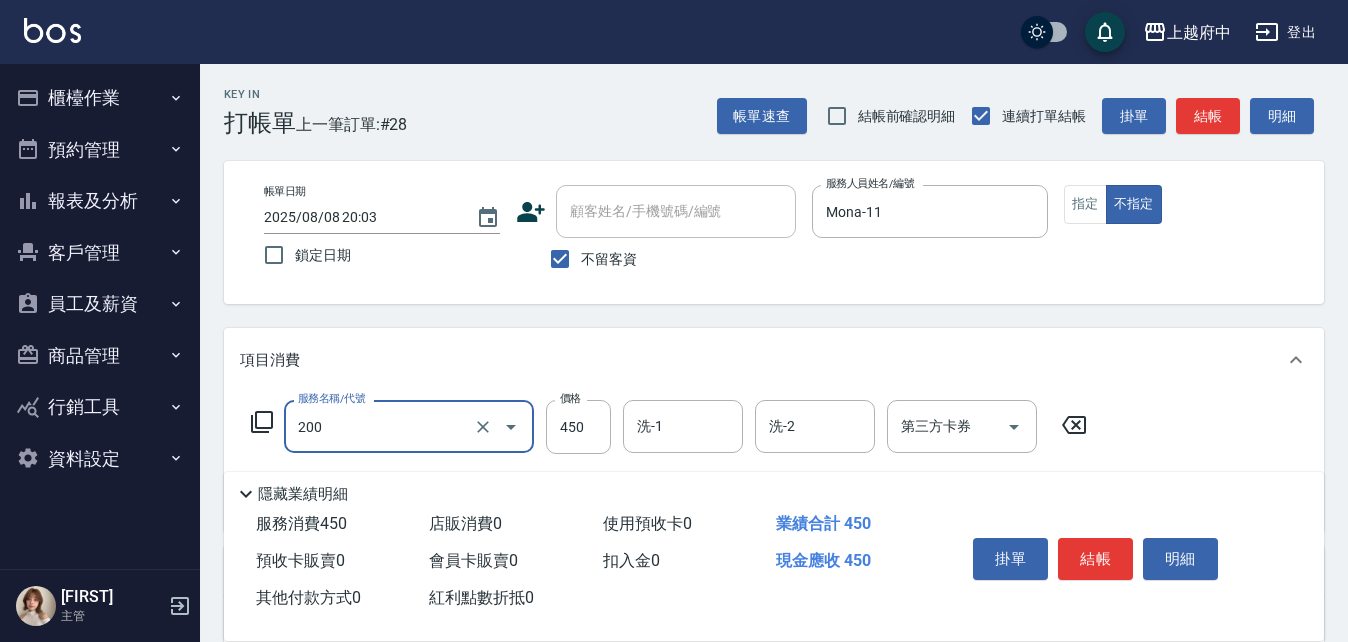 type on "有機洗髮(200)" 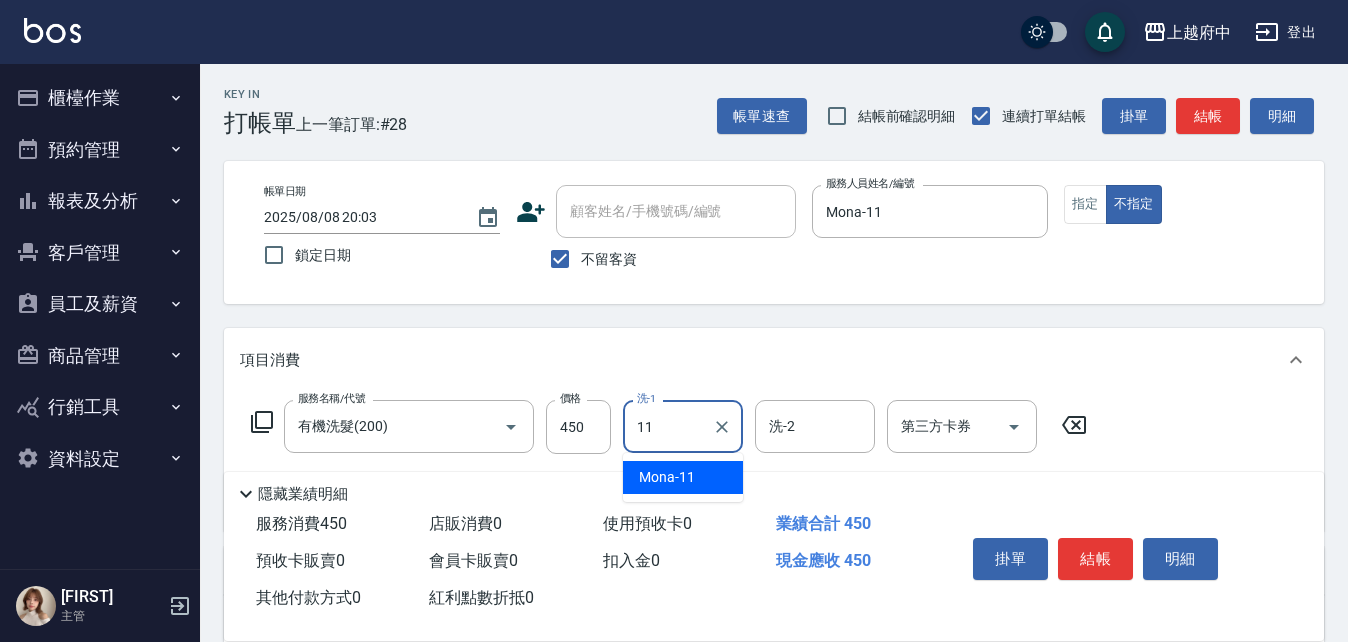 type on "Mona-11" 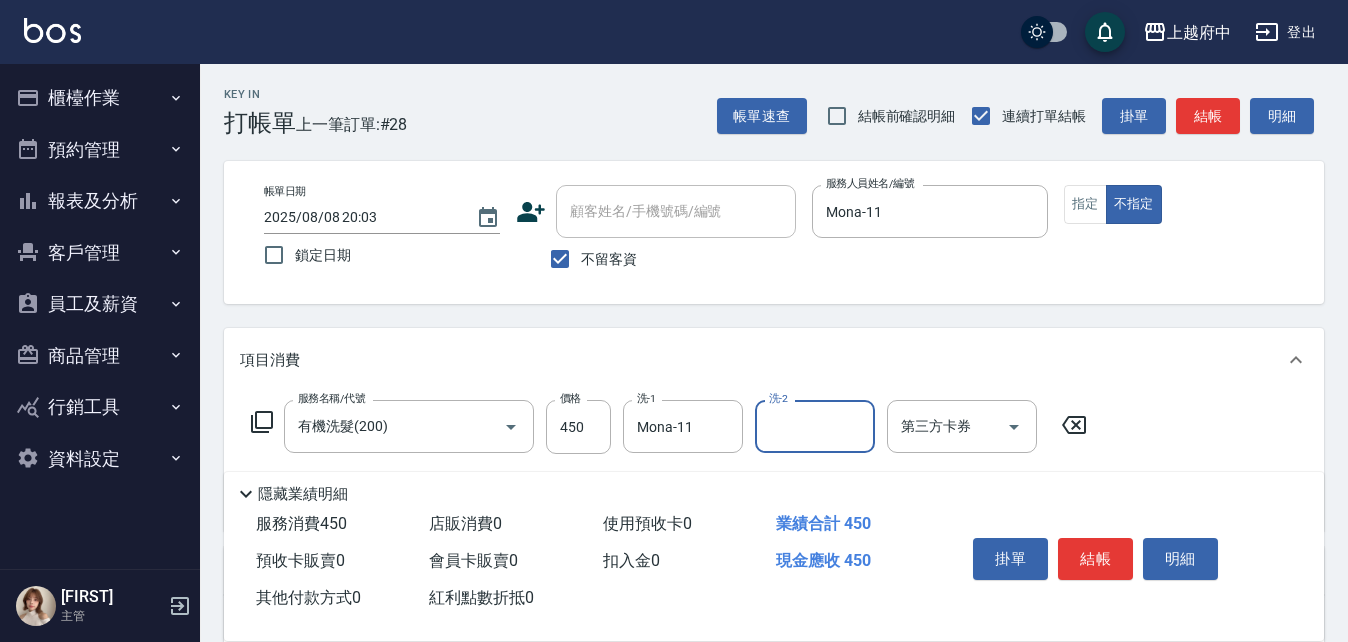 click on "服務名稱/代號 有機洗髮(200) 服務名稱/代號 價格 450 價格 洗-1 Mona-11 洗-1 洗-2 洗-2 第三方卡券 第三方卡券" at bounding box center (774, 461) 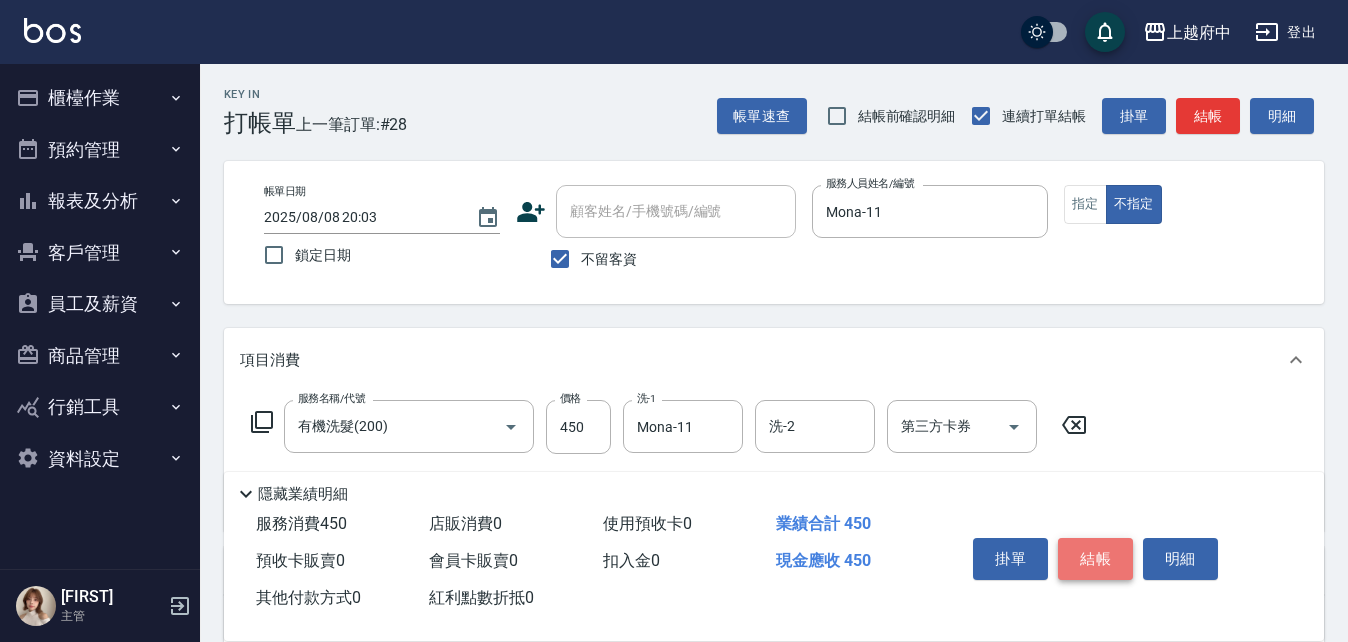 click on "結帳" at bounding box center (1095, 559) 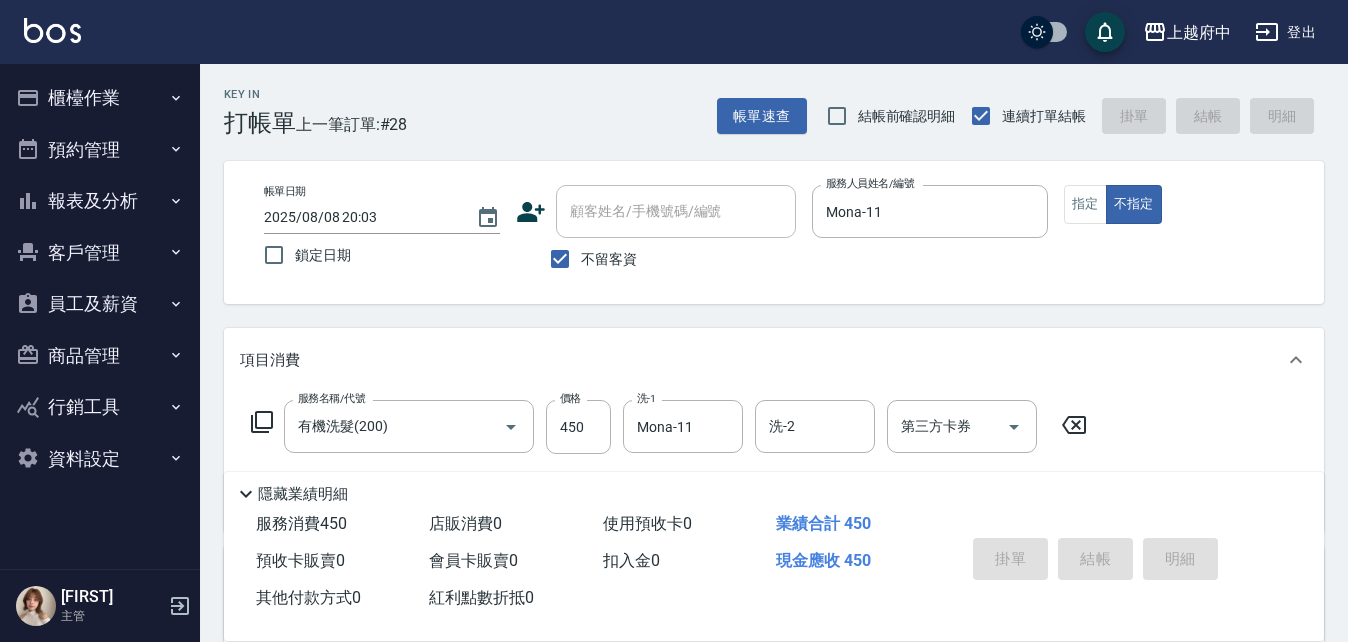 type on "2025/08/08 20:04" 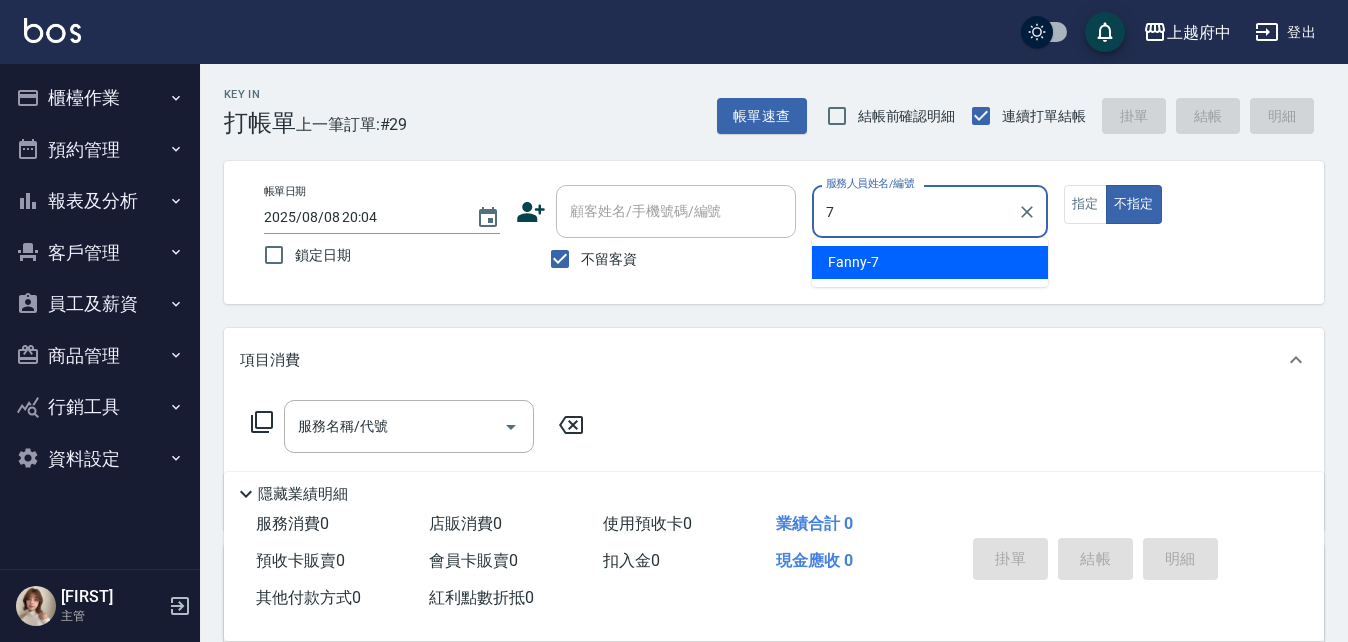 type on "Fanny-7" 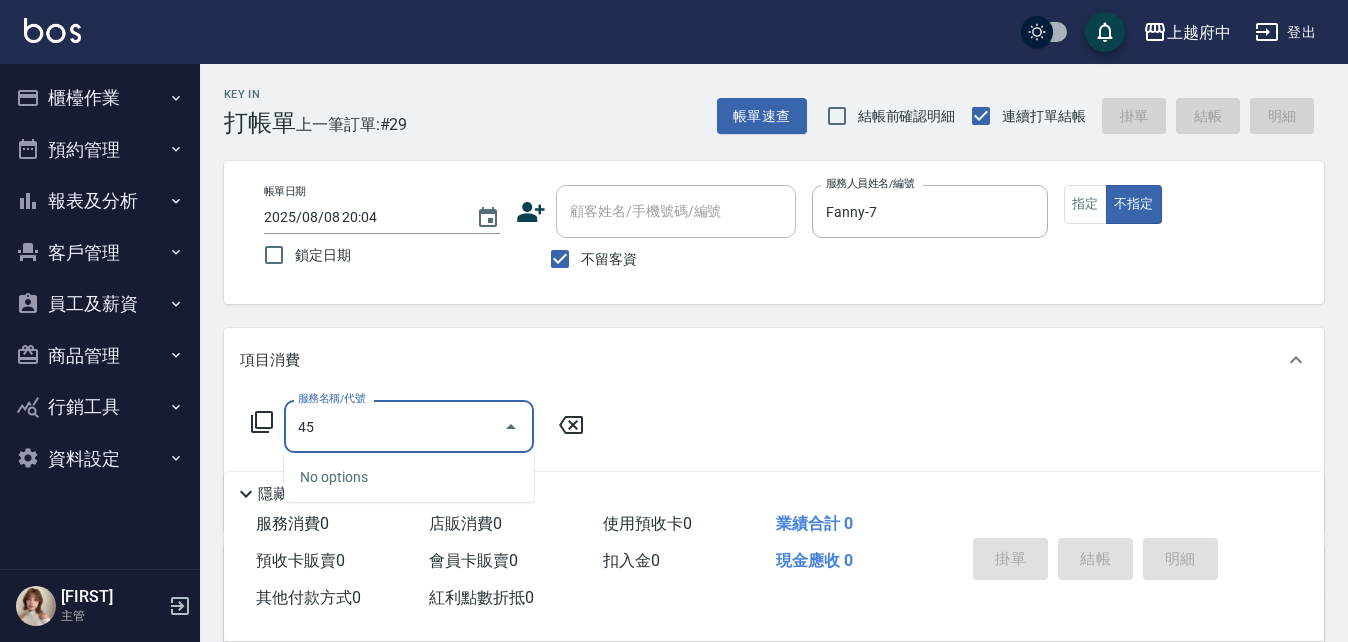 type on "4" 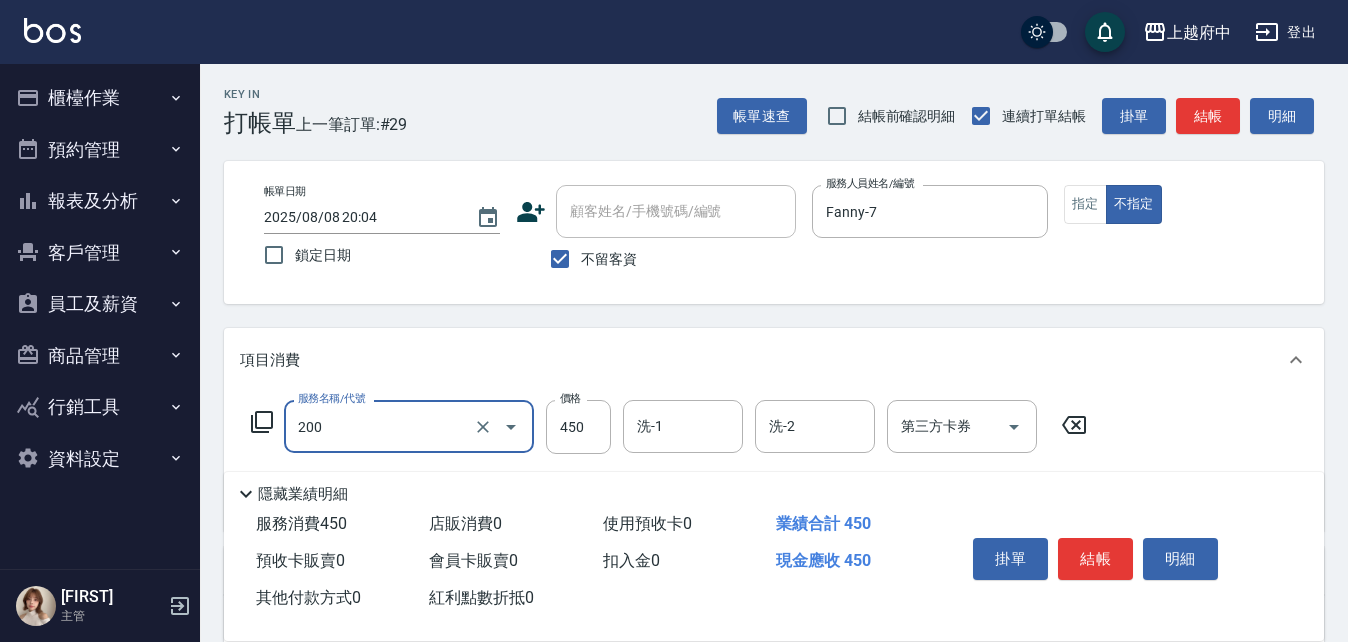 type on "有機洗髮(200)" 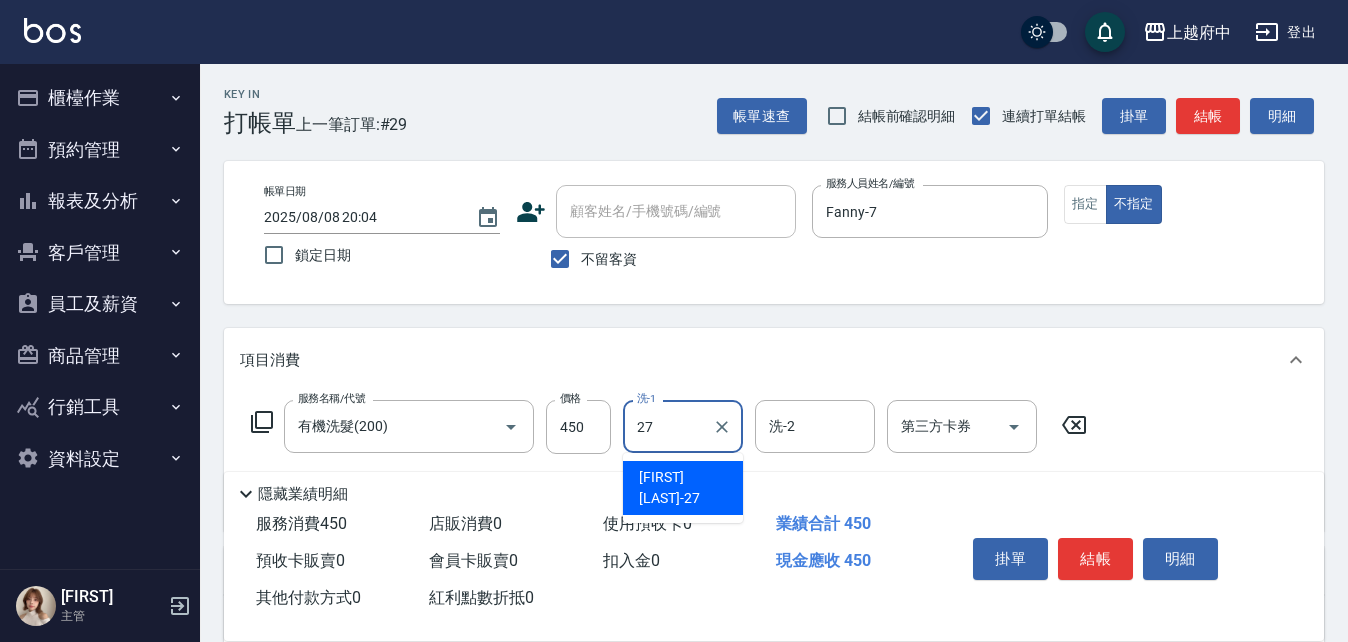 type on "陳韋均-27" 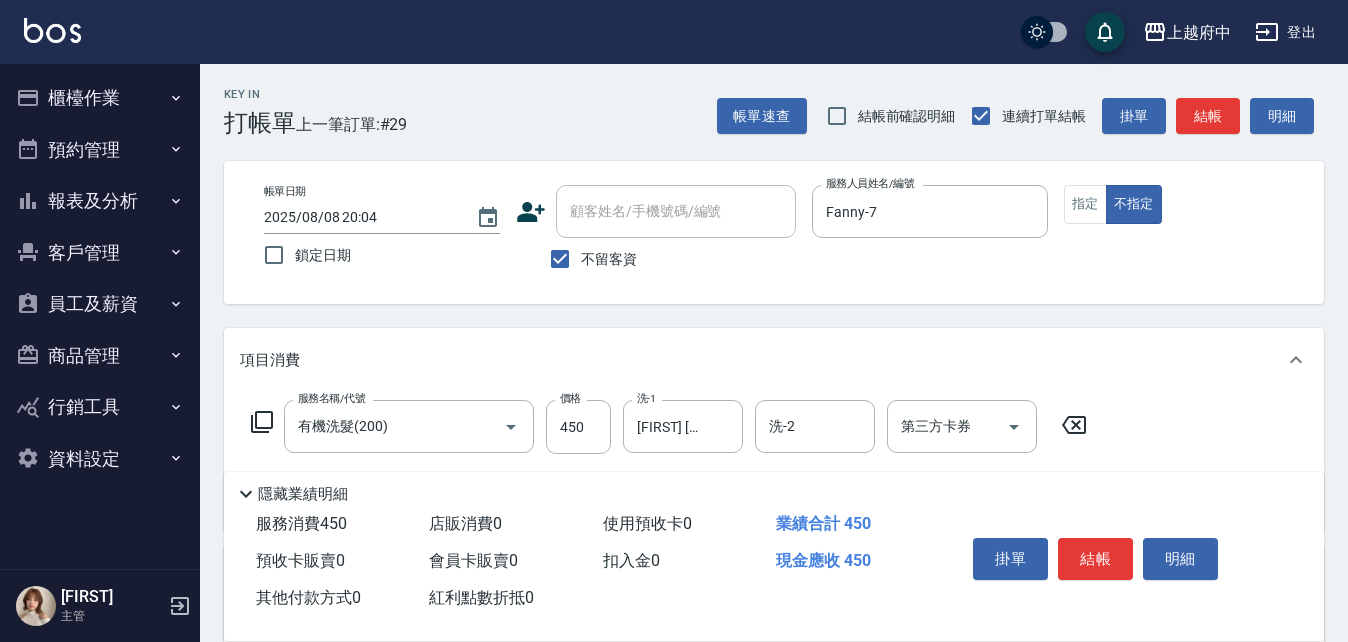 click on "服務名稱/代號 有機洗髮(200) 服務名稱/代號 價格 450 價格 洗-1 陳韋均-27 洗-1 洗-2 洗-2 第三方卡券 第三方卡券" at bounding box center (774, 461) 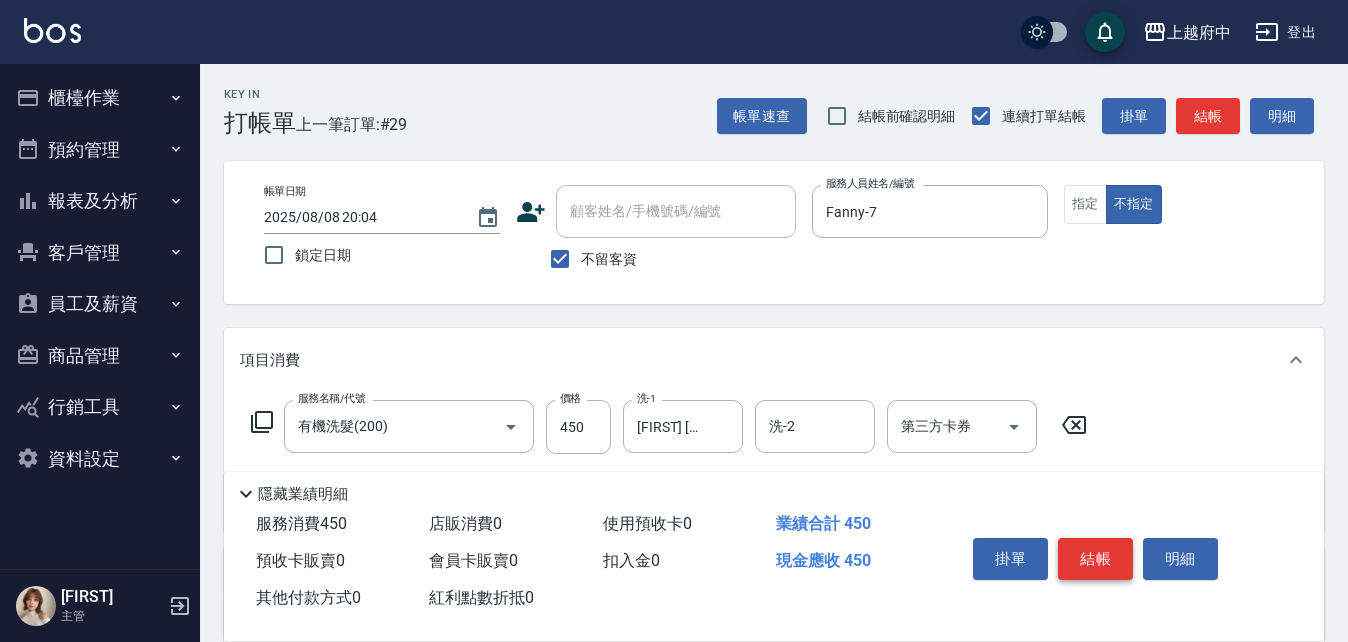click on "結帳" at bounding box center [1095, 559] 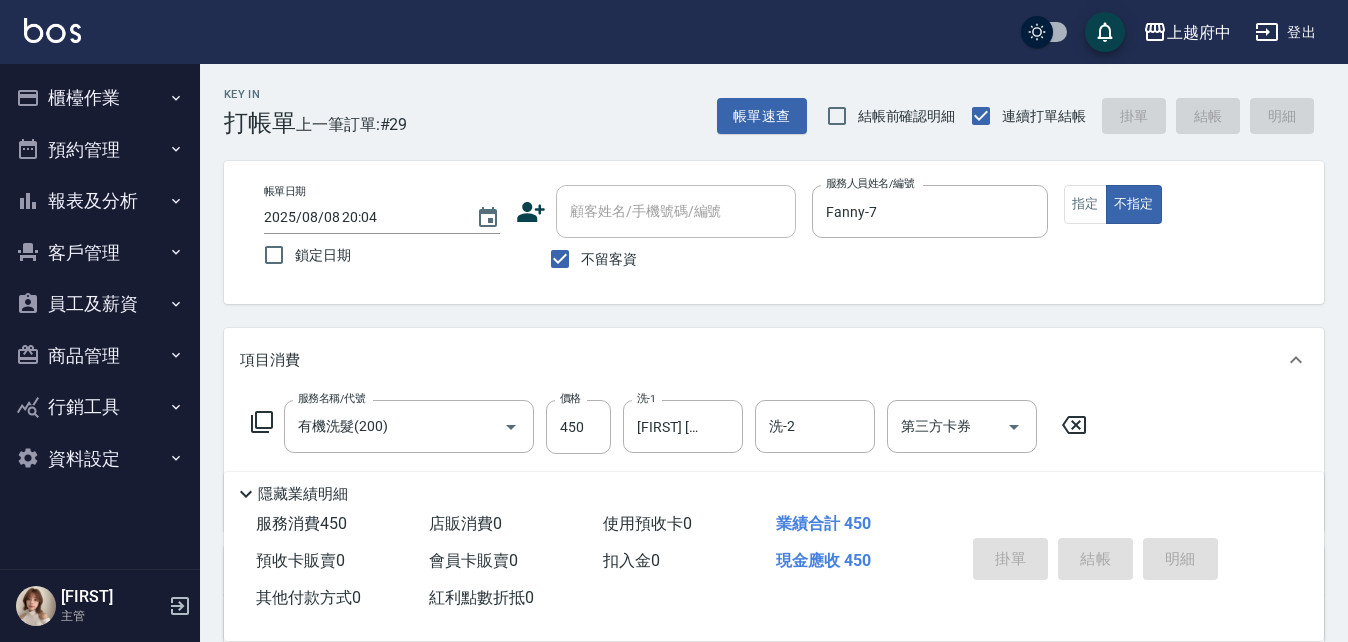 type 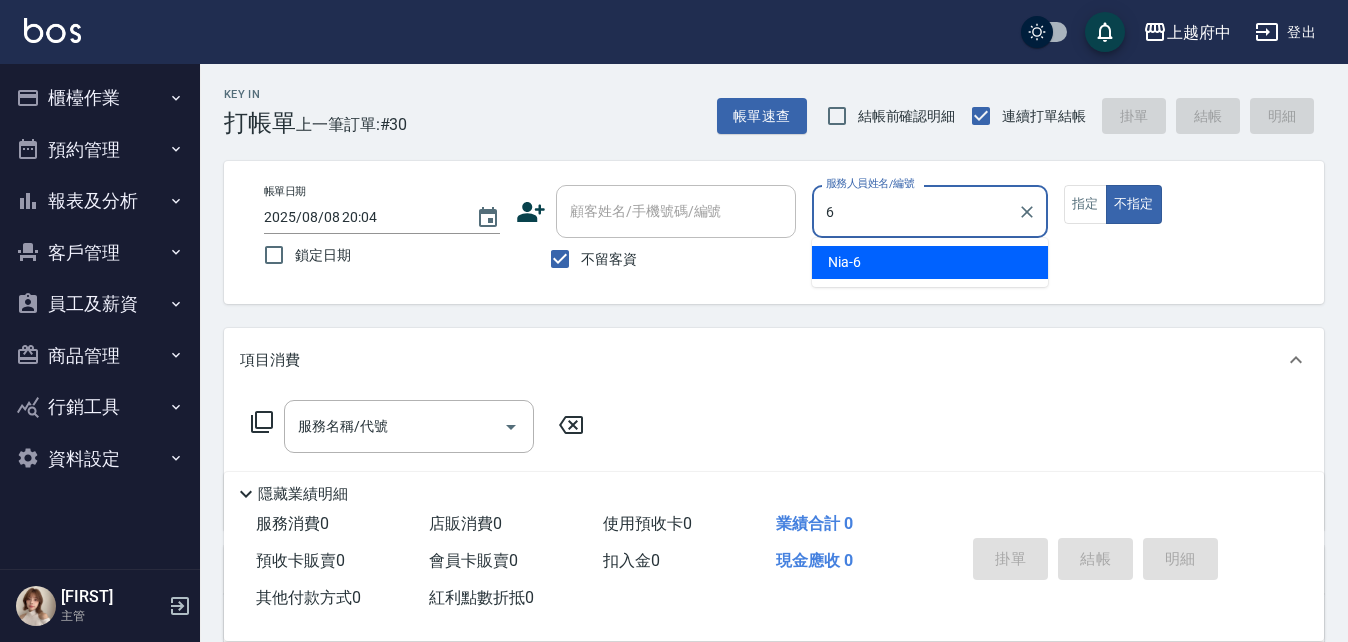 type on "Nia-6" 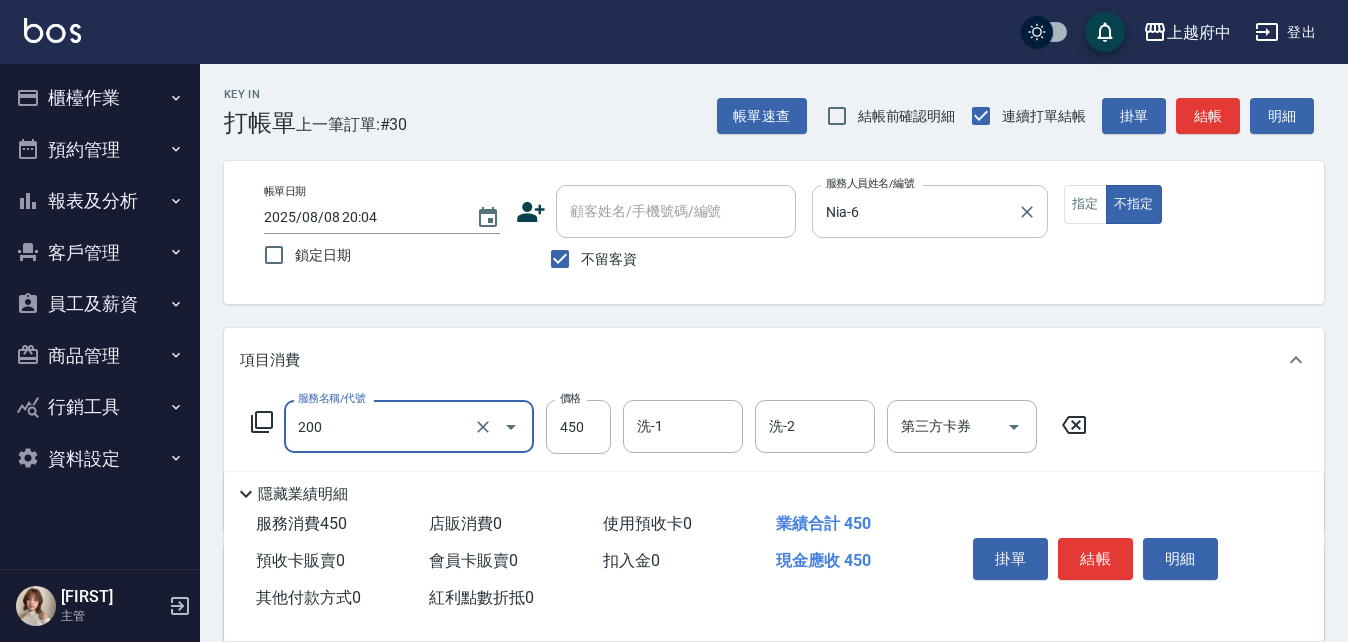 type on "有機洗髮(200)" 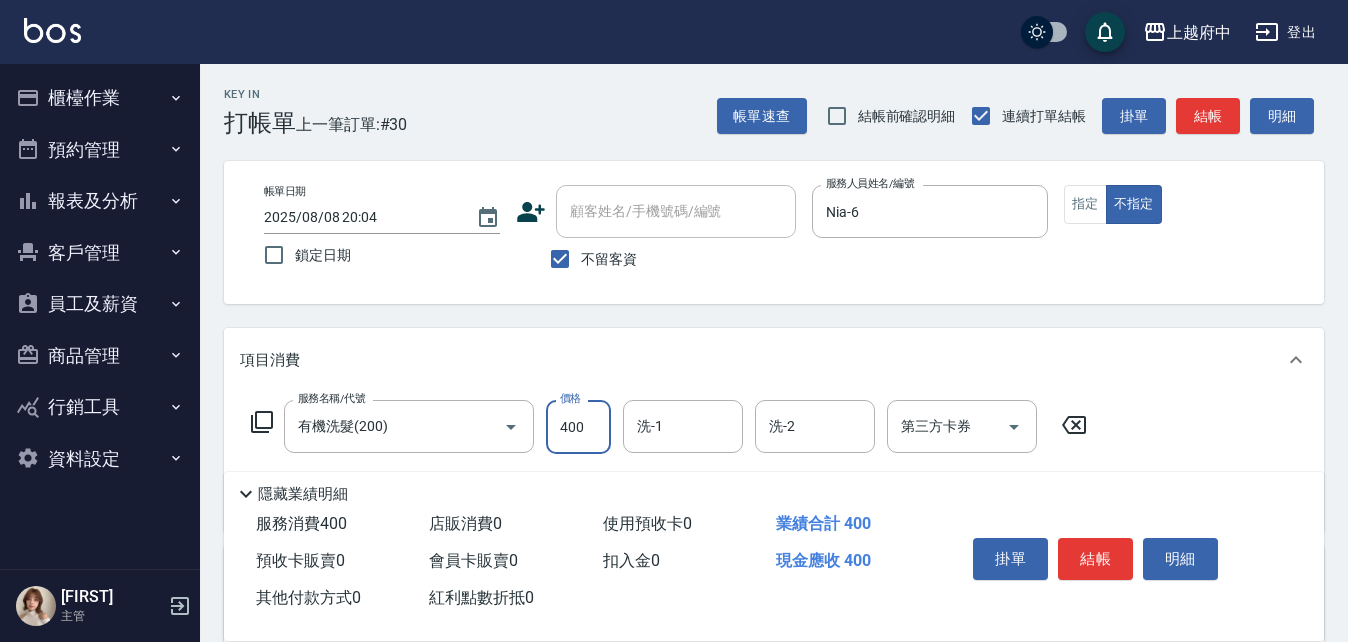 type on "400" 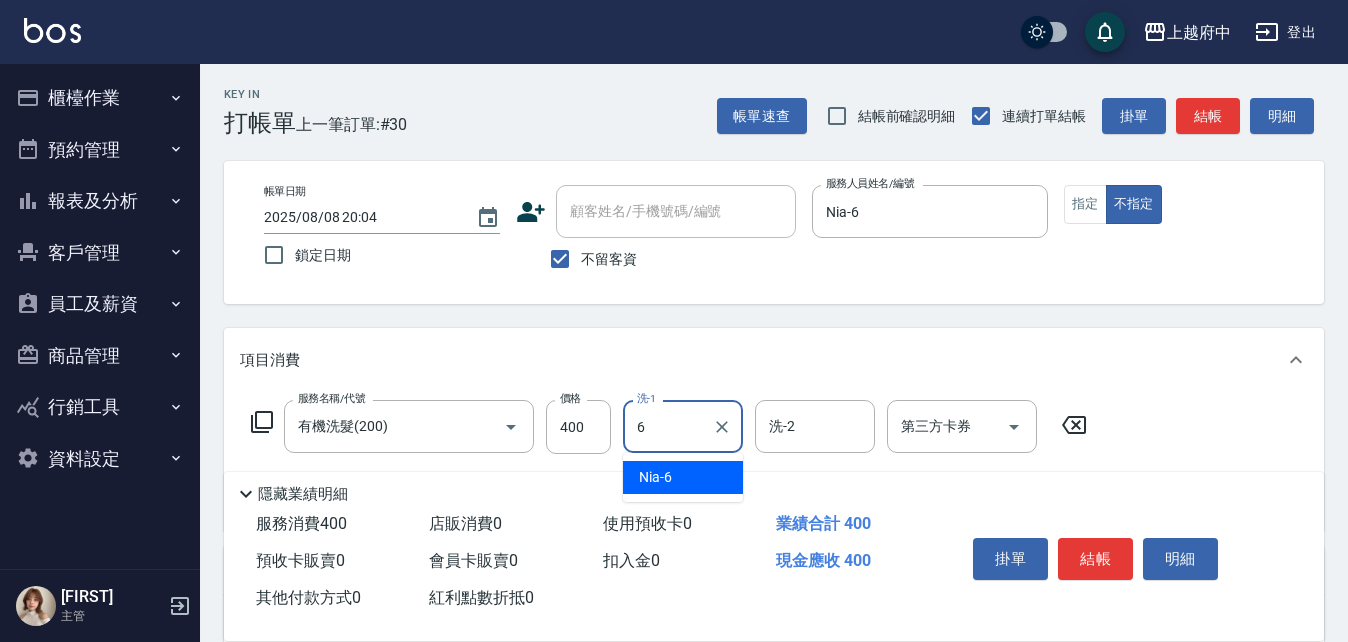 type on "Nia-6" 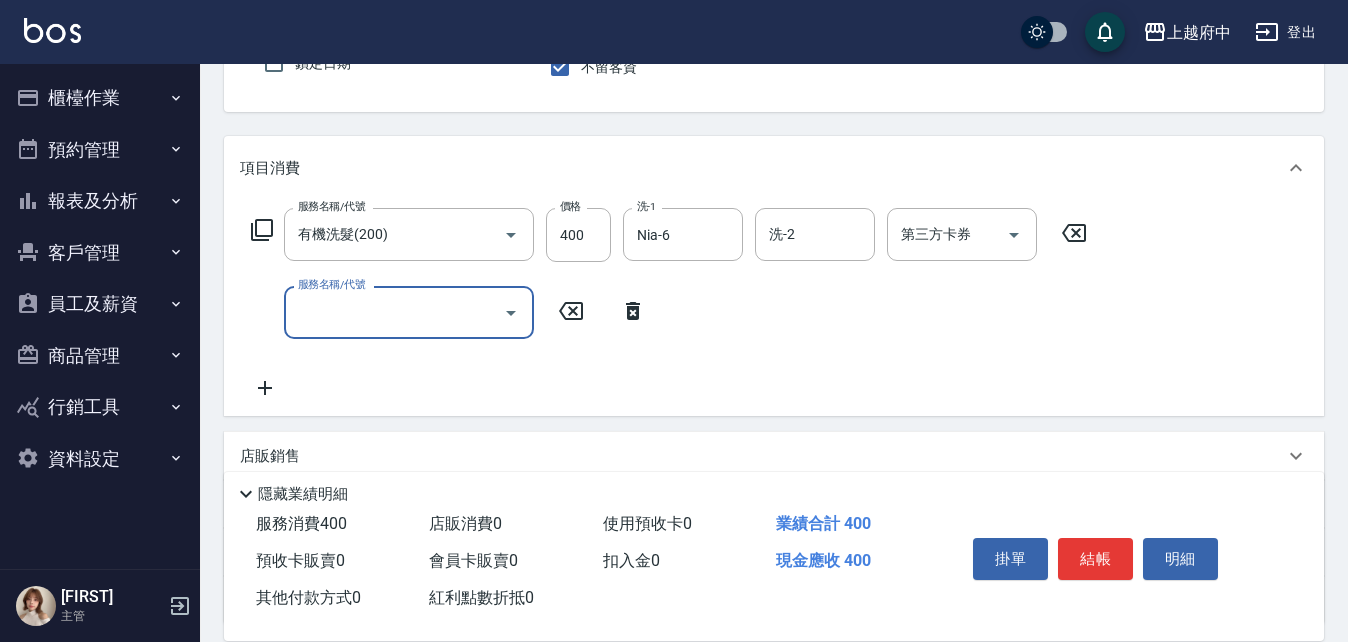 scroll, scrollTop: 200, scrollLeft: 0, axis: vertical 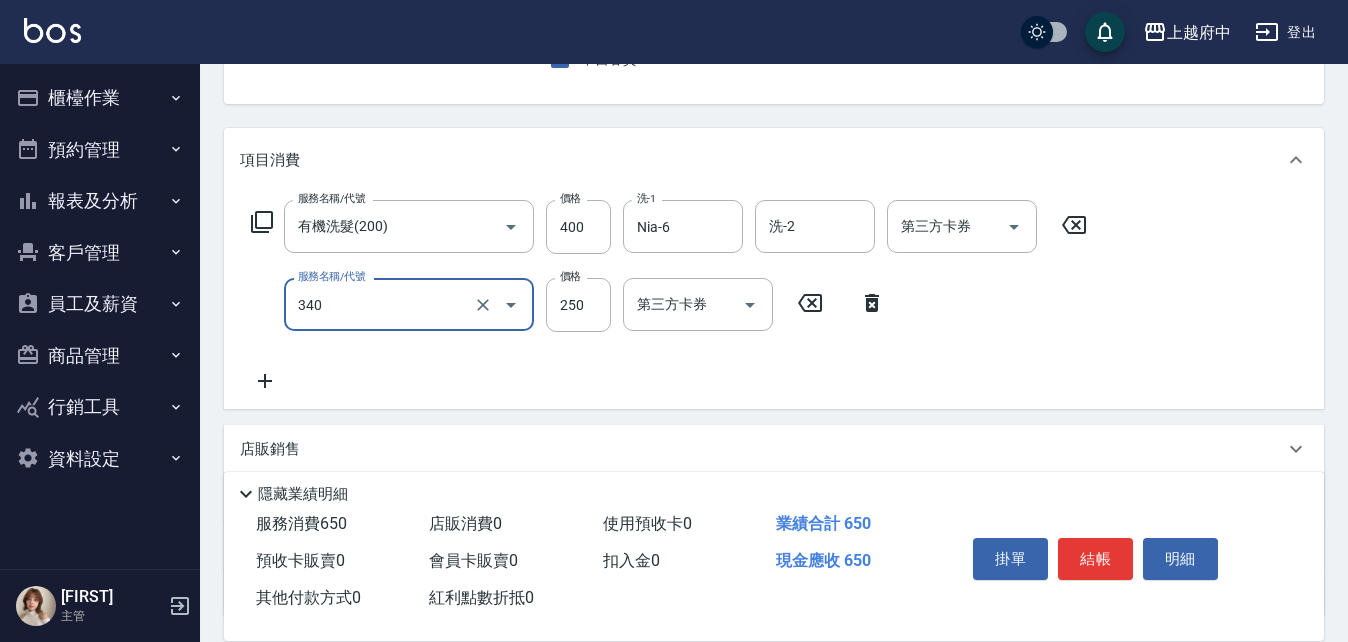 type on "剪髮(340)" 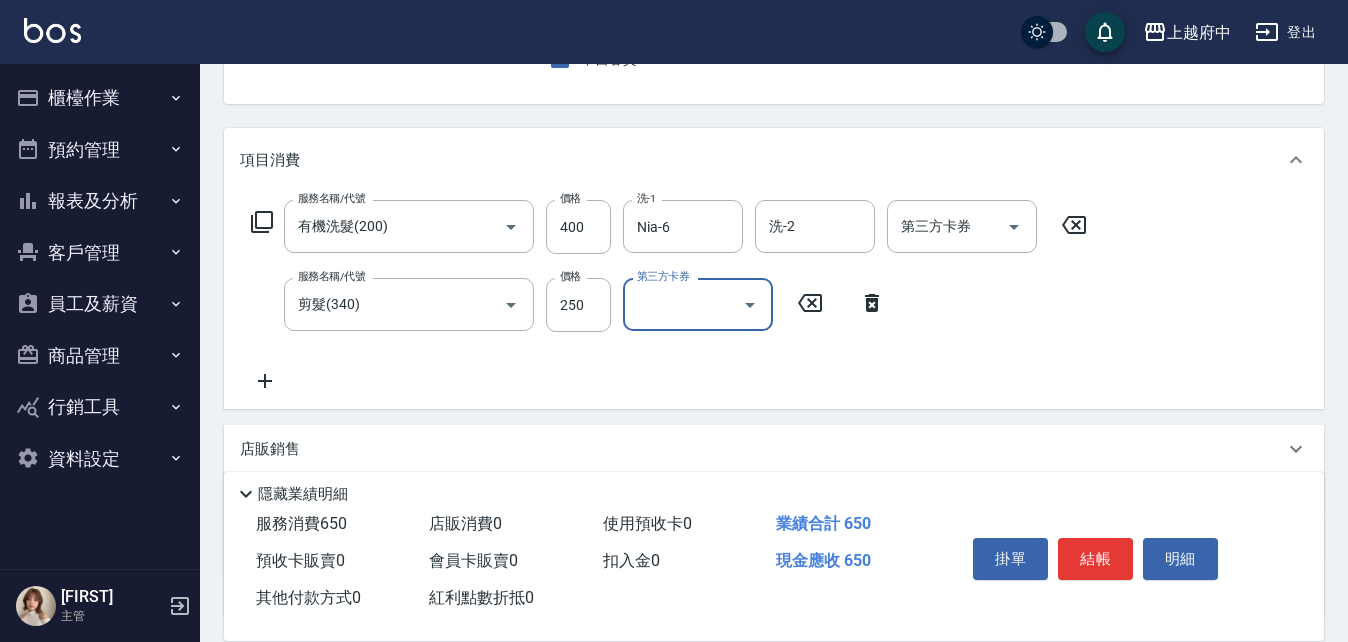 click on "服務名稱/代號 有機洗髮(200) 服務名稱/代號 價格 400 價格 洗-1 Nia-6 洗-1 洗-2 洗-2 第三方卡券 第三方卡券 服務名稱/代號 剪髮(340) 服務名稱/代號 價格 250 價格 第三方卡券 第三方卡券" at bounding box center (669, 296) 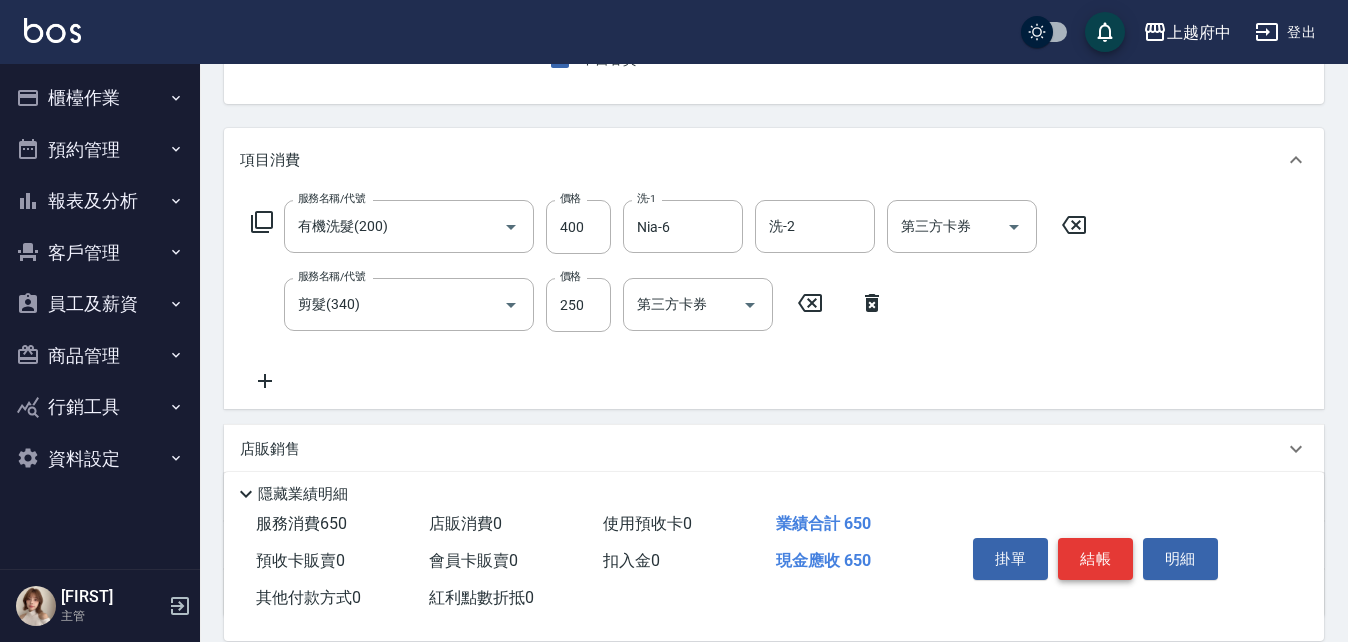 click on "結帳" at bounding box center [1095, 559] 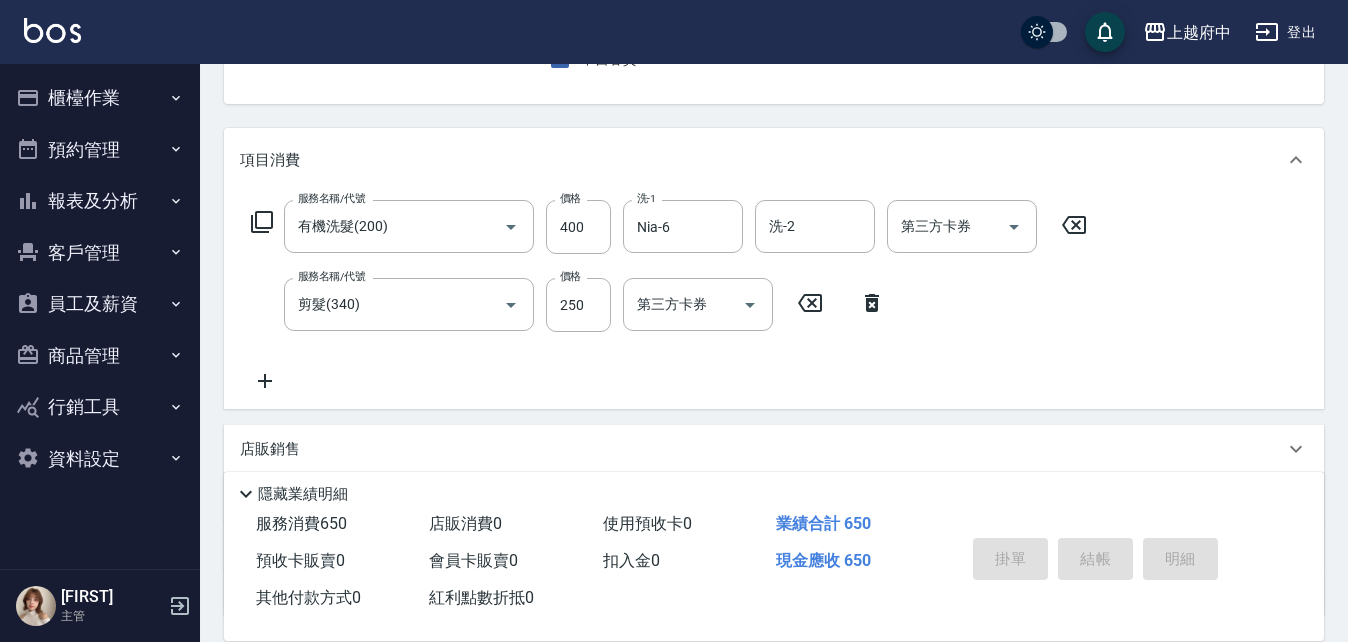type 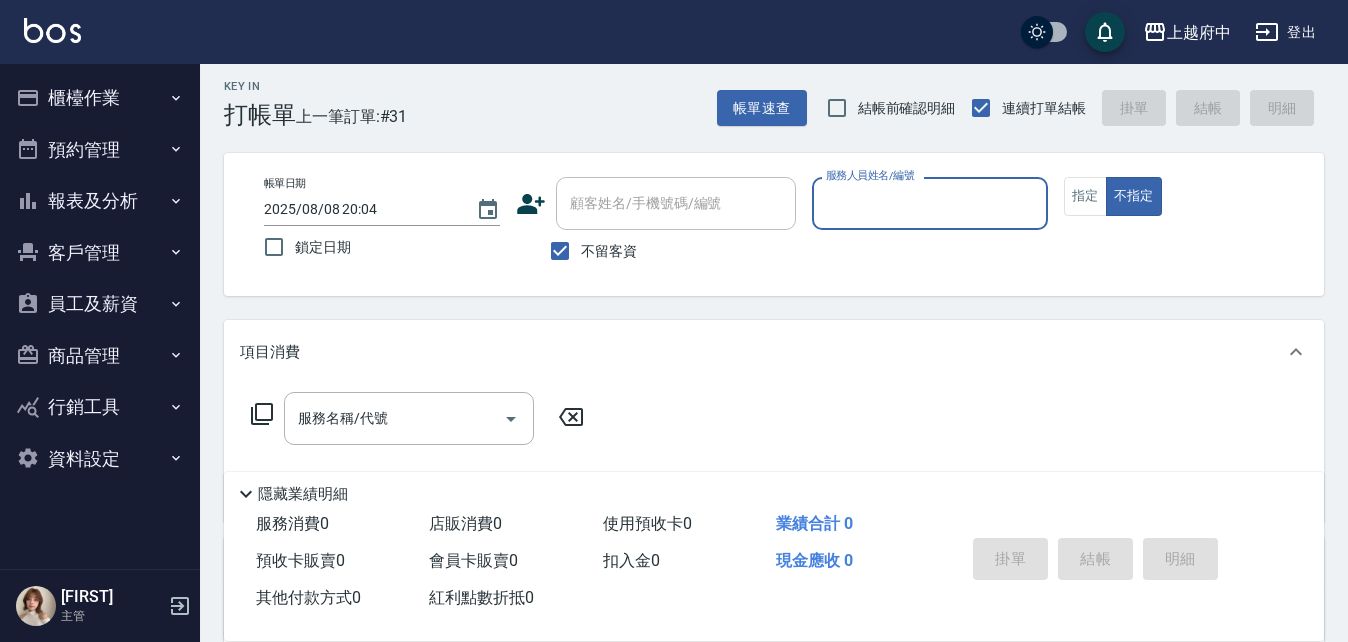 scroll, scrollTop: 0, scrollLeft: 0, axis: both 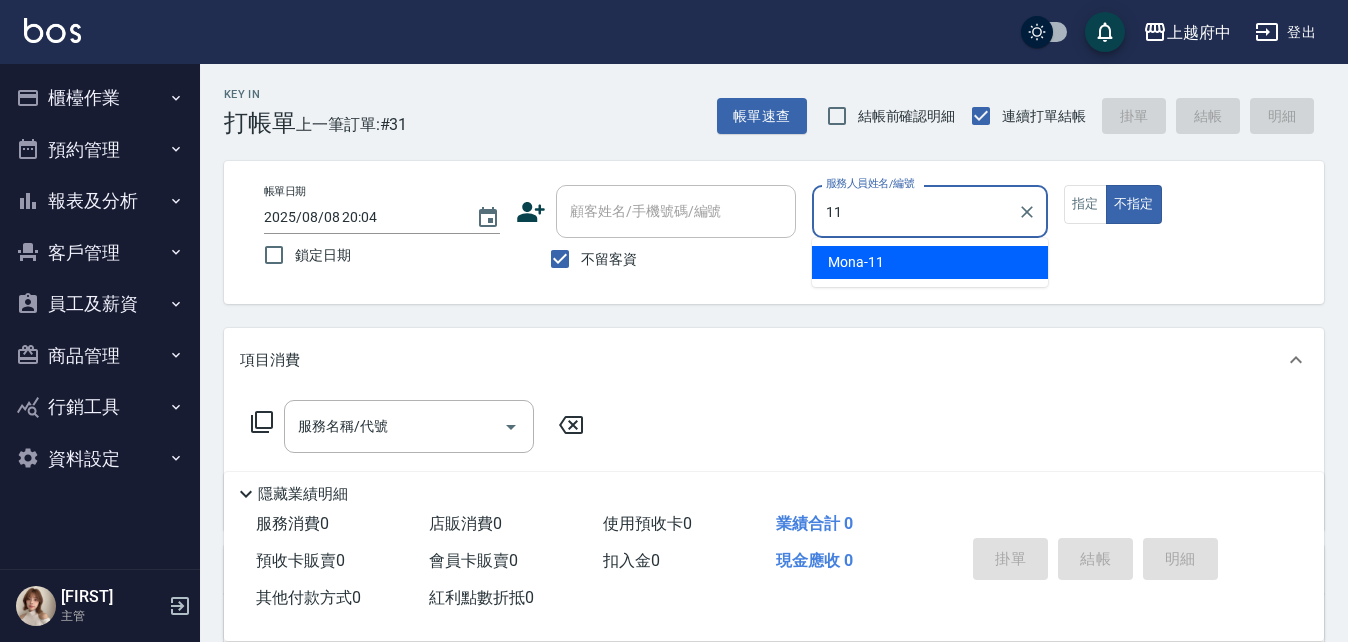 type on "Mona-11" 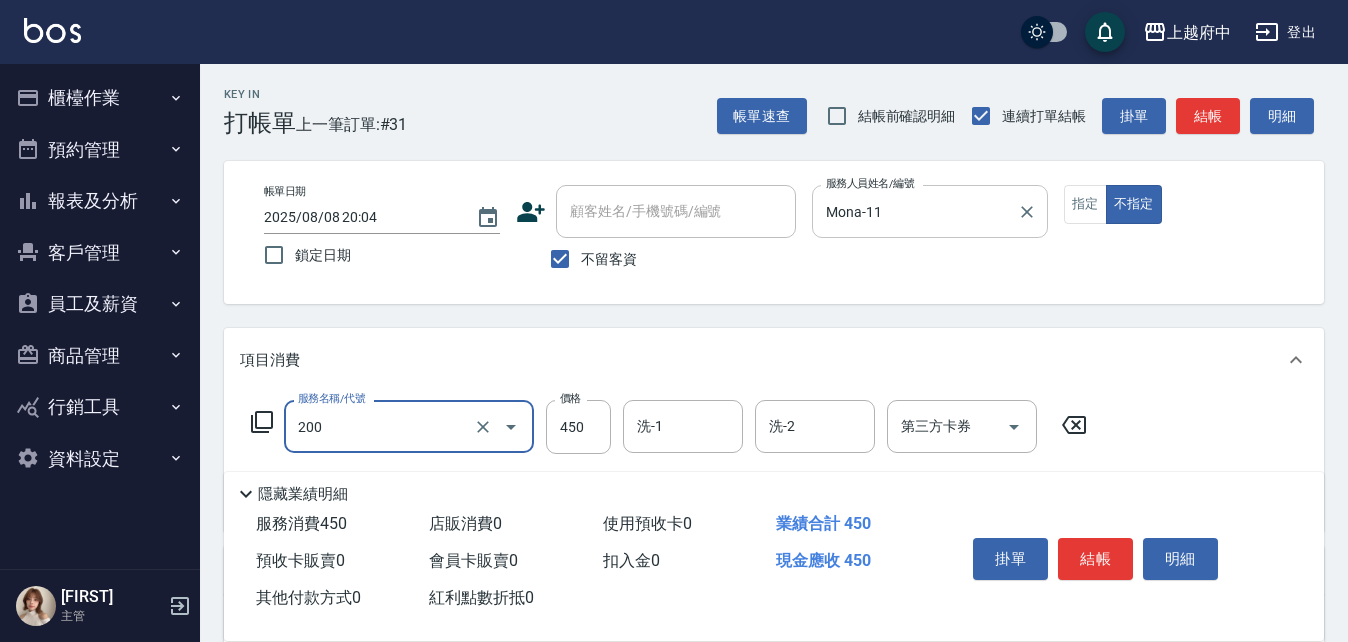 type on "有機洗髮(200)" 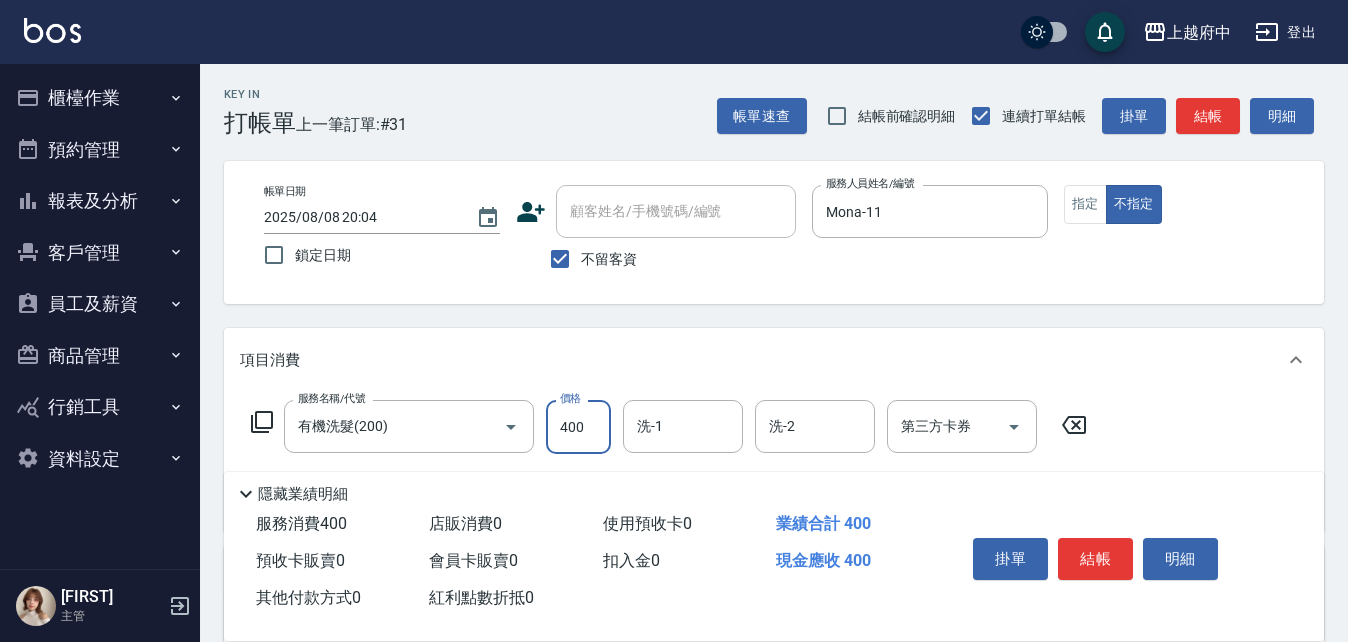 type on "400" 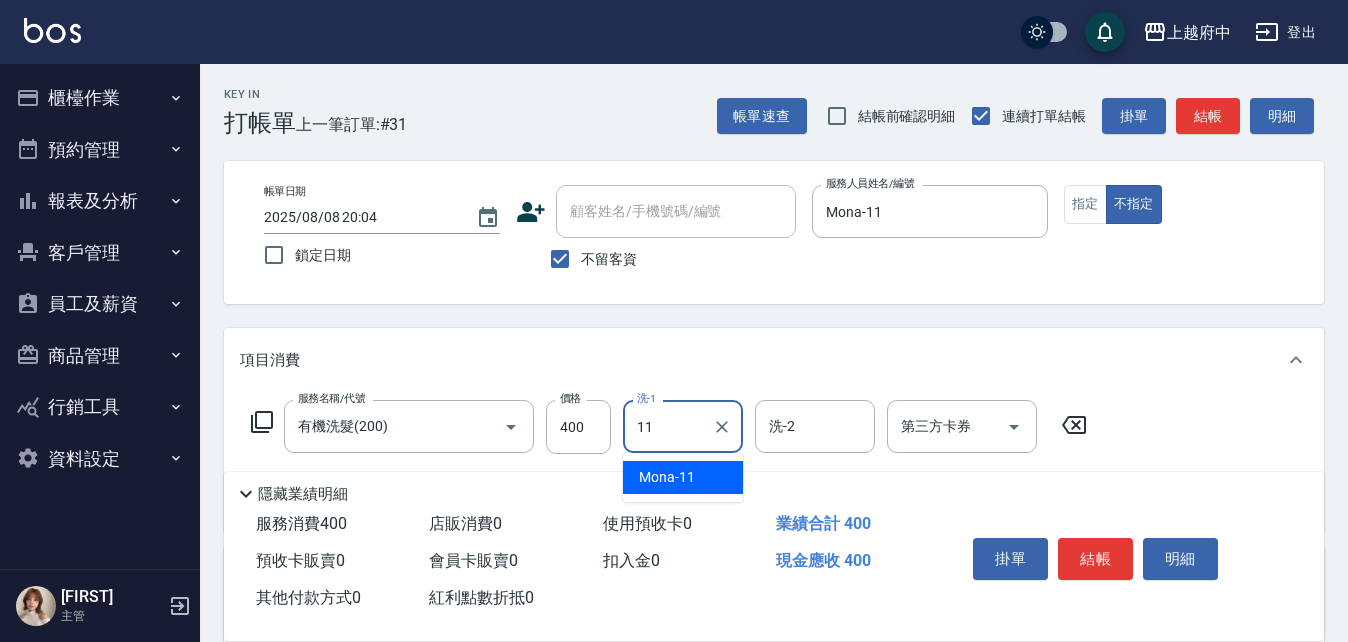 type on "Mona-11" 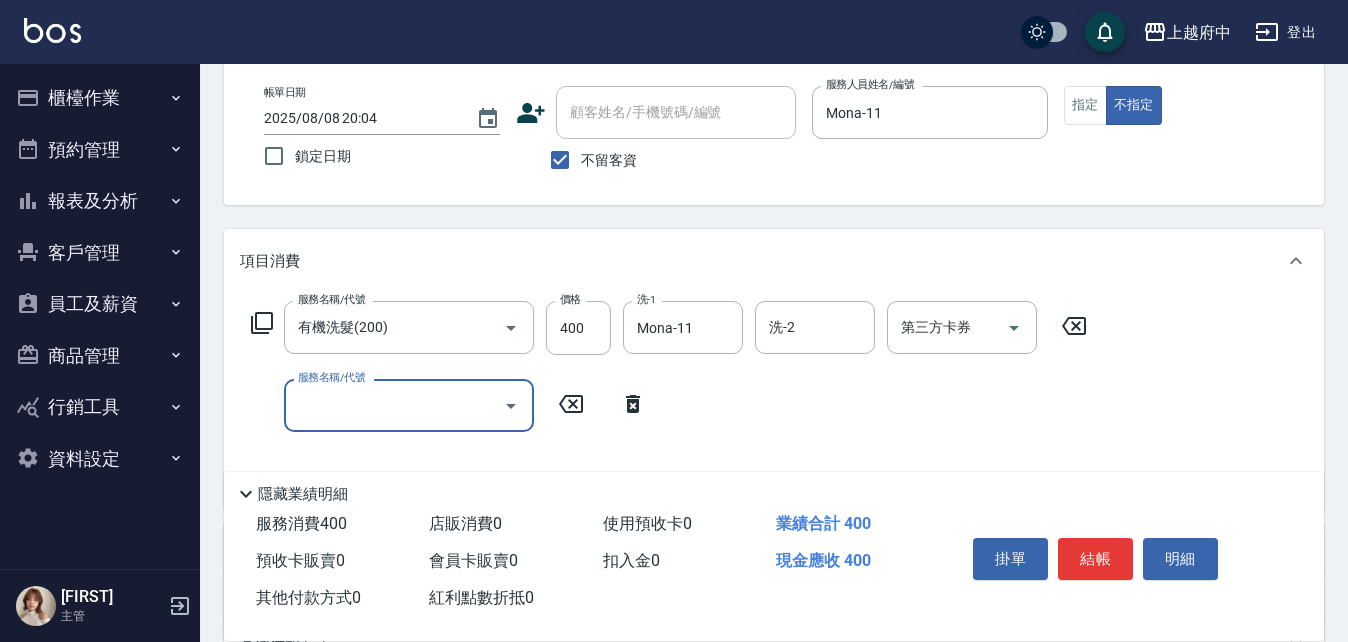 scroll, scrollTop: 100, scrollLeft: 0, axis: vertical 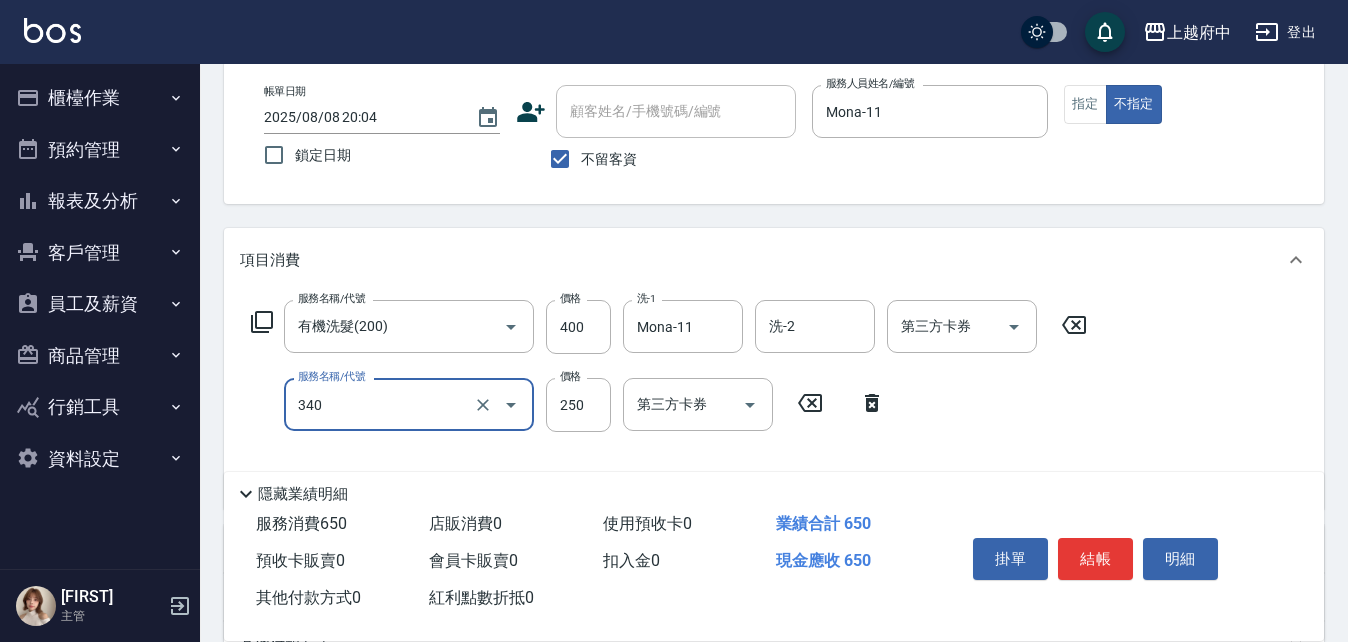 type on "剪髮(340)" 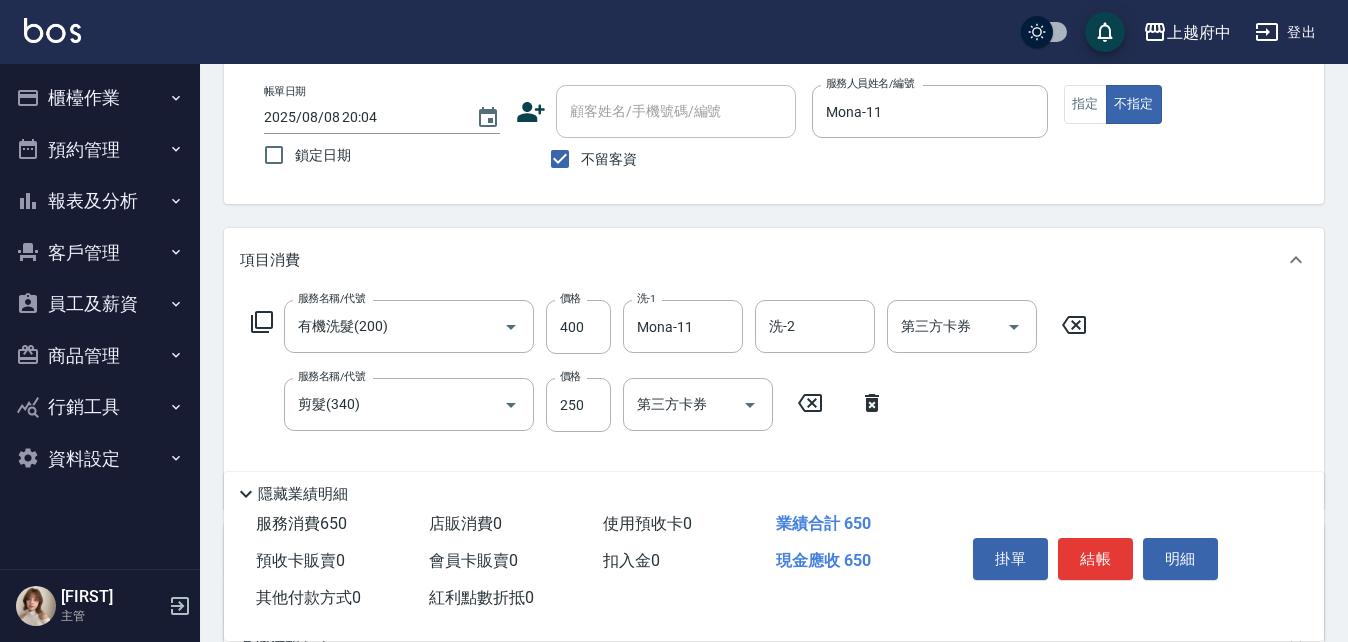 click on "服務名稱/代號 有機洗髮(200) 服務名稱/代號 價格 400 價格 洗-1 Mona-11 洗-1 洗-2 洗-2 第三方卡券 第三方卡券 服務名稱/代號 剪髮(340) 服務名稱/代號 價格 250 價格 第三方卡券 第三方卡券" at bounding box center [669, 396] 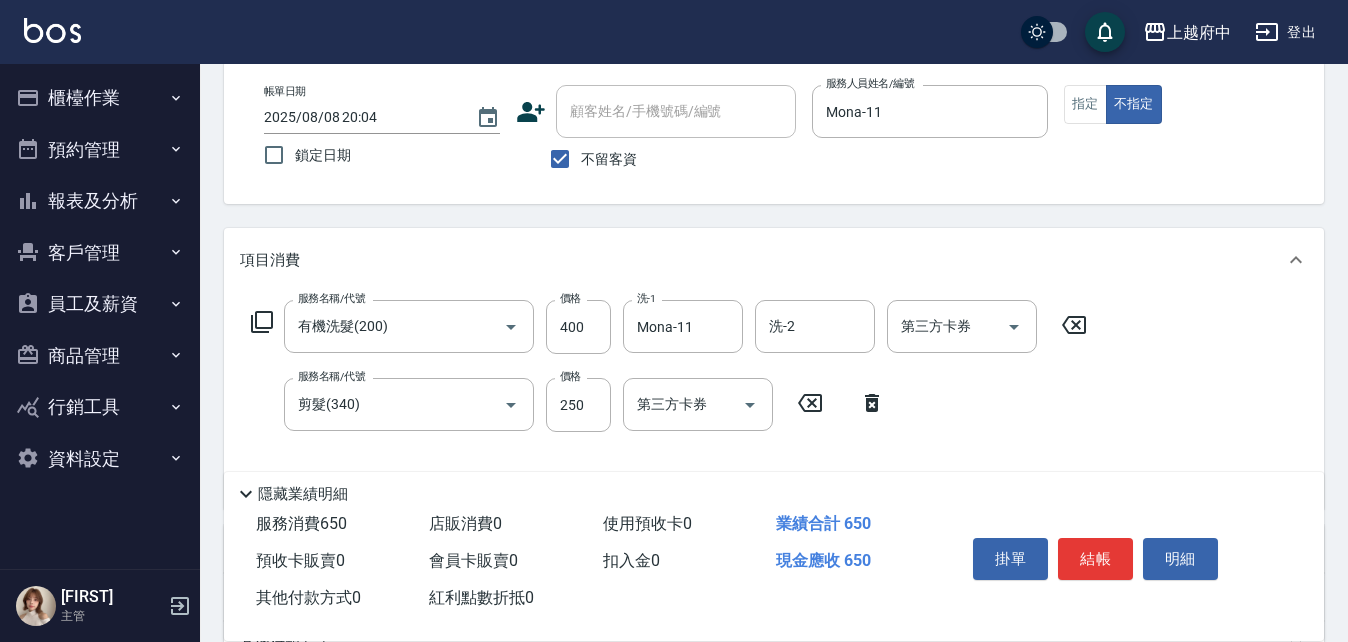 click on "服務名稱/代號 有機洗髮(200) 服務名稱/代號 價格 400 價格 洗-1 Mona-11 洗-1 洗-2 洗-2 第三方卡券 第三方卡券 服務名稱/代號 剪髮(340) 服務名稱/代號 價格 250 價格 第三方卡券 第三方卡券" at bounding box center [669, 396] 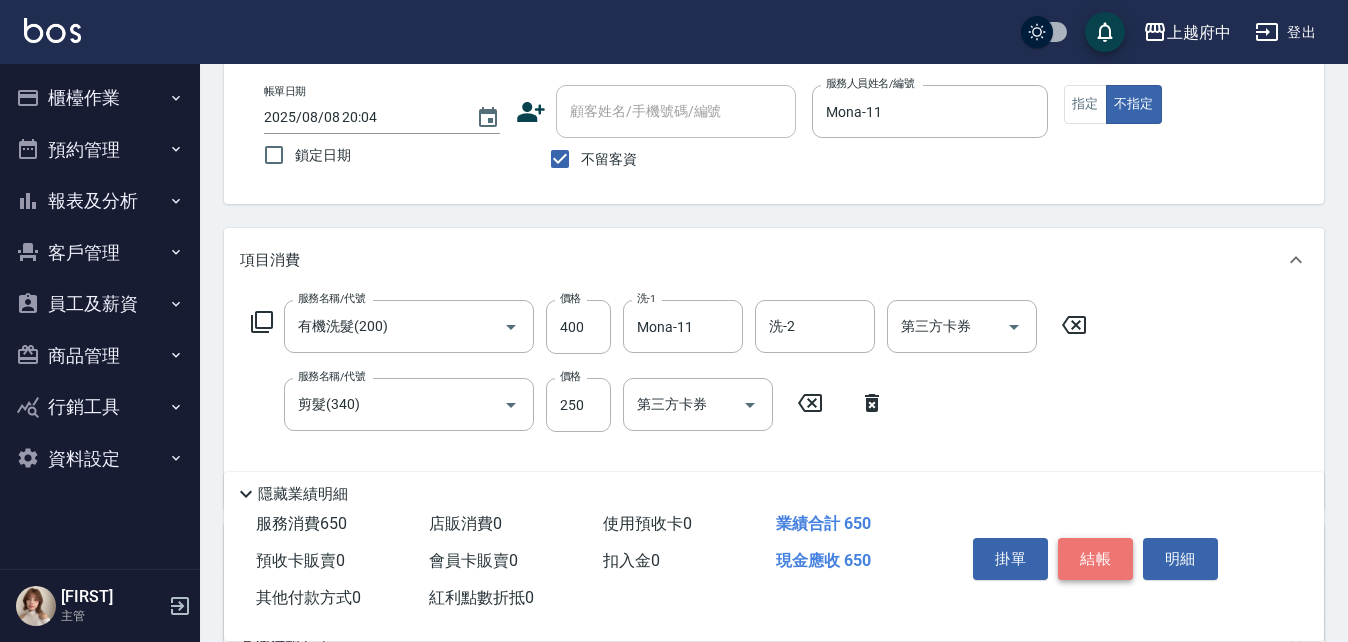 click on "結帳" at bounding box center [1095, 559] 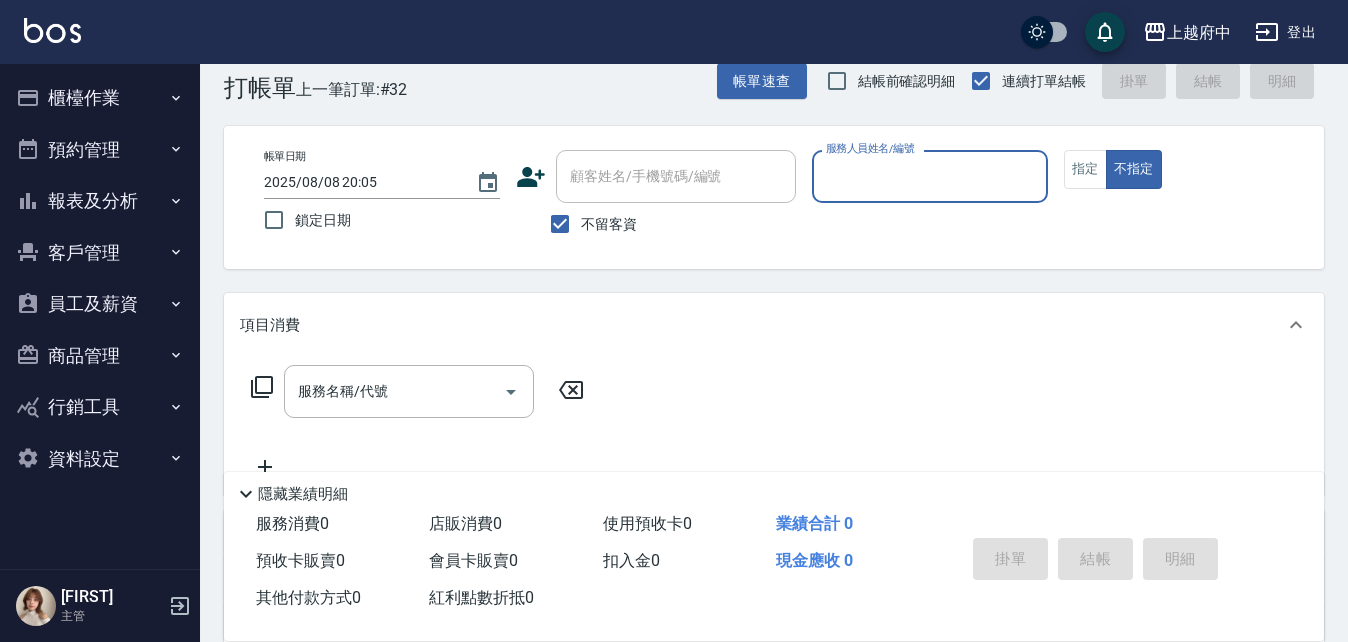 scroll, scrollTop: 0, scrollLeft: 0, axis: both 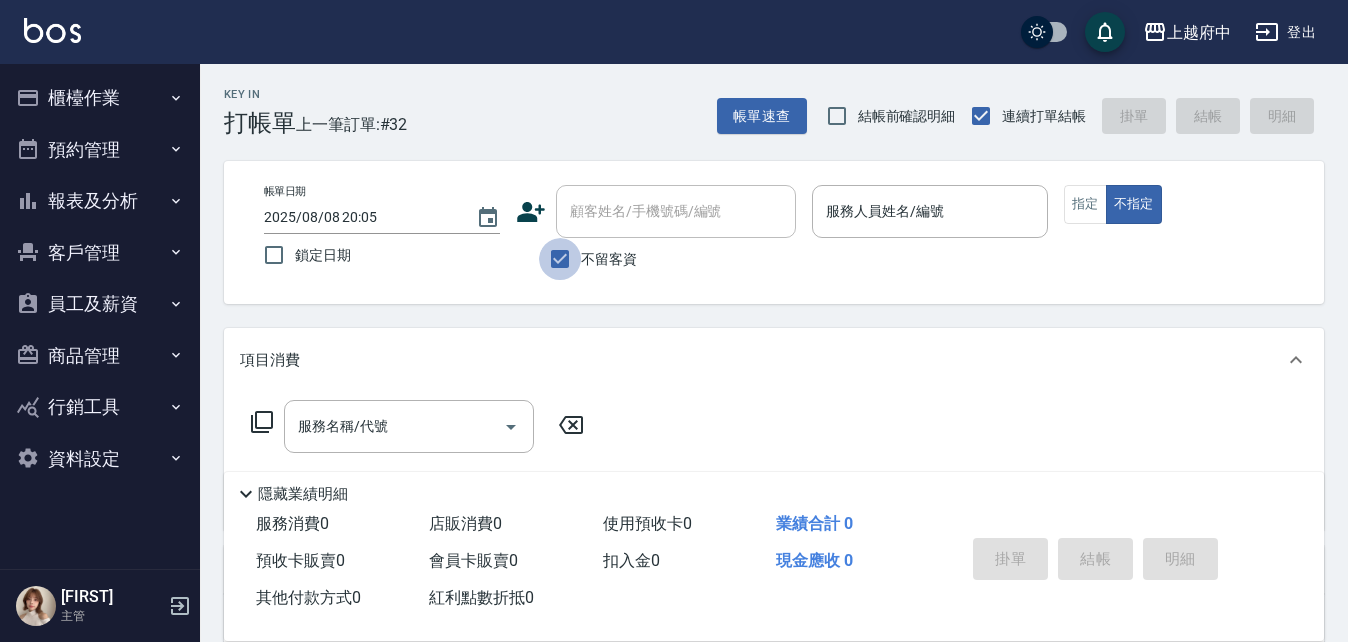 click on "不留客資" at bounding box center (560, 259) 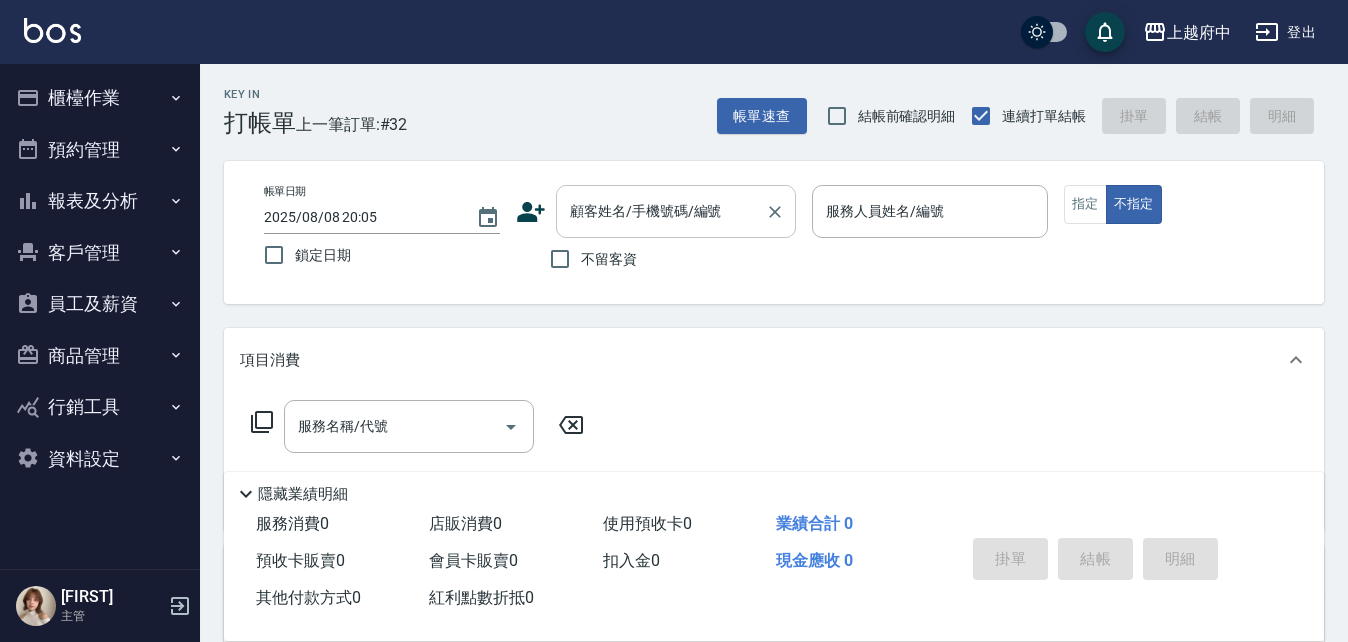click on "顧客姓名/手機號碼/編號" at bounding box center (661, 211) 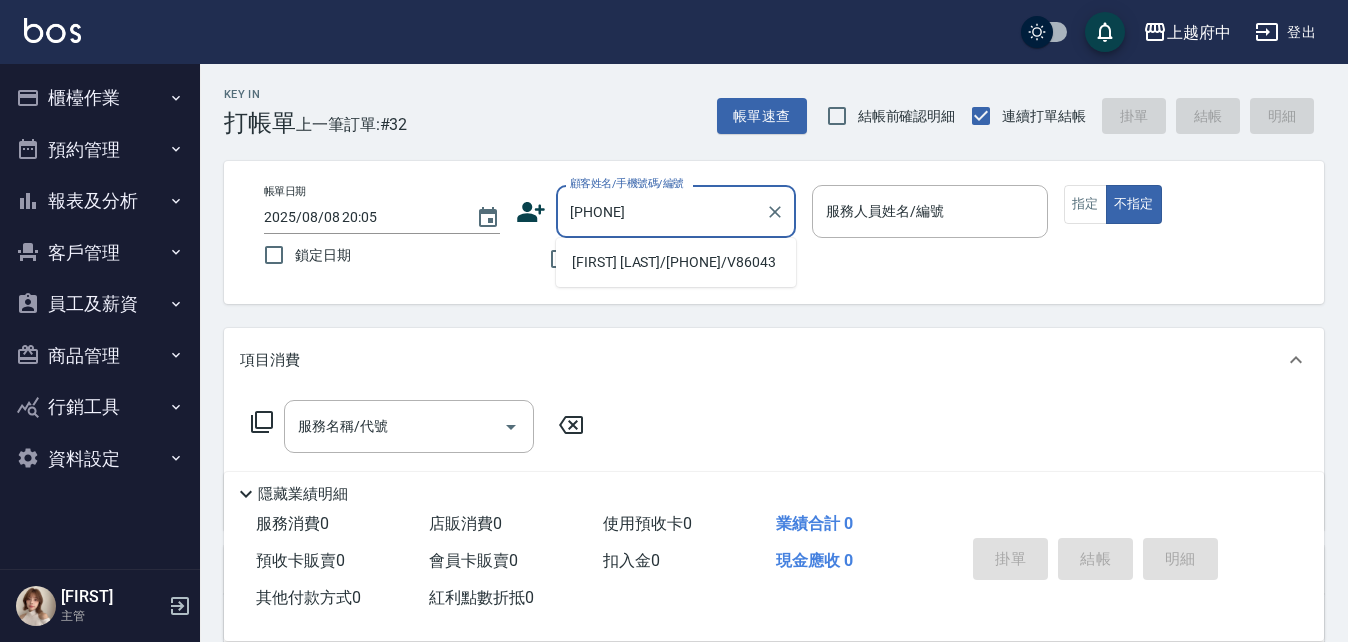 click on "[LAST] [FIRST]/[PHONE]/[ID]" at bounding box center (676, 262) 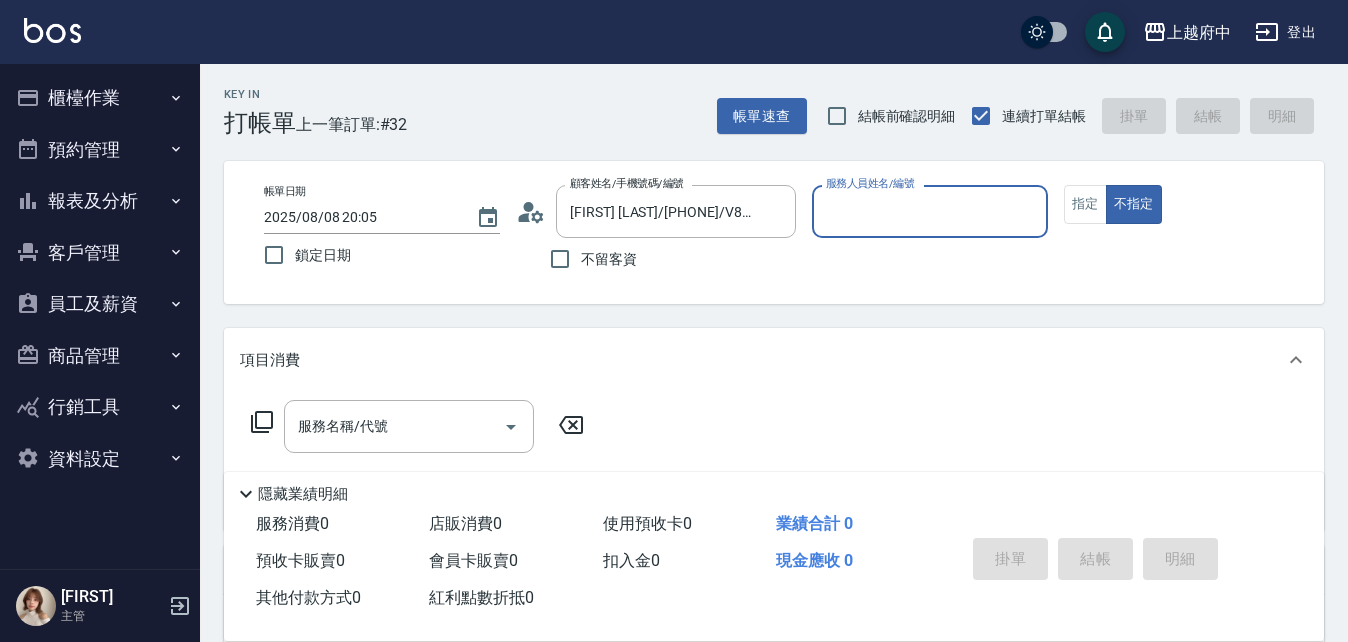 type on "Annie -1" 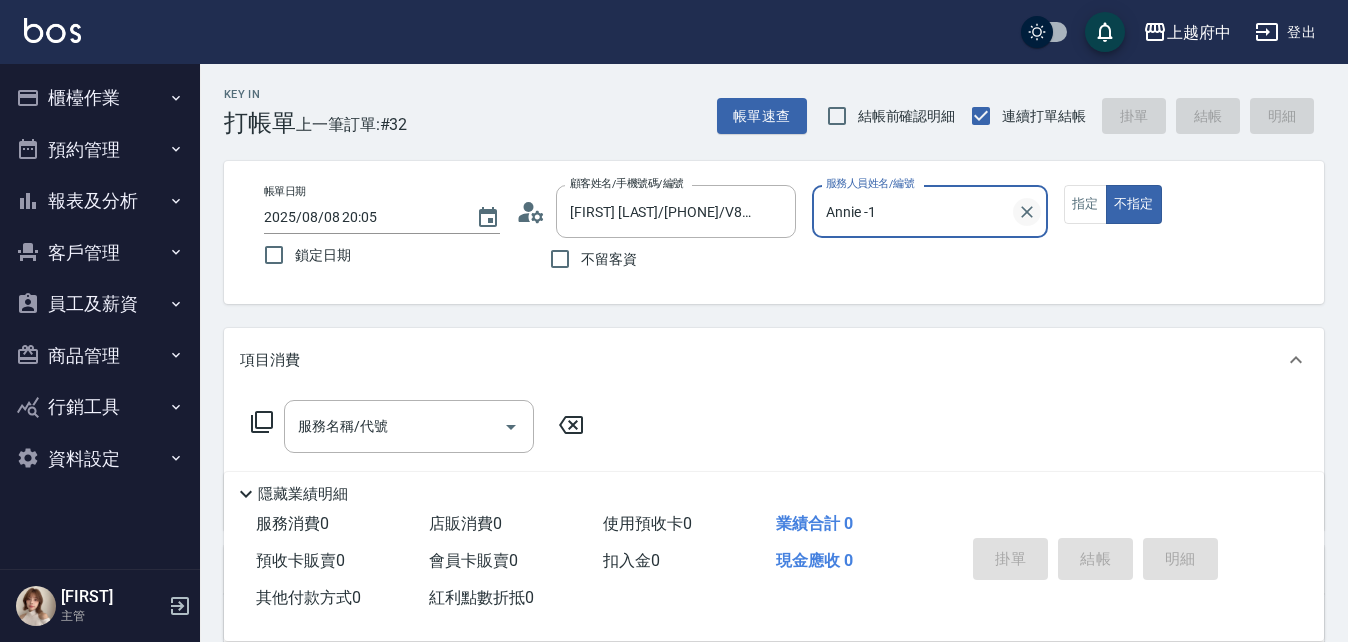 click 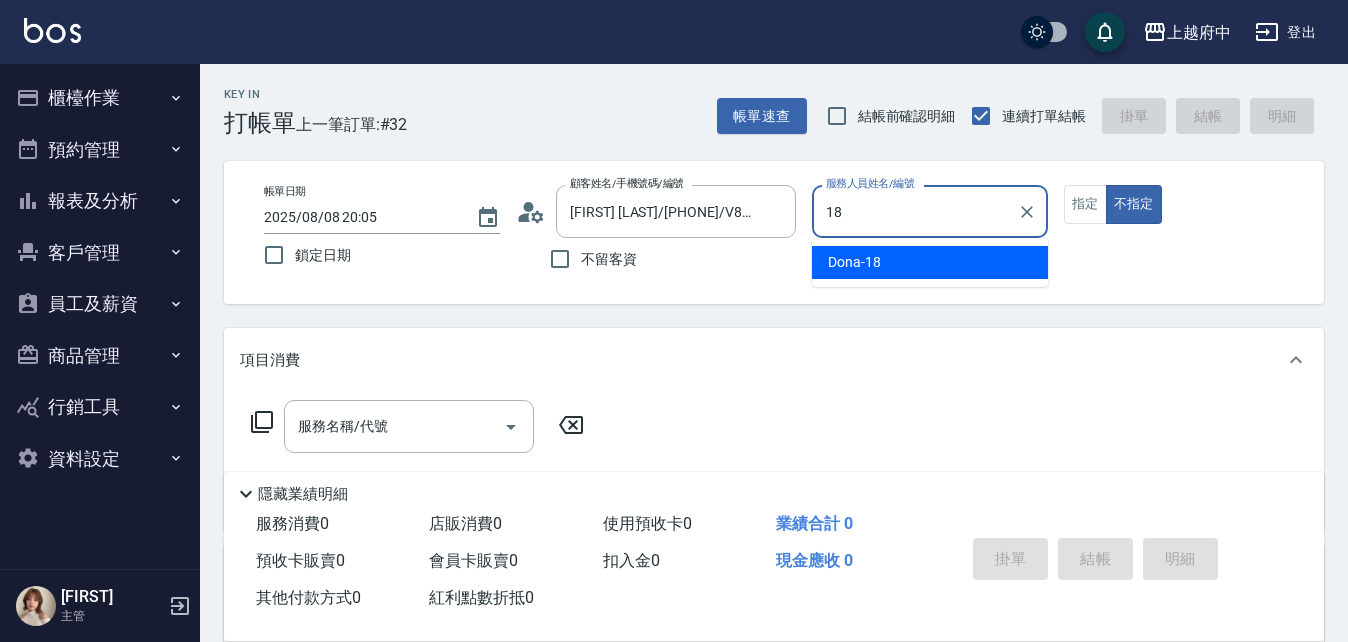 type on "Dona-18" 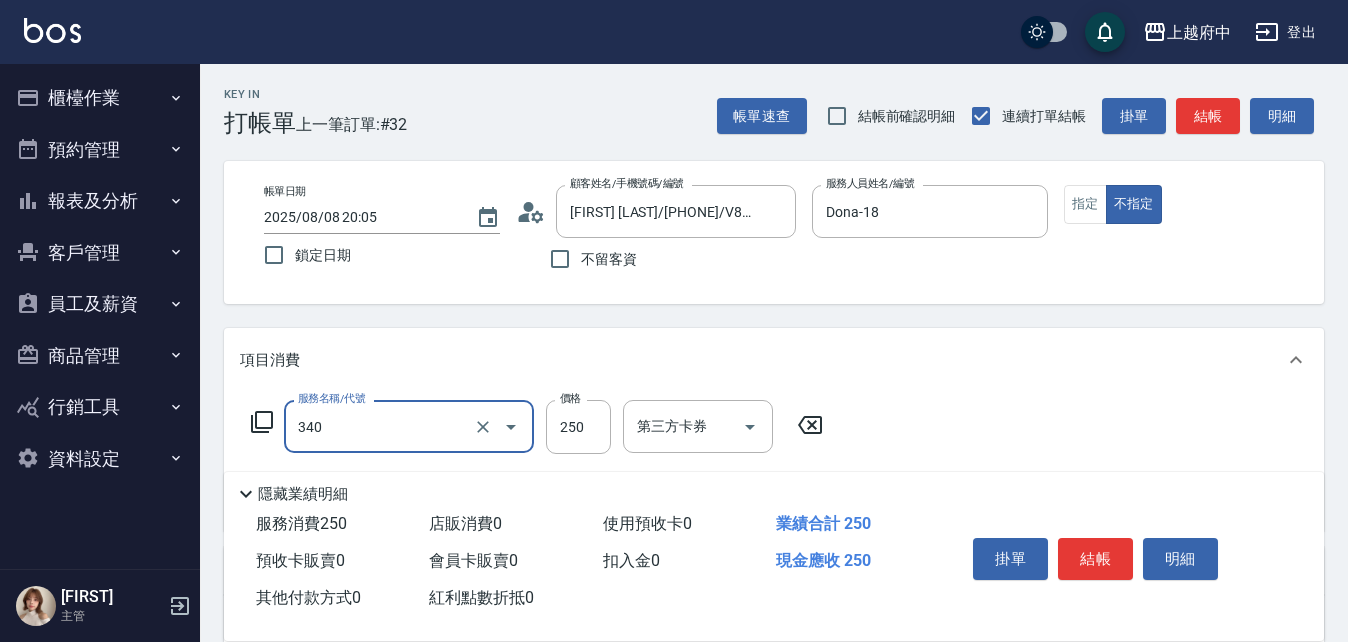 type on "剪髮(340)" 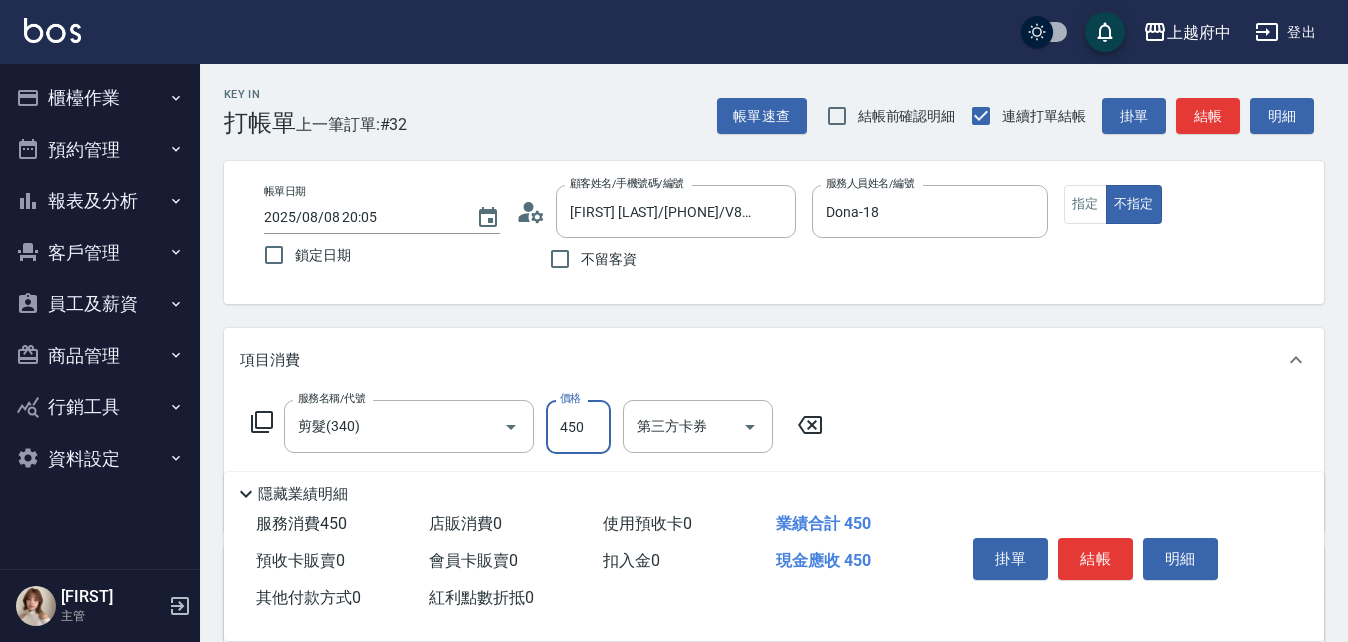 type on "450" 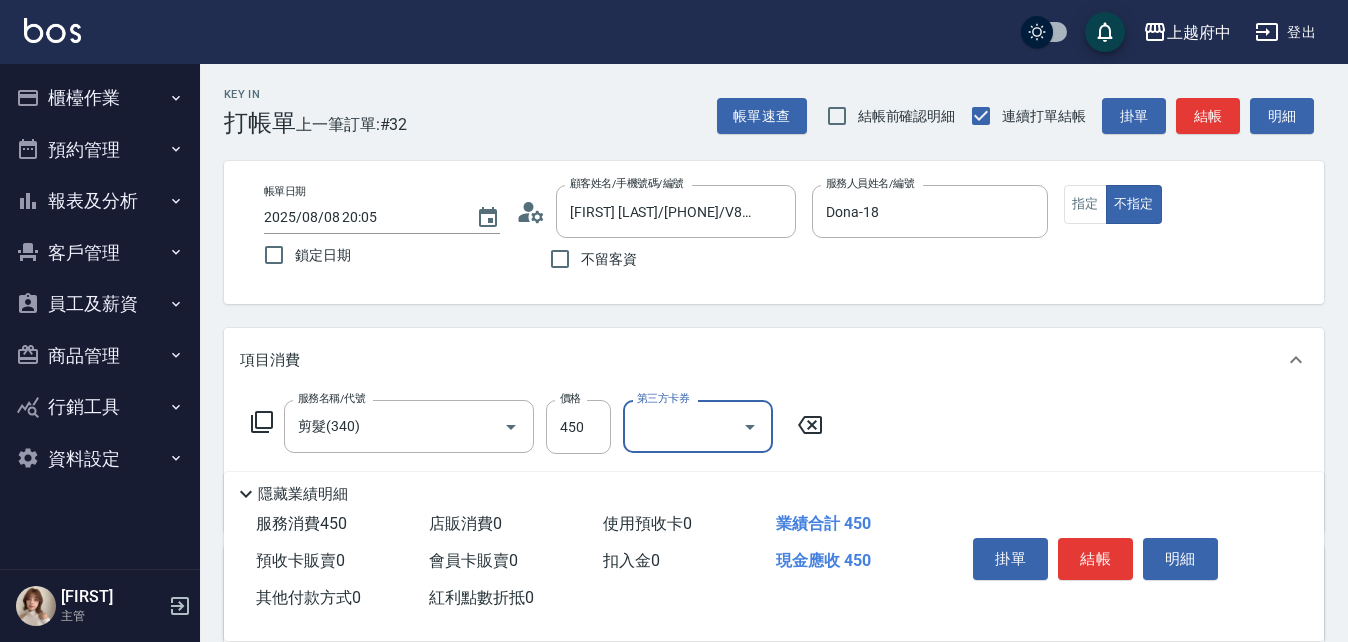 click on "服務名稱/代號 剪髮(340) 服務名稱/代號 價格 450 價格 第三方卡券 第三方卡券" at bounding box center (774, 461) 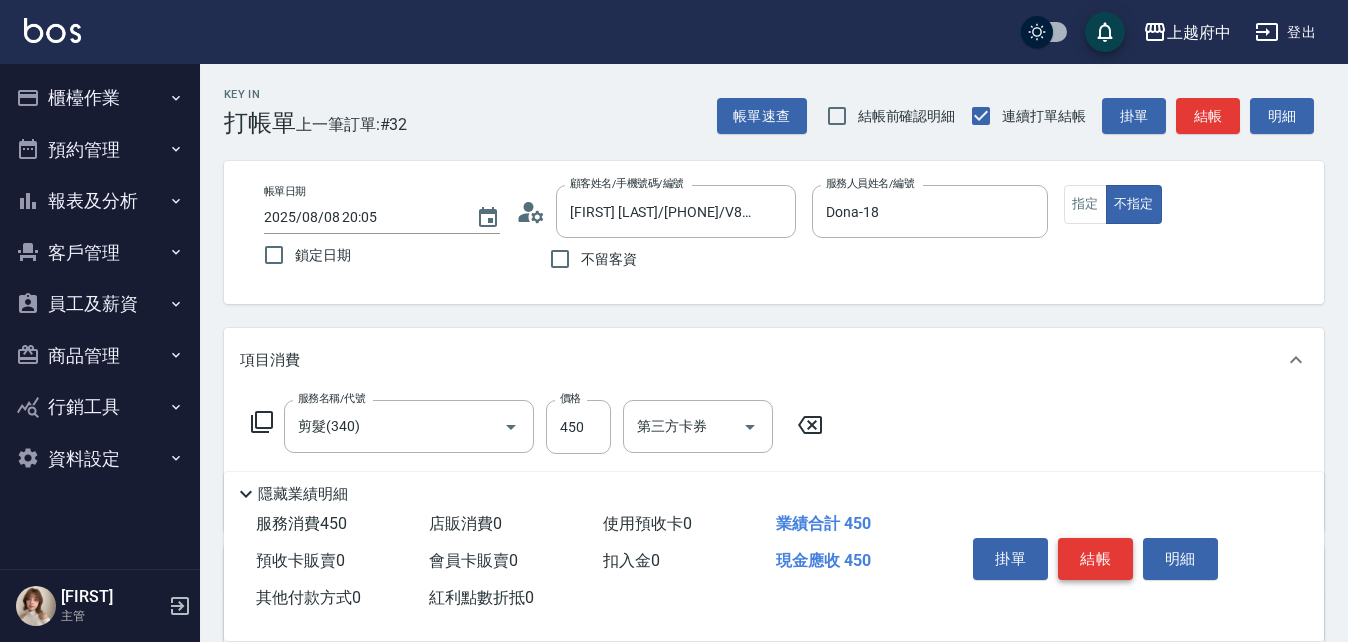 click on "結帳" at bounding box center (1095, 559) 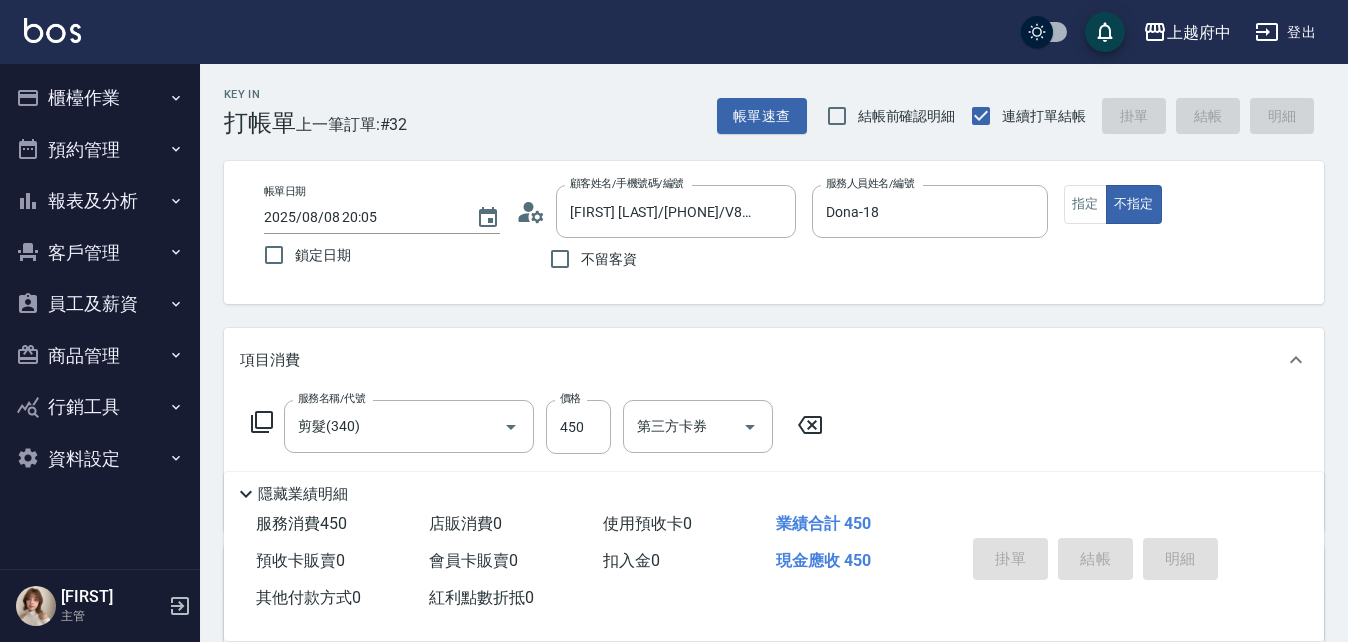 type on "2025/08/08 20:06" 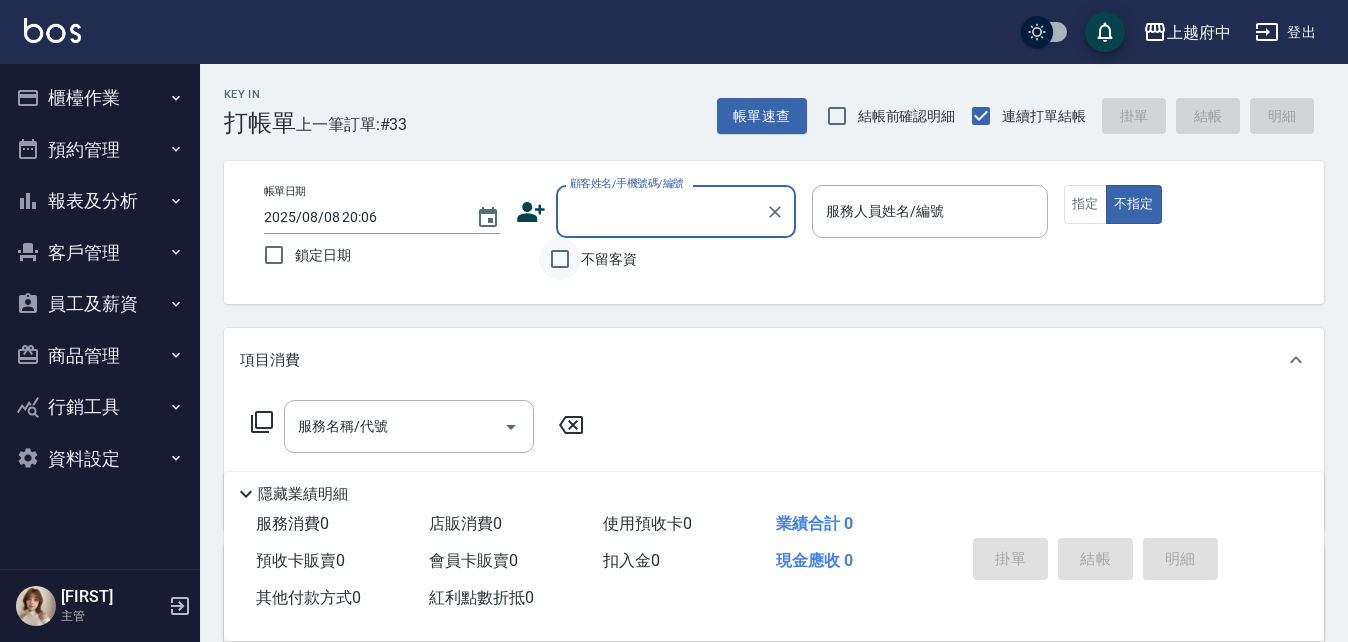 click on "不留客資" at bounding box center (560, 259) 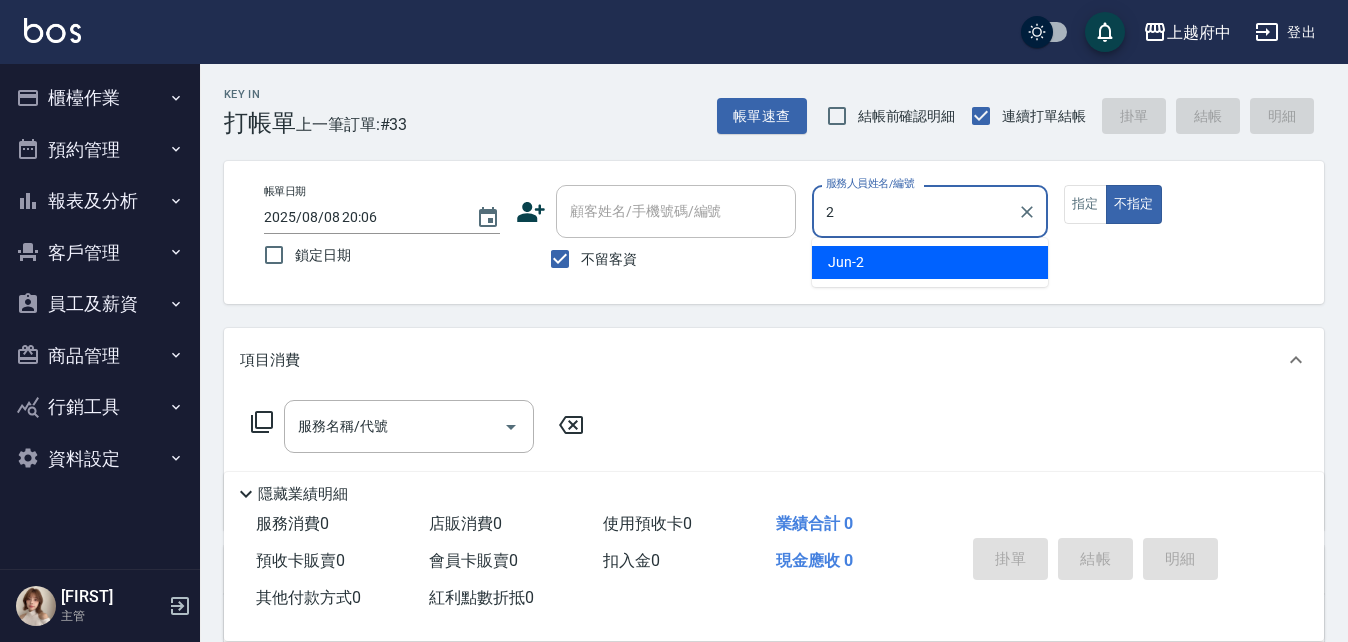type on "Jun-2" 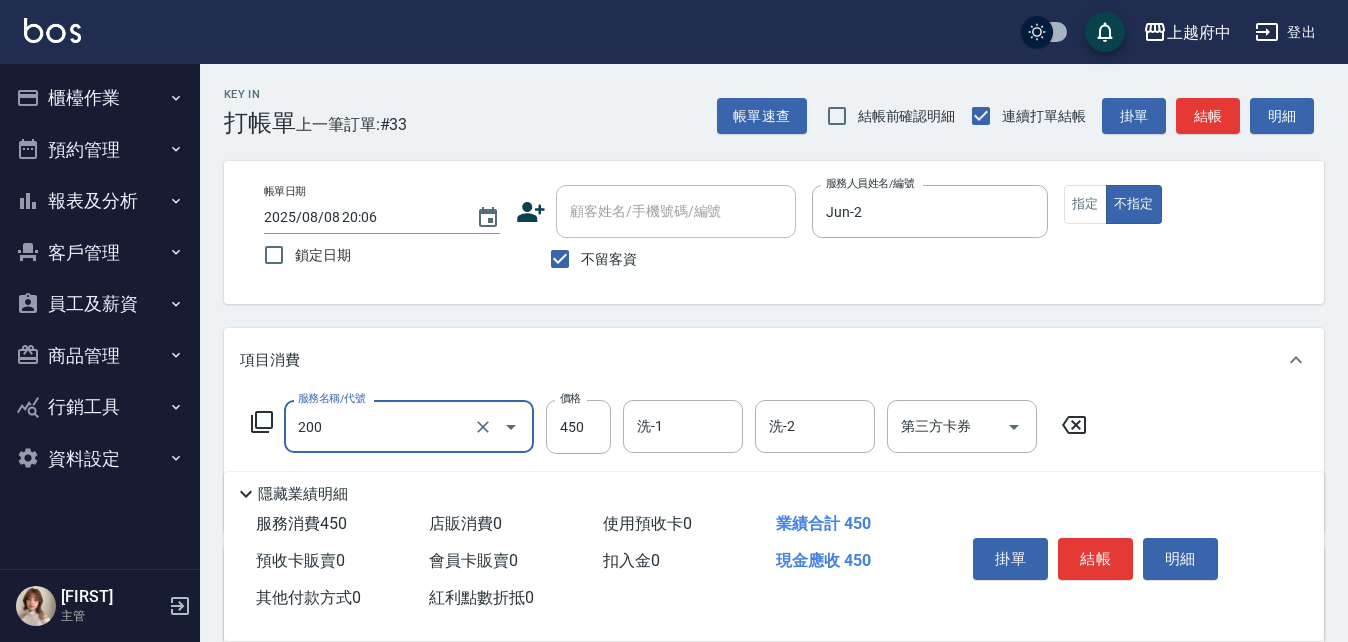 type on "有機洗髮(200)" 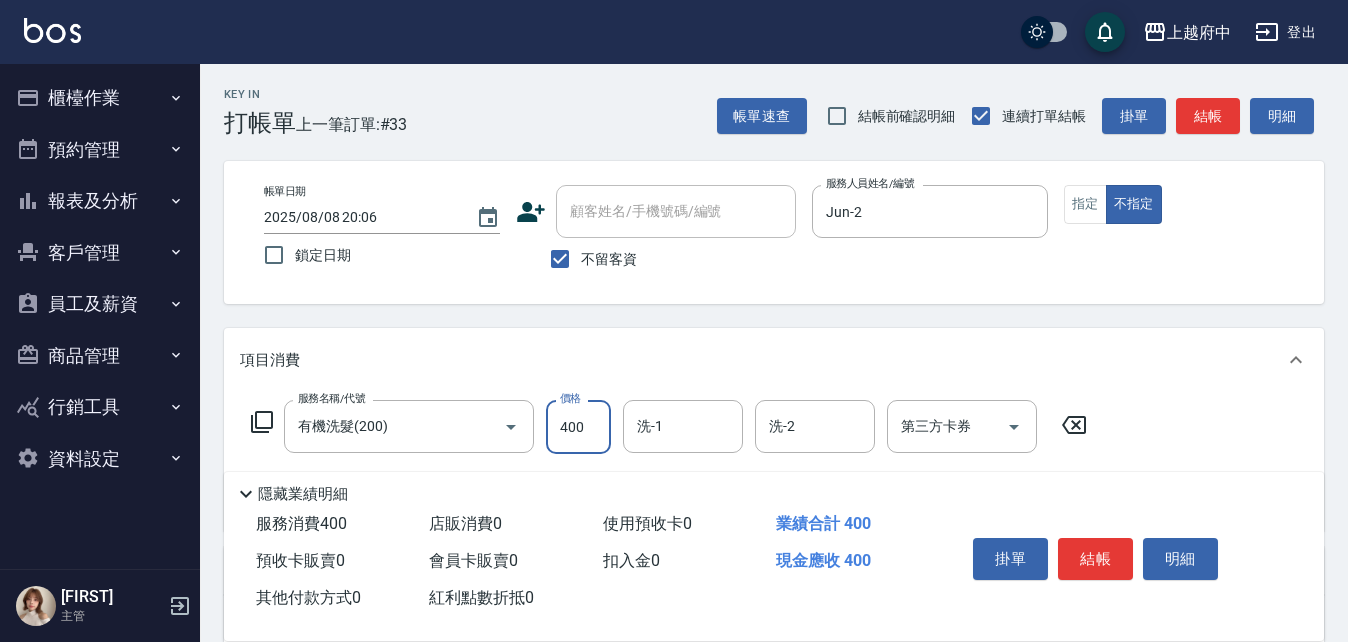 type on "400" 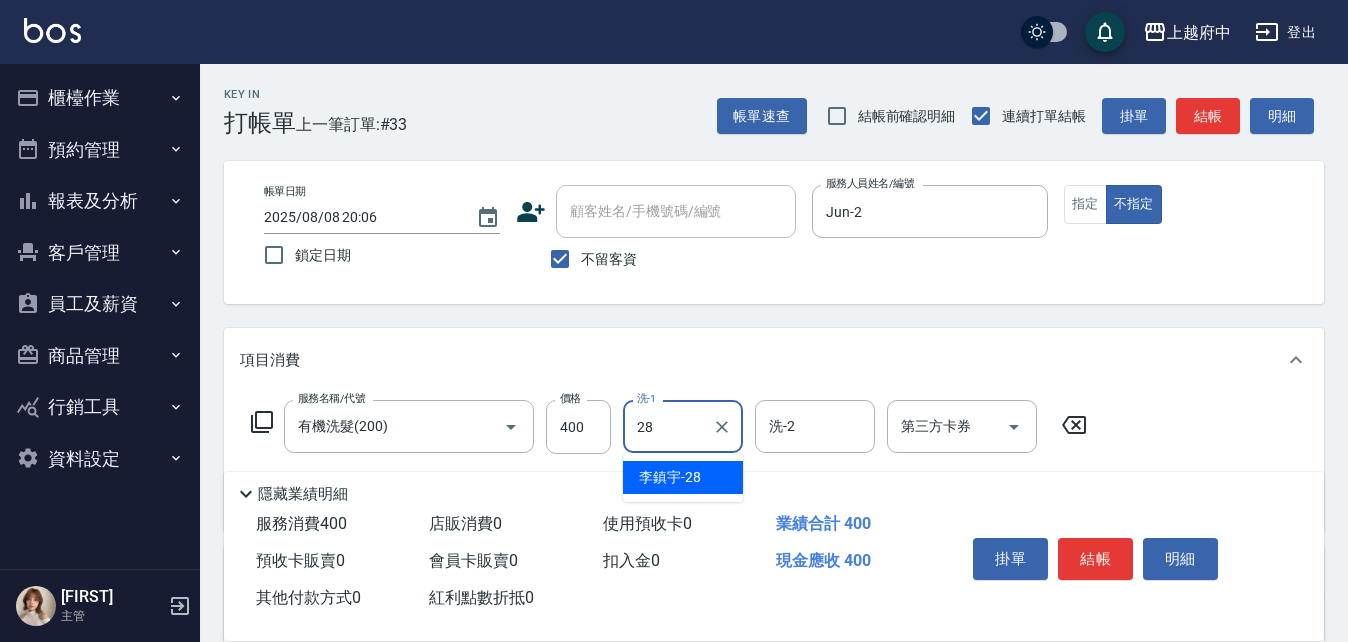 type on "[LAST] [FIRST]-28" 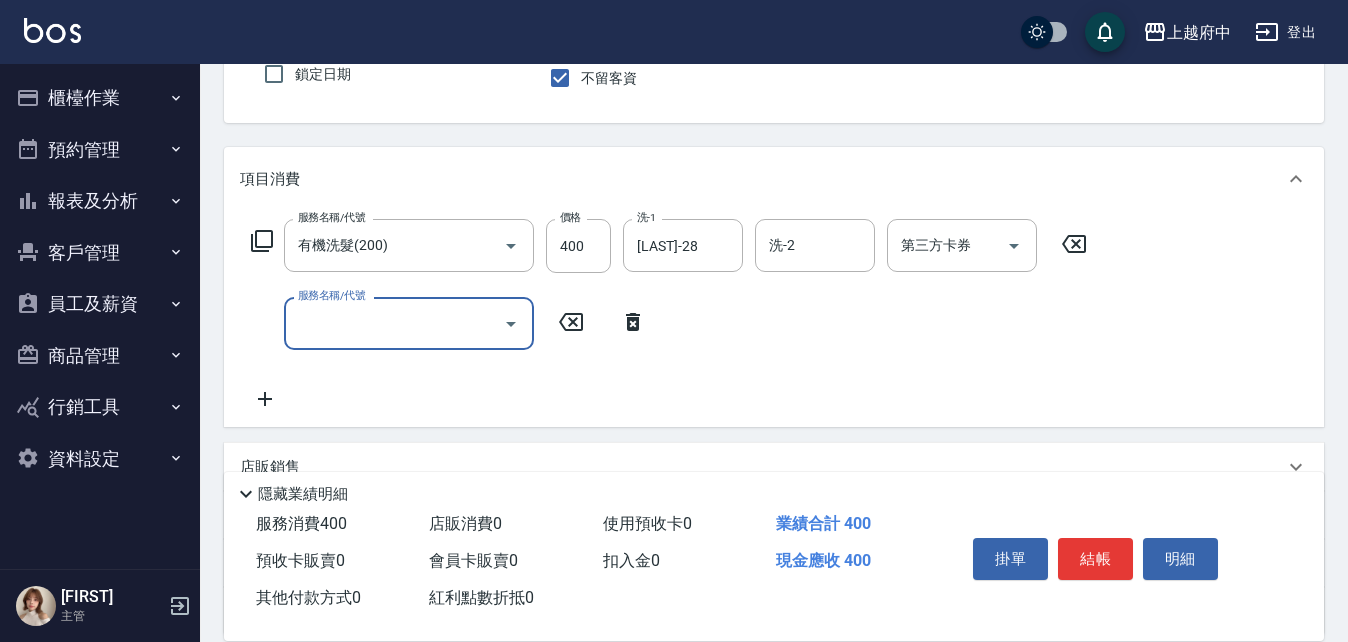 scroll, scrollTop: 200, scrollLeft: 0, axis: vertical 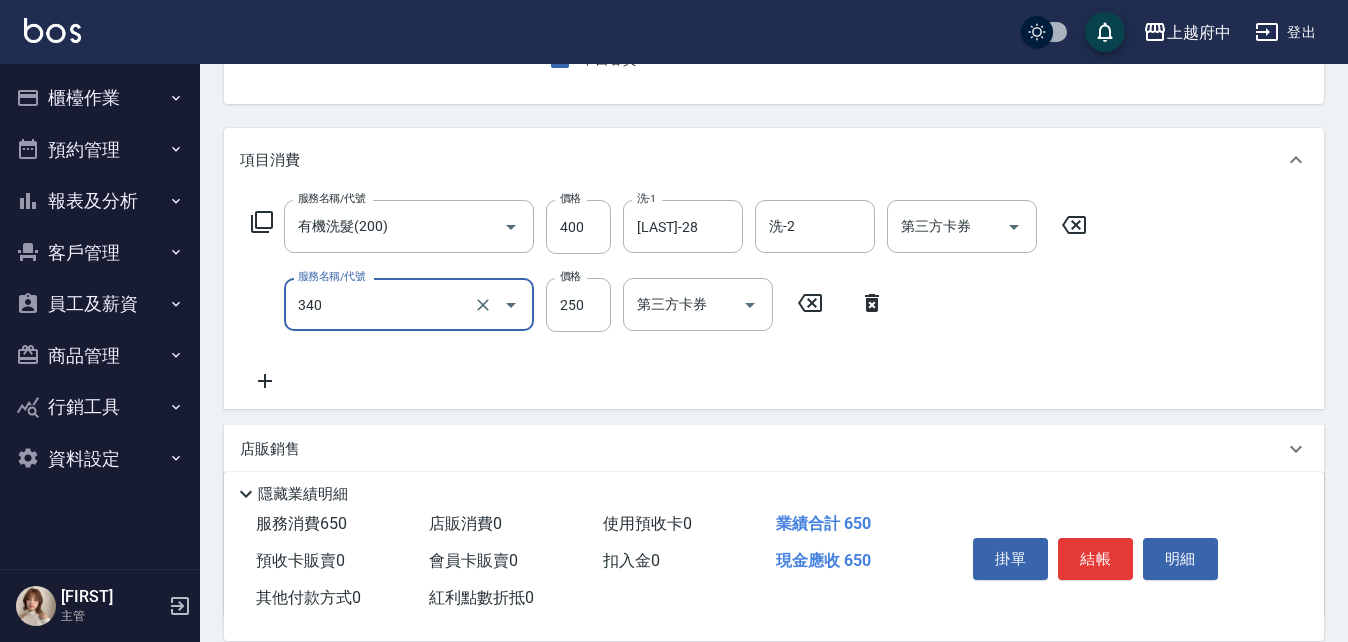 type on "剪髮(340)" 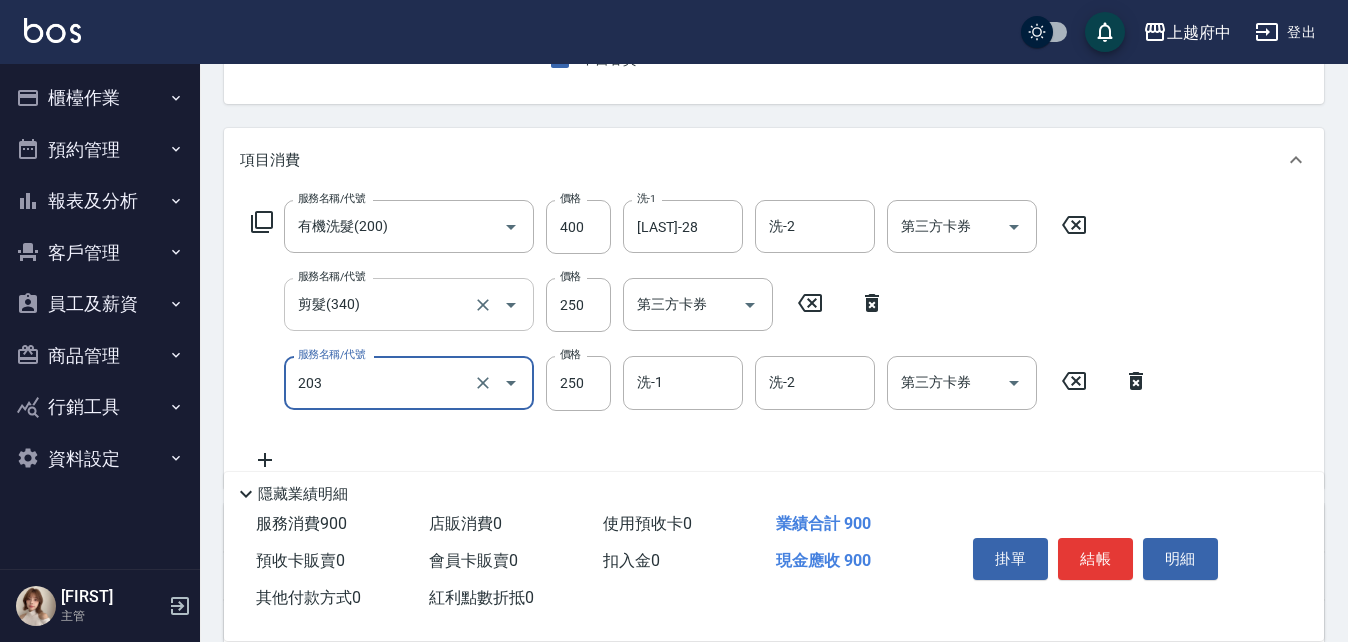 type on "升級滋養護髮(203)" 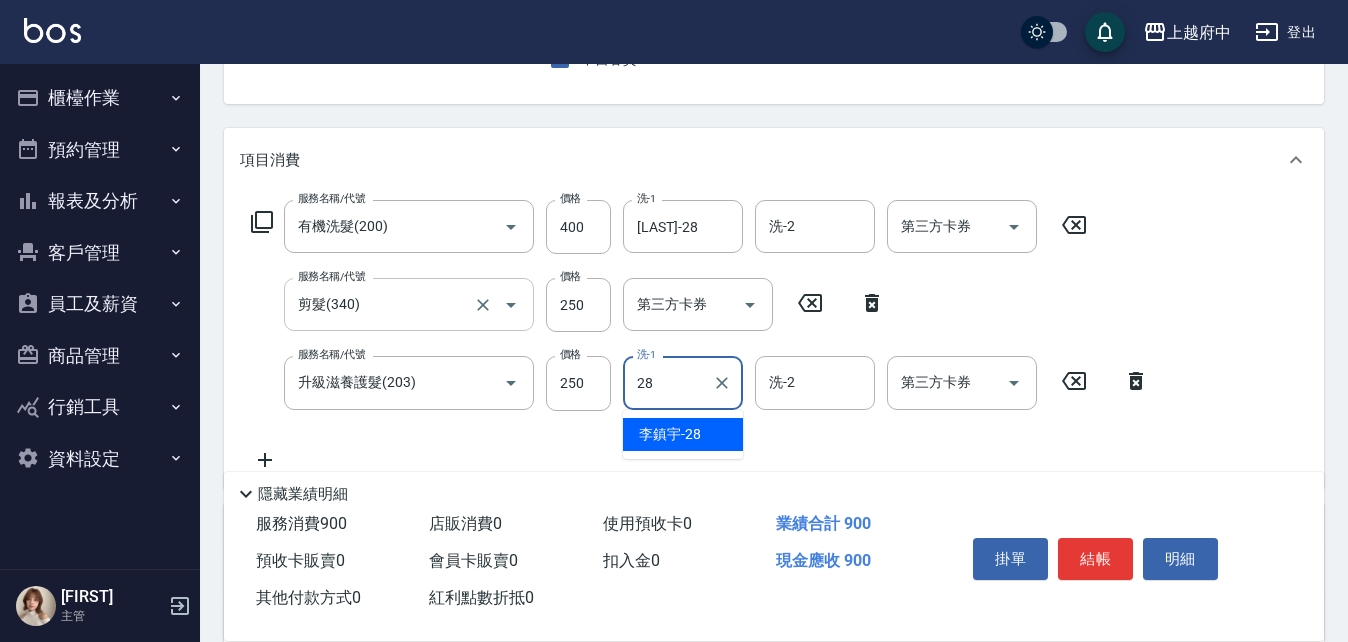 type on "[LAST] [FIRST]-28" 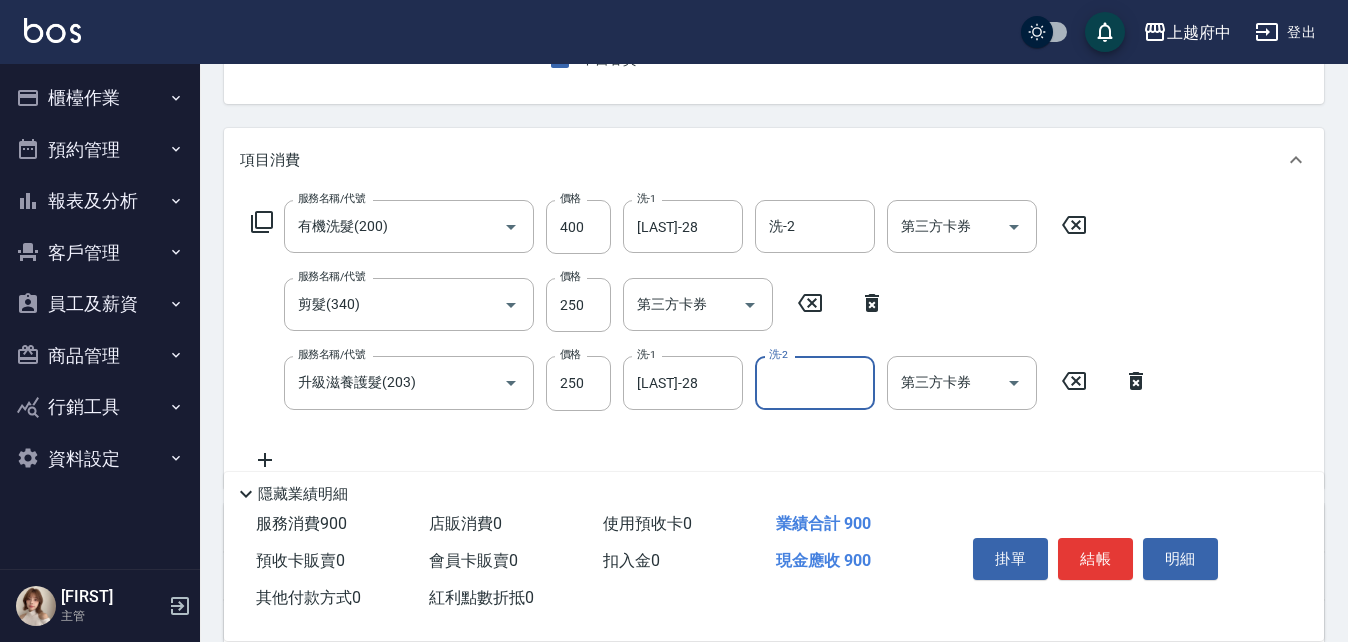 click on "服務名稱/代號 有機洗髮(200) 服務名稱/代號 價格 400 價格 洗-1 李鎮宇-28 洗-1 洗-2 洗-2 第三方卡券 第三方卡券 服務名稱/代號 剪髮(340) 服務名稱/代號 價格 250 價格 第三方卡券 第三方卡券 服務名稱/代號 升級滋養護髮(203) 服務名稱/代號 價格 250 價格 洗-1 李鎮宇-28 洗-1 洗-2 洗-2 第三方卡券 第三方卡券" at bounding box center (700, 335) 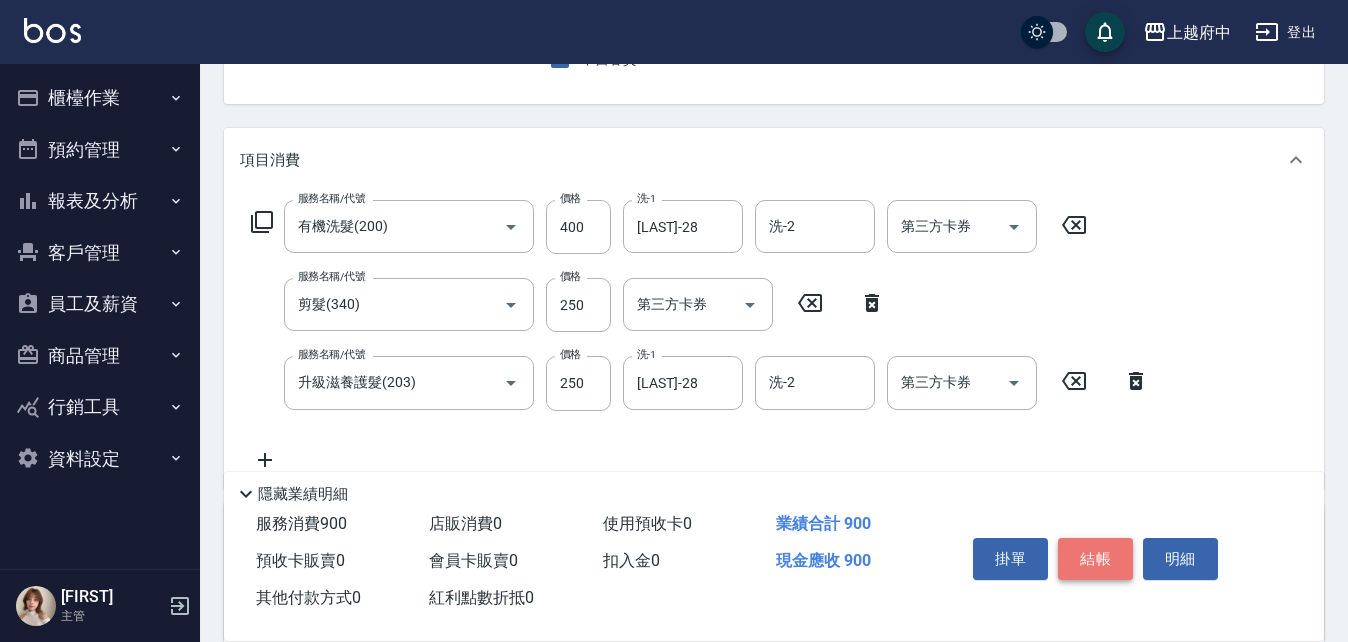 click on "結帳" at bounding box center [1095, 559] 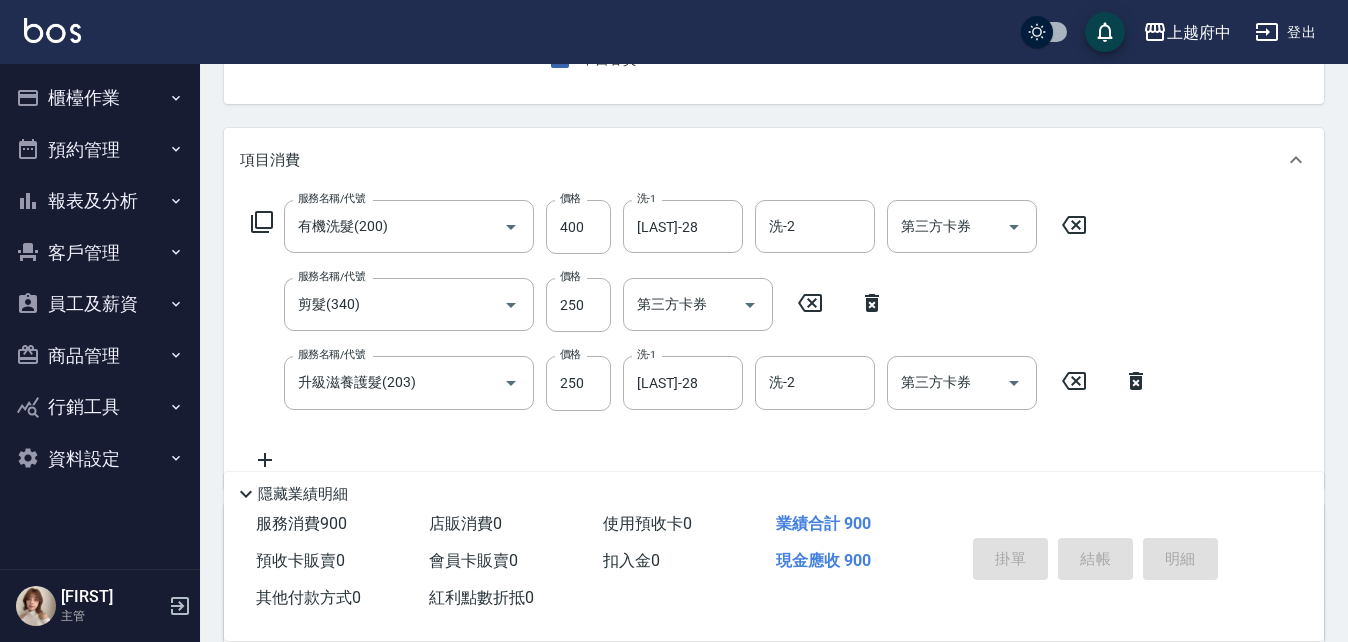 type on "2025/08/08 20:07" 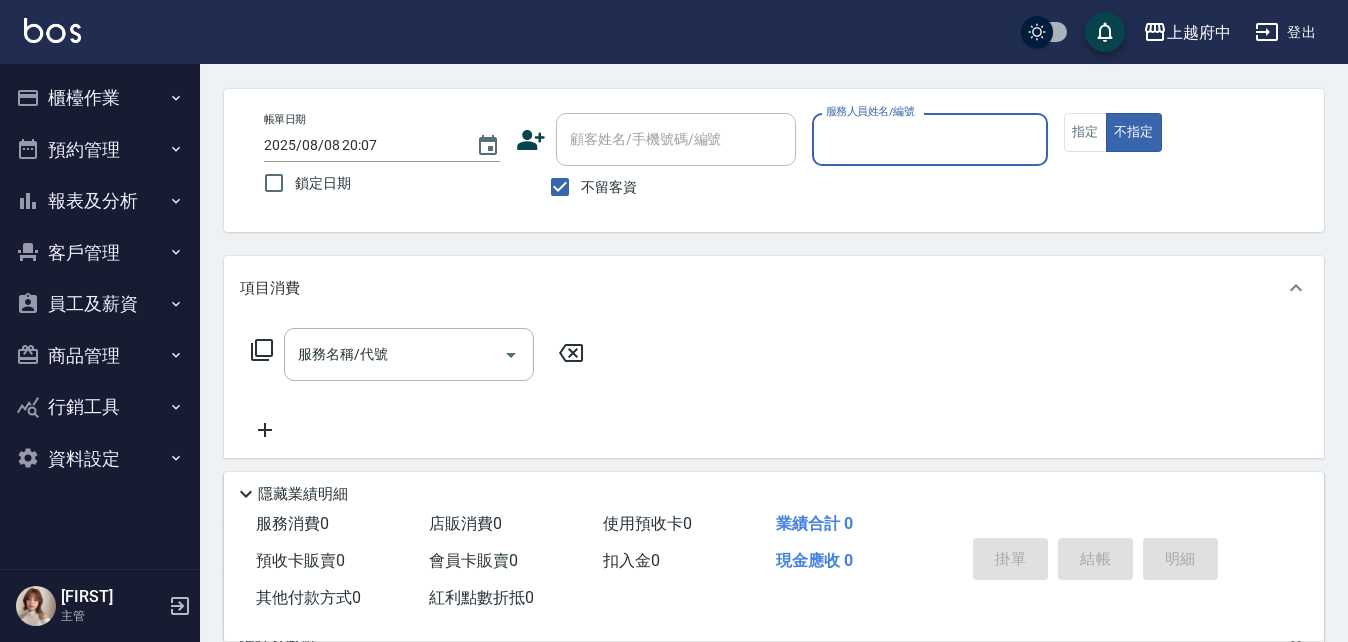 scroll, scrollTop: 0, scrollLeft: 0, axis: both 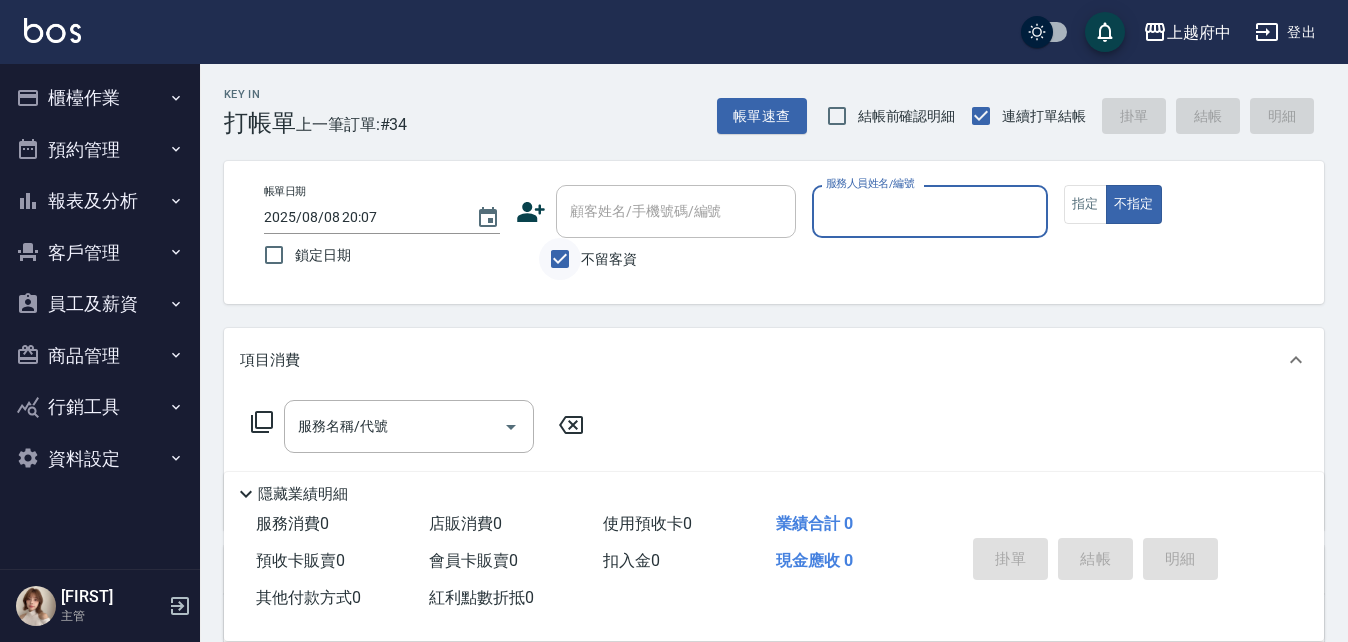 click on "不留客資" at bounding box center [560, 259] 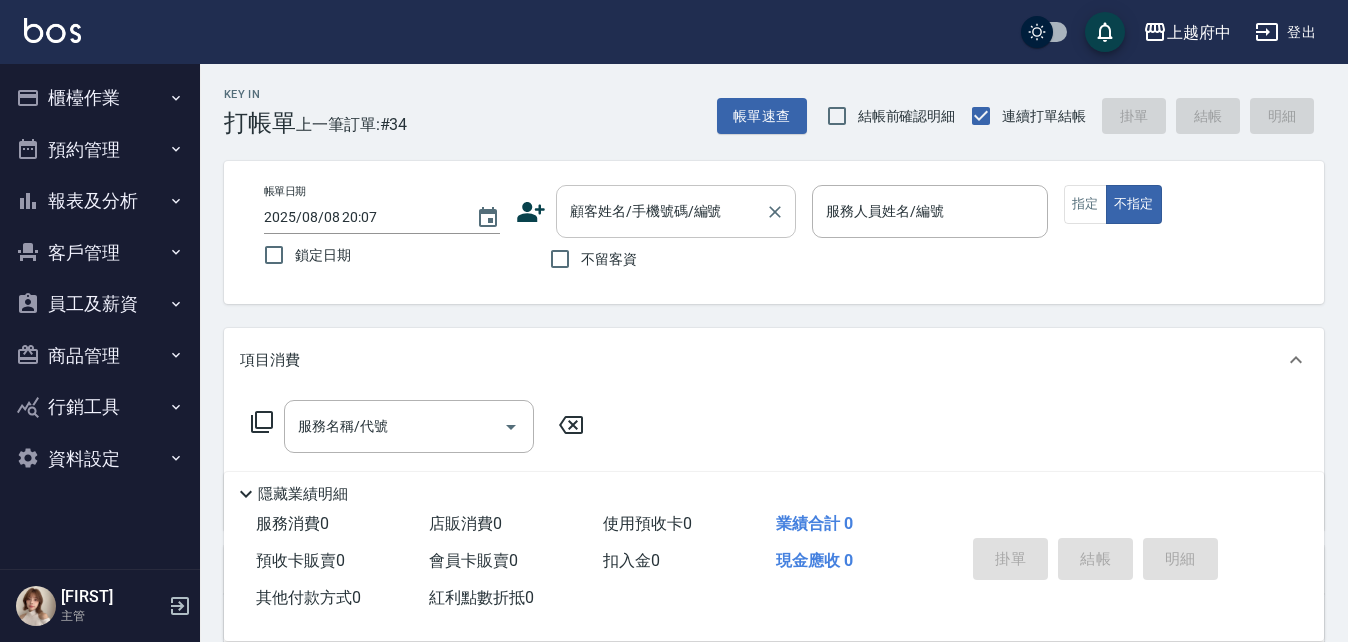 click on "顧客姓名/手機號碼/編號" at bounding box center [661, 211] 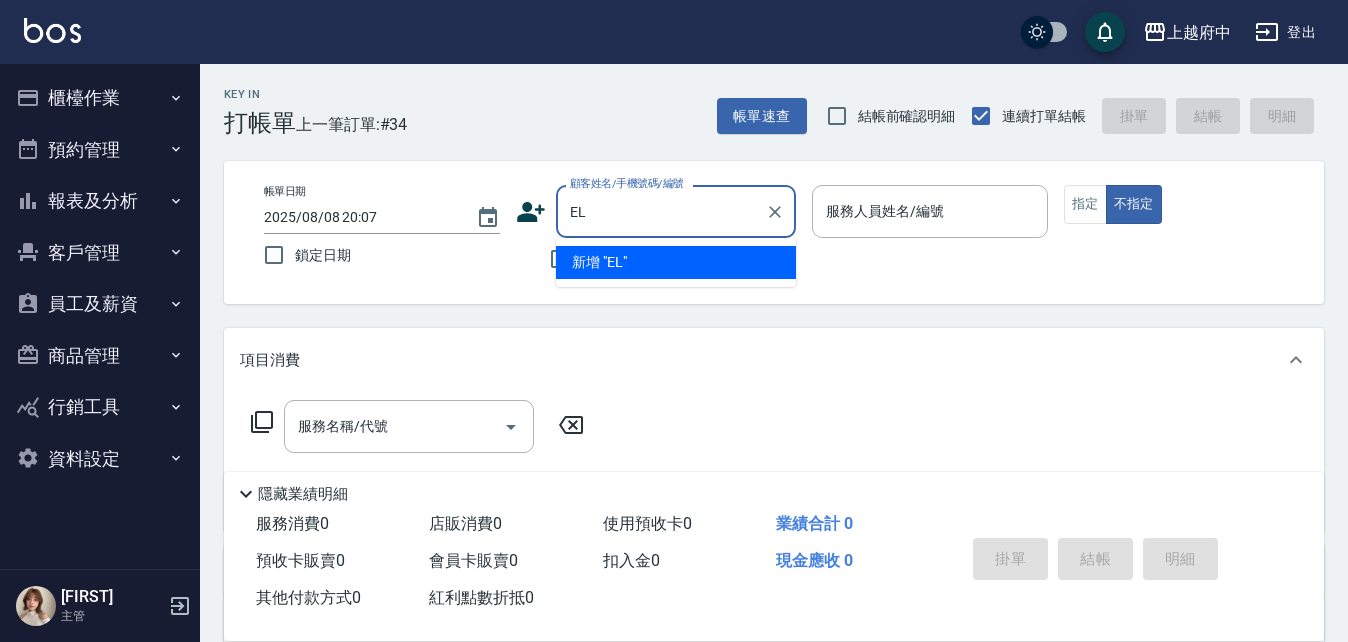 type on "E" 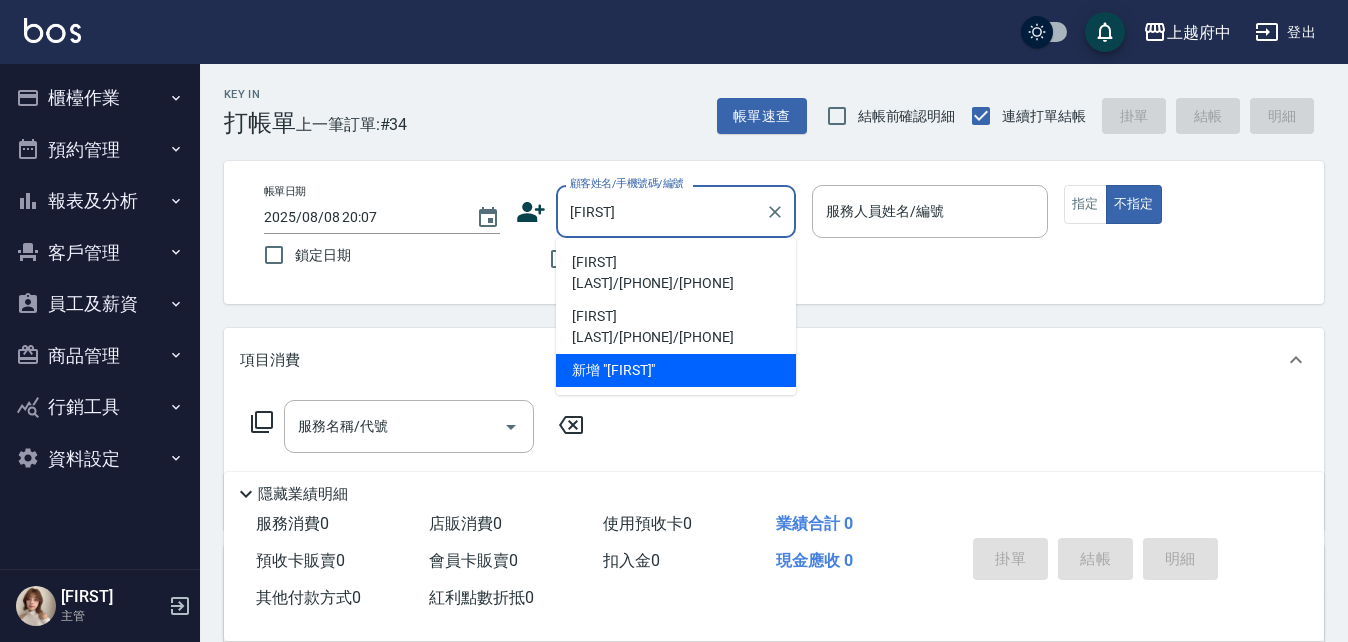 click on "[LAST] [FIRST]/[PHONE]/[PHONE]" at bounding box center [676, 273] 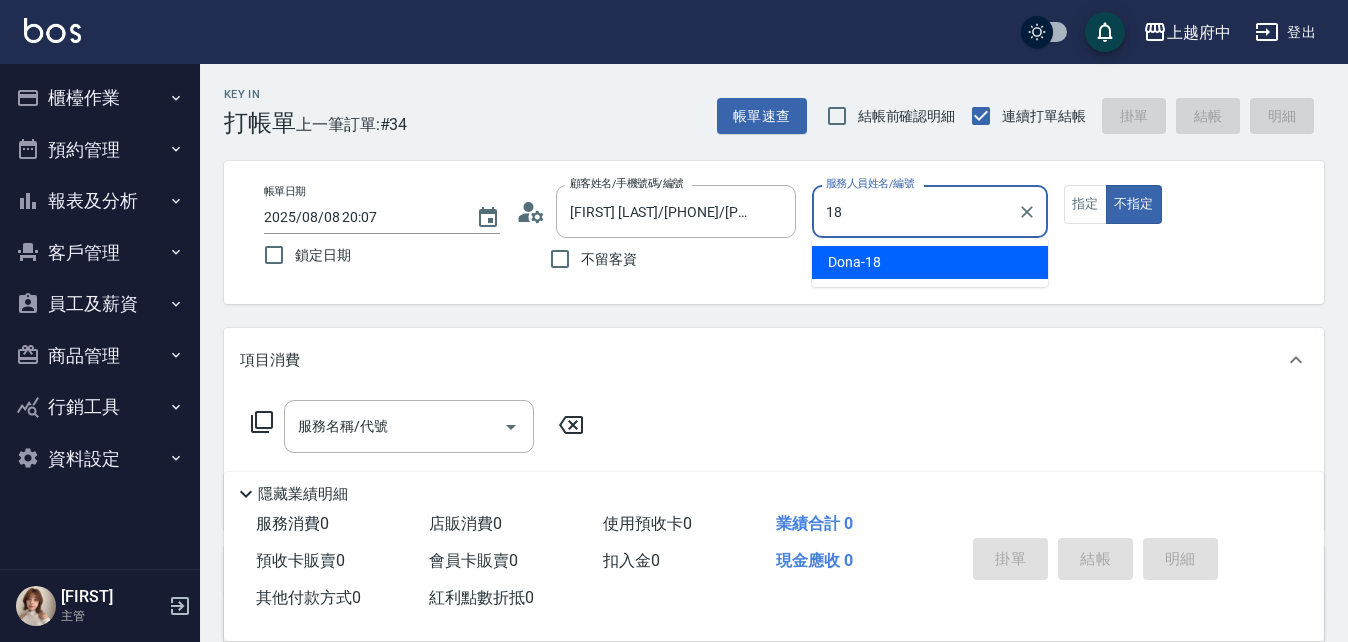 type on "Dona-18" 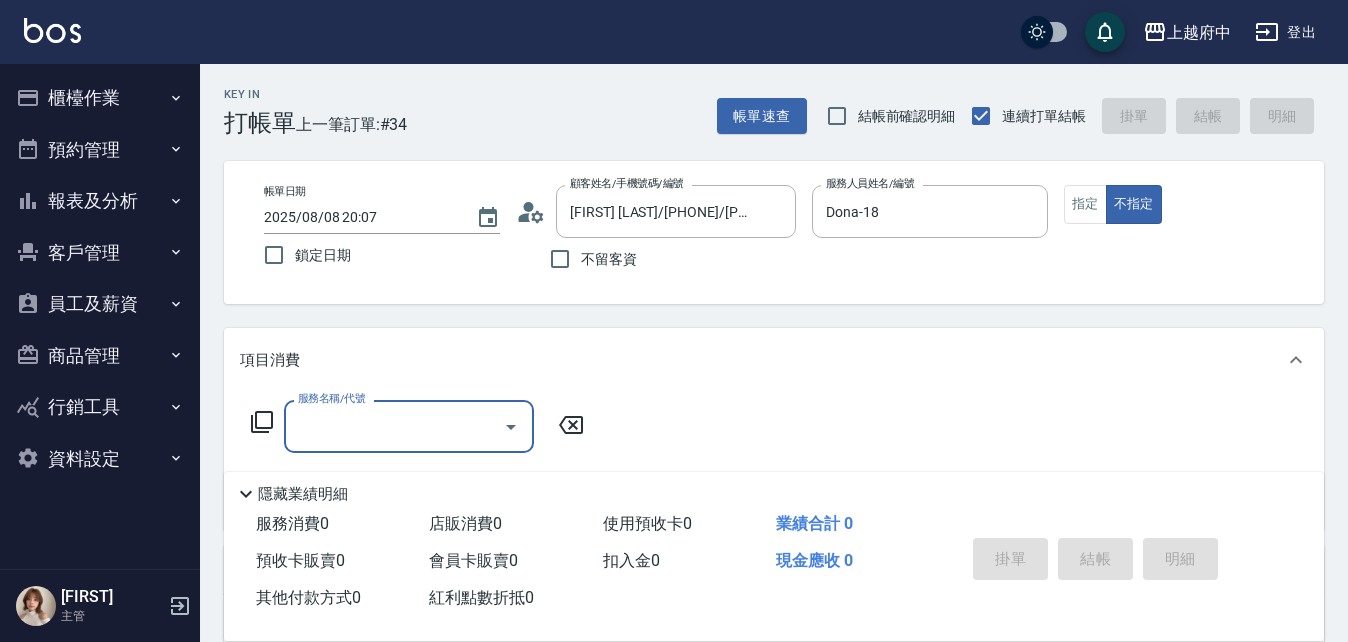 scroll, scrollTop: 100, scrollLeft: 0, axis: vertical 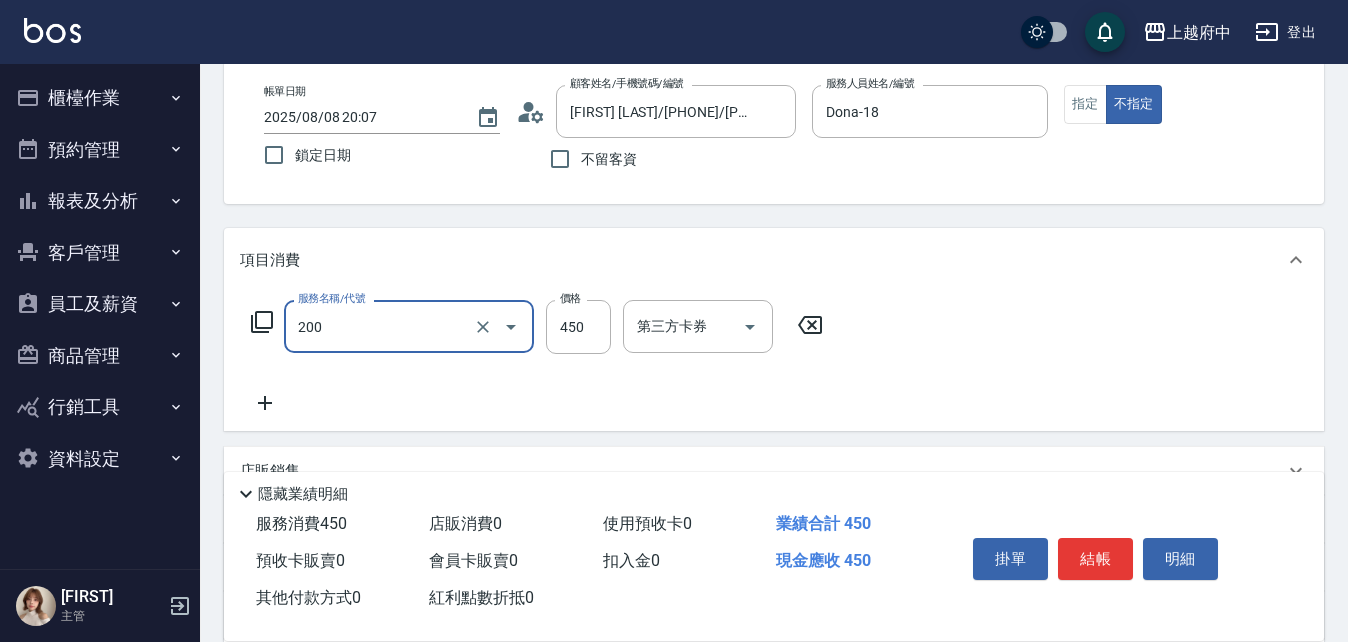 type on "有機洗髮(200)" 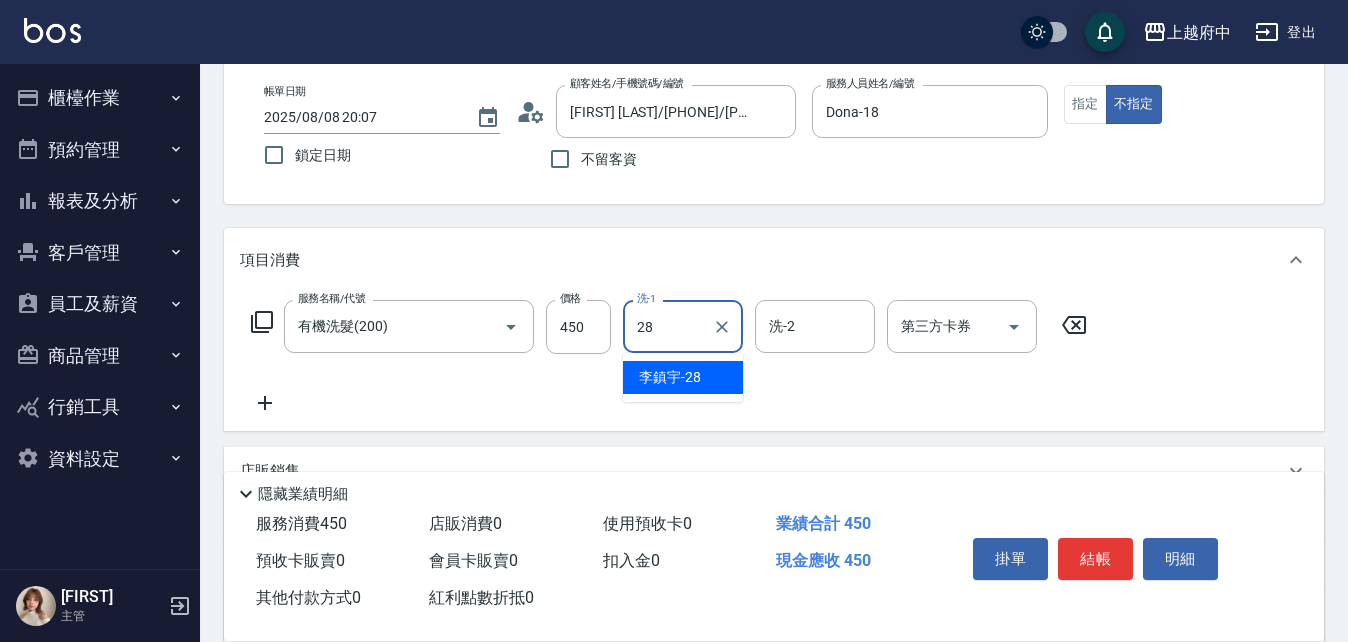 type on "[LAST] [FIRST]-28" 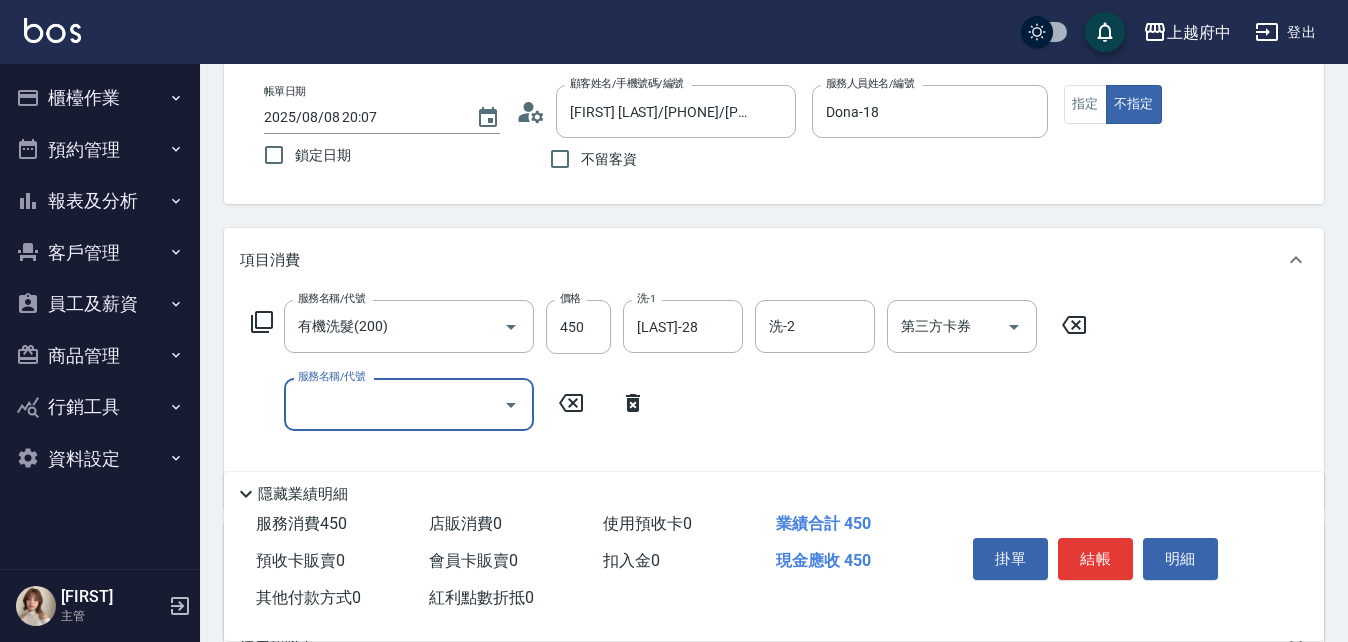 scroll, scrollTop: 200, scrollLeft: 0, axis: vertical 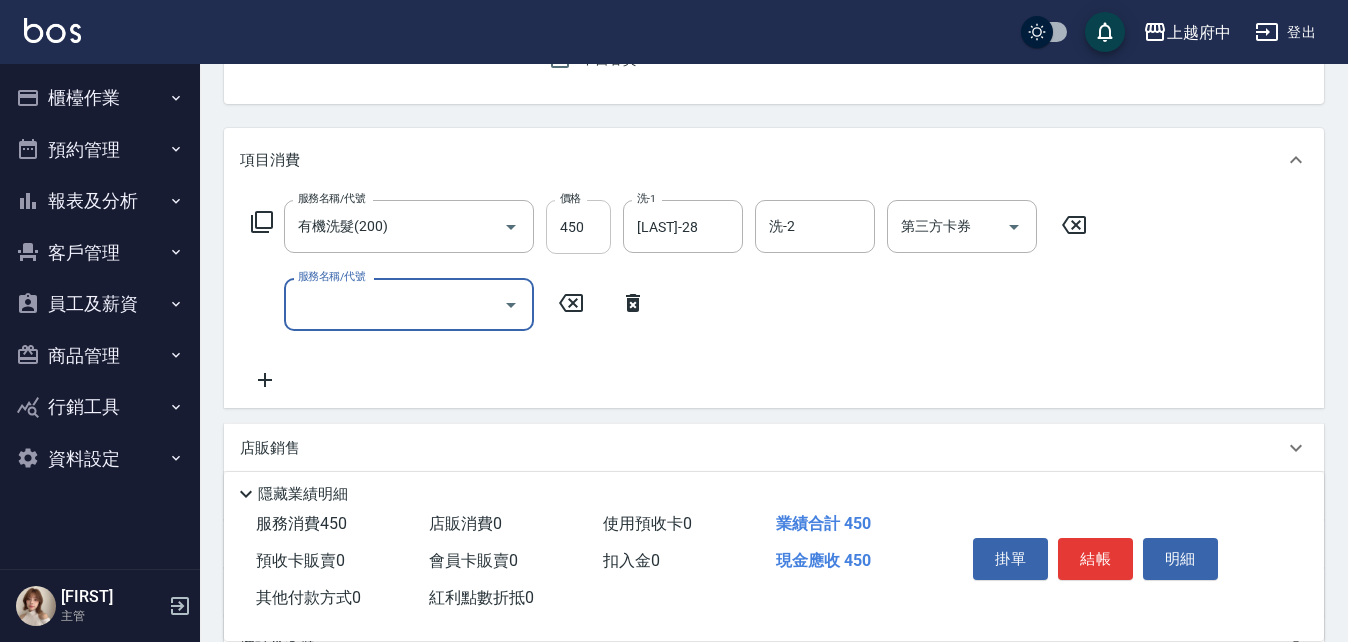 click on "450" at bounding box center (578, 227) 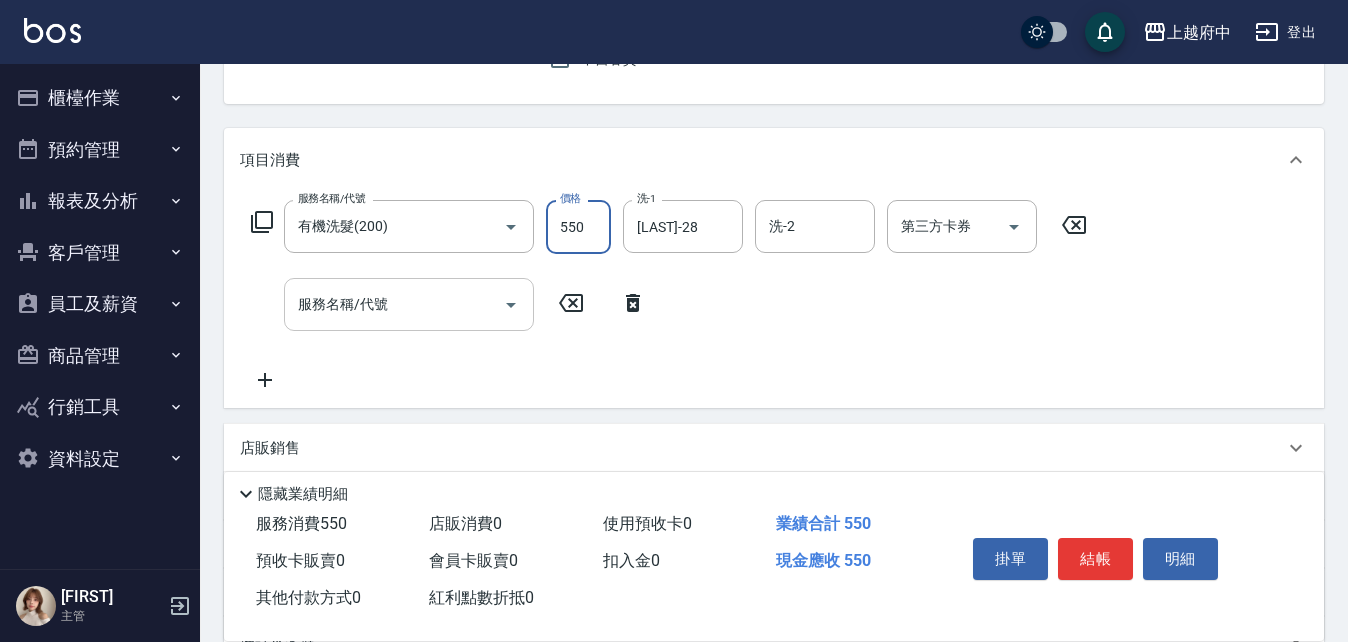 click on "服務名稱/代號" at bounding box center (409, 304) 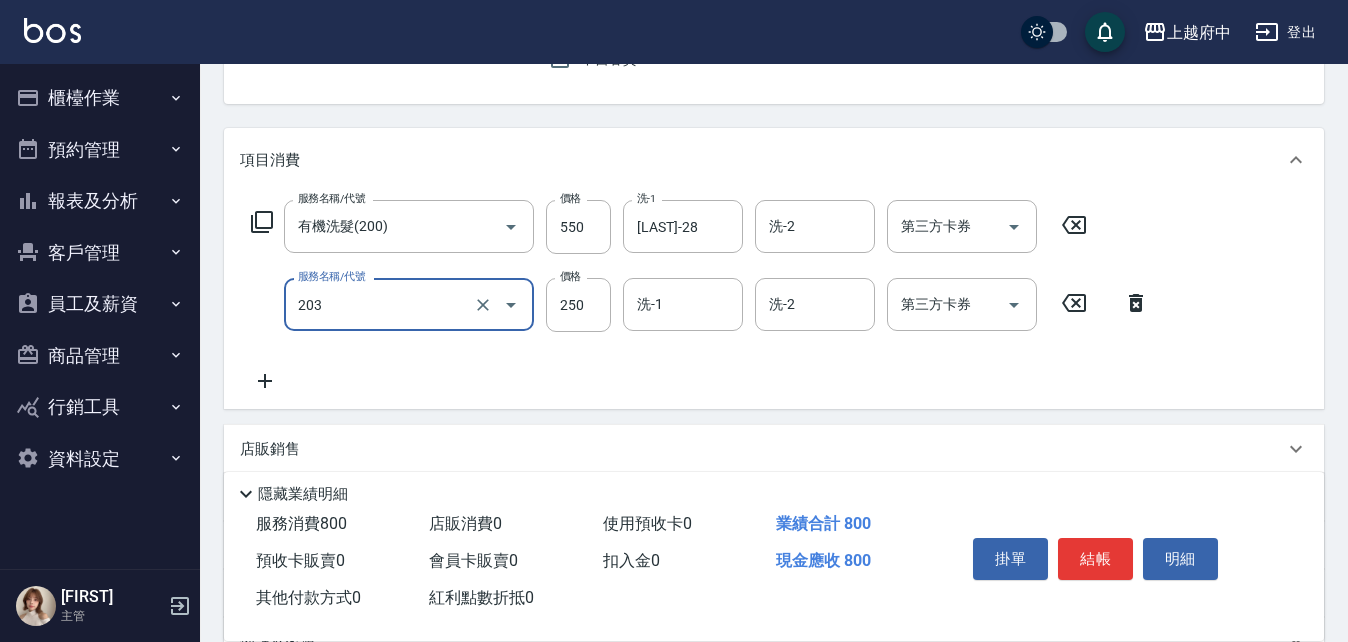 type on "升級滋養護髮(203)" 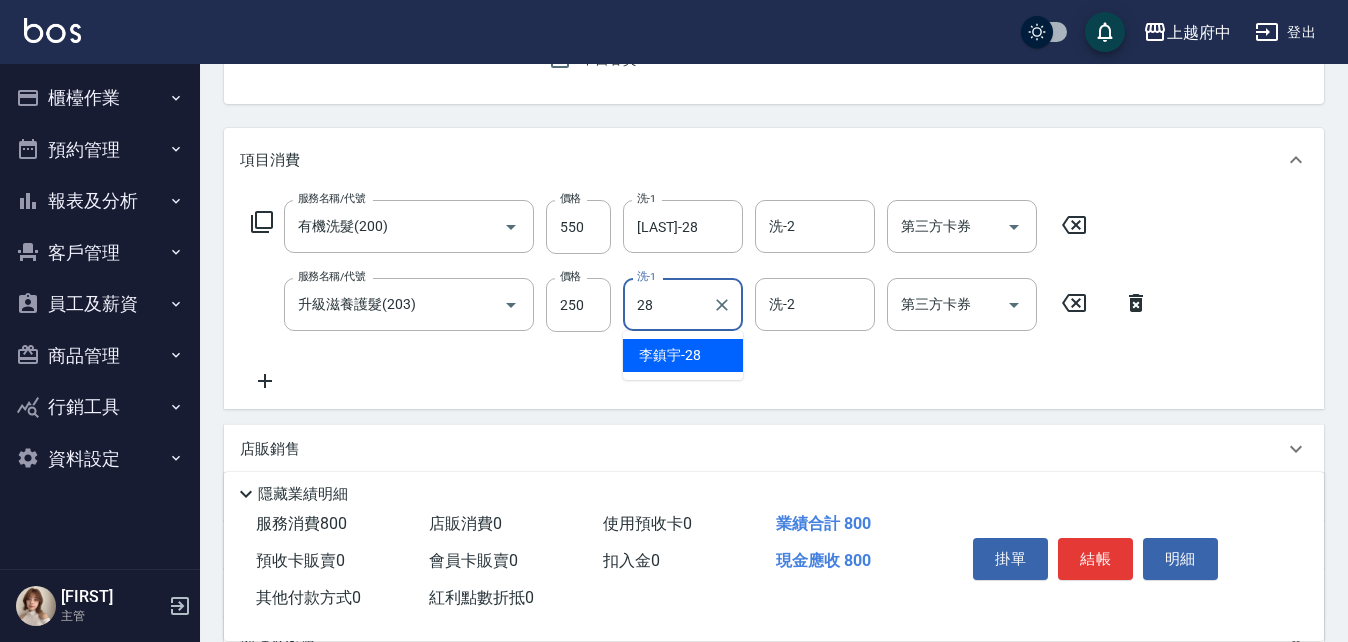 type on "[LAST] [FIRST]-28" 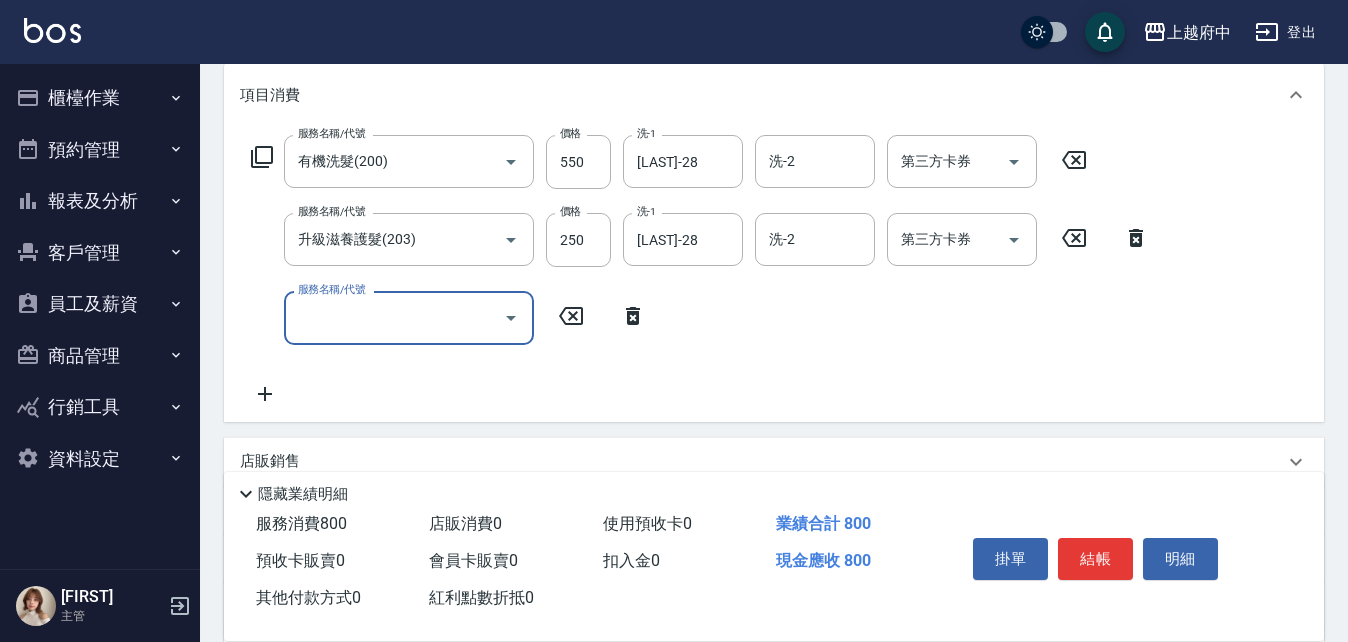 scroll, scrollTop: 300, scrollLeft: 0, axis: vertical 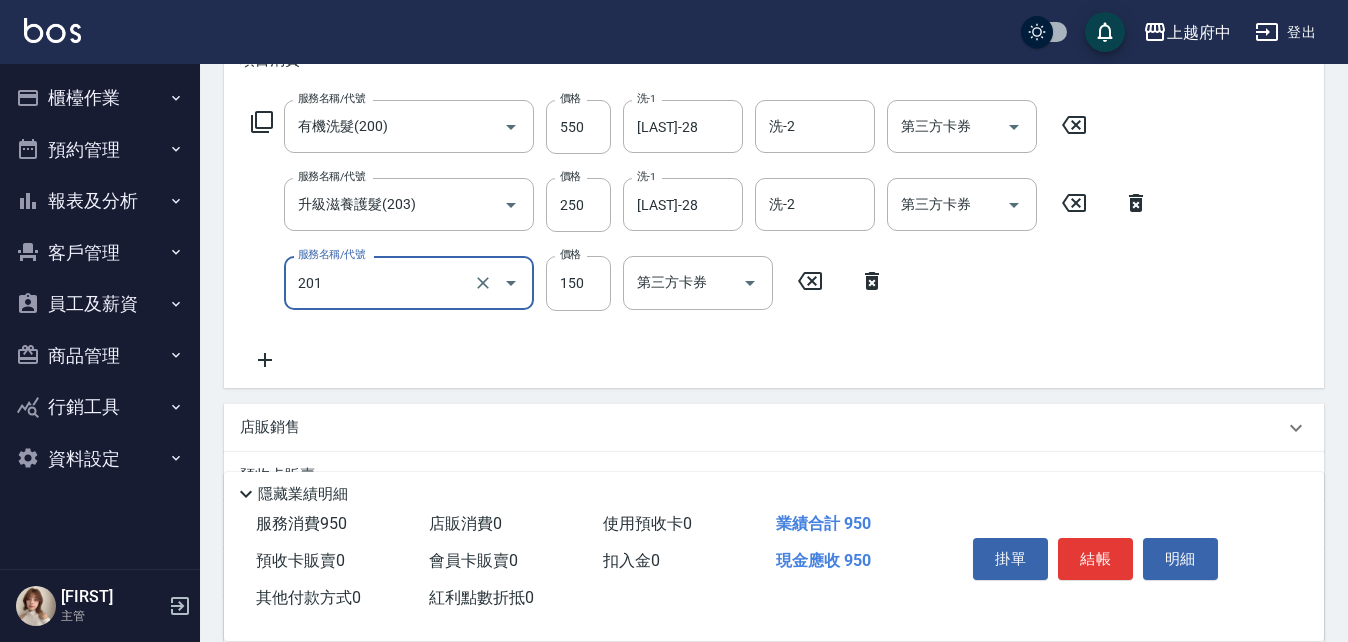 type on "加強補色(201)" 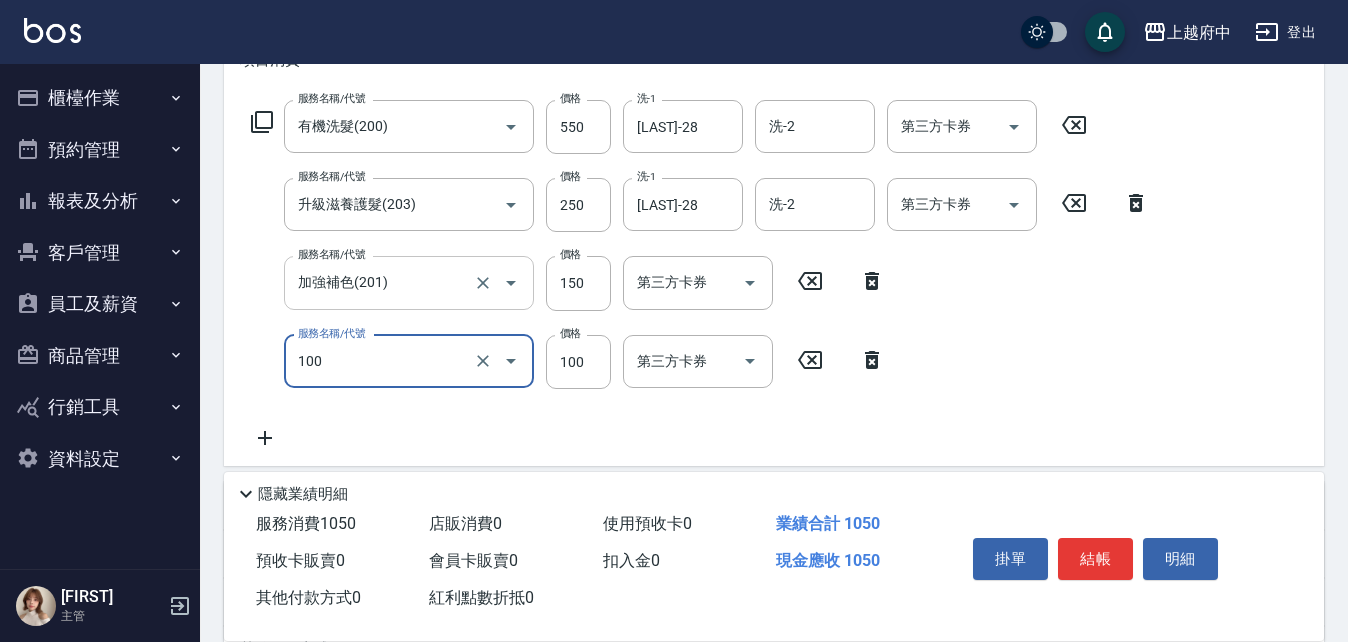 type on "造型/修劉海(100)" 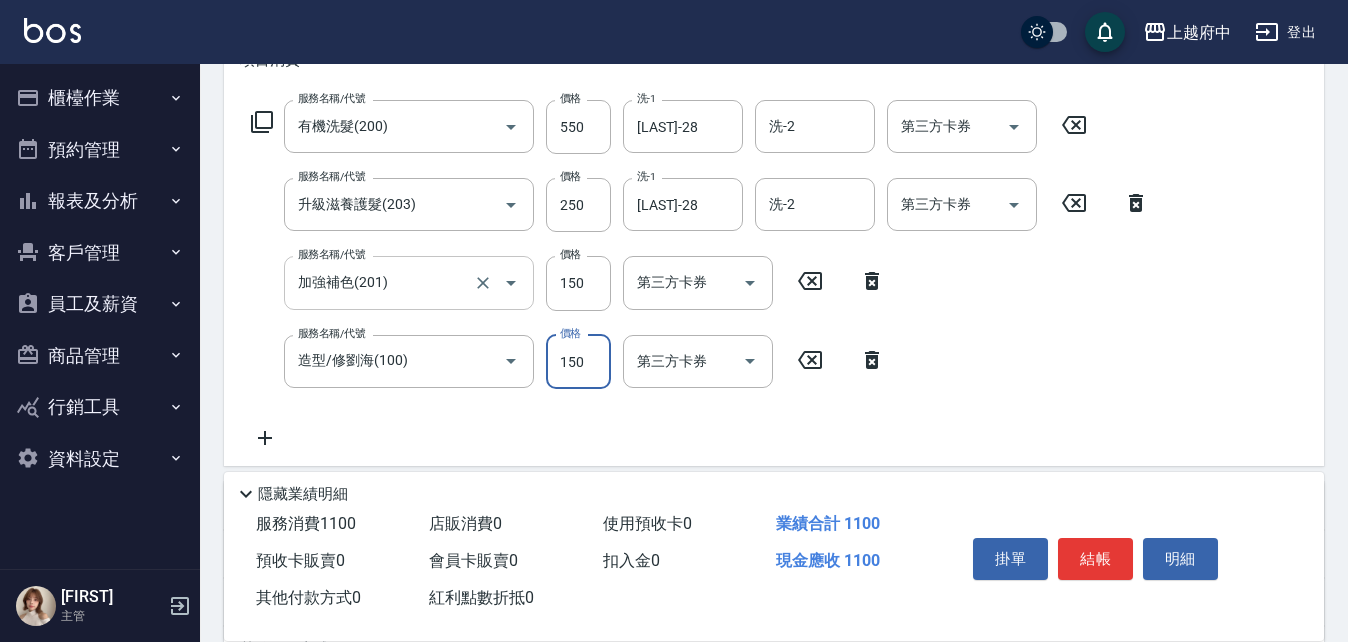 type on "150" 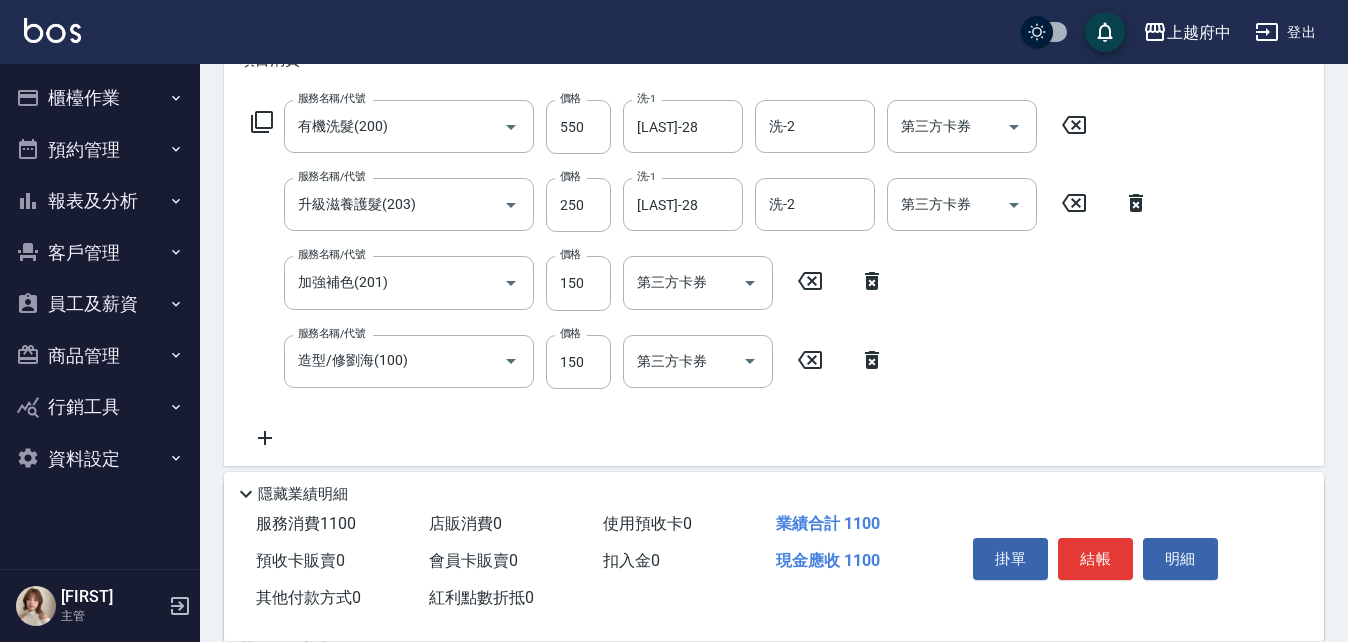 click on "服務名稱/代號 有機洗髮(200) 服務名稱/代號 價格 550 價格 洗-1 李鎮宇-28 洗-1 洗-2 洗-2 第三方卡券 第三方卡券 服務名稱/代號 升級滋養護髮(203) 服務名稱/代號 價格 250 價格 洗-1 李鎮宇-28 洗-1 洗-2 洗-2 第三方卡券 第三方卡券 服務名稱/代號 加強補色(201) 服務名稱/代號 價格 150 價格 第三方卡券 第三方卡券 服務名稱/代號 造型/修劉海(100) 服務名稱/代號 價格 150 價格 第三方卡券 第三方卡券" at bounding box center (700, 275) 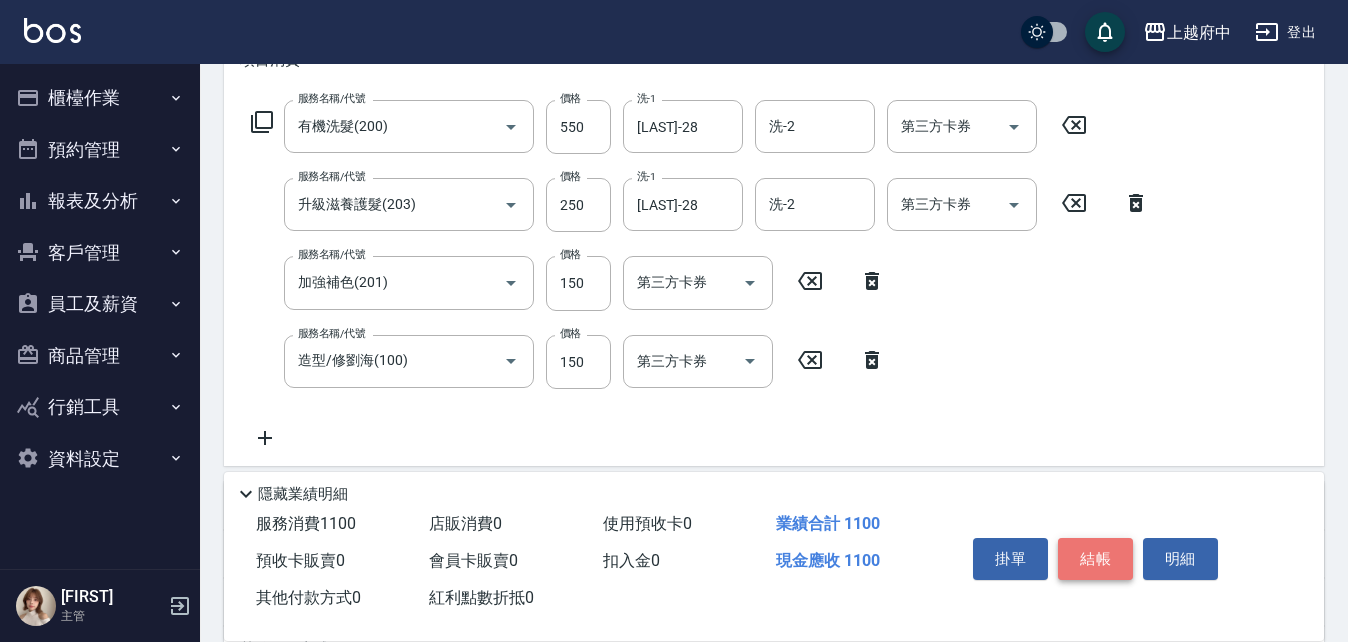click on "結帳" at bounding box center (1095, 559) 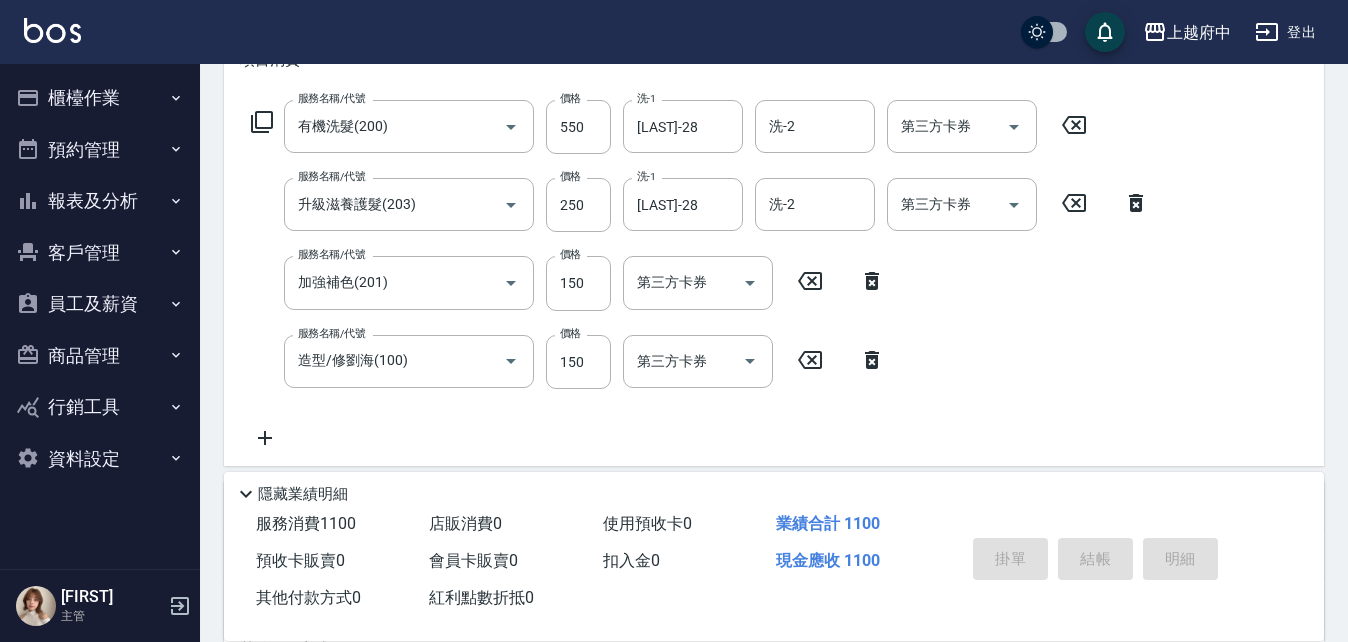 type on "2025/08/08 20:08" 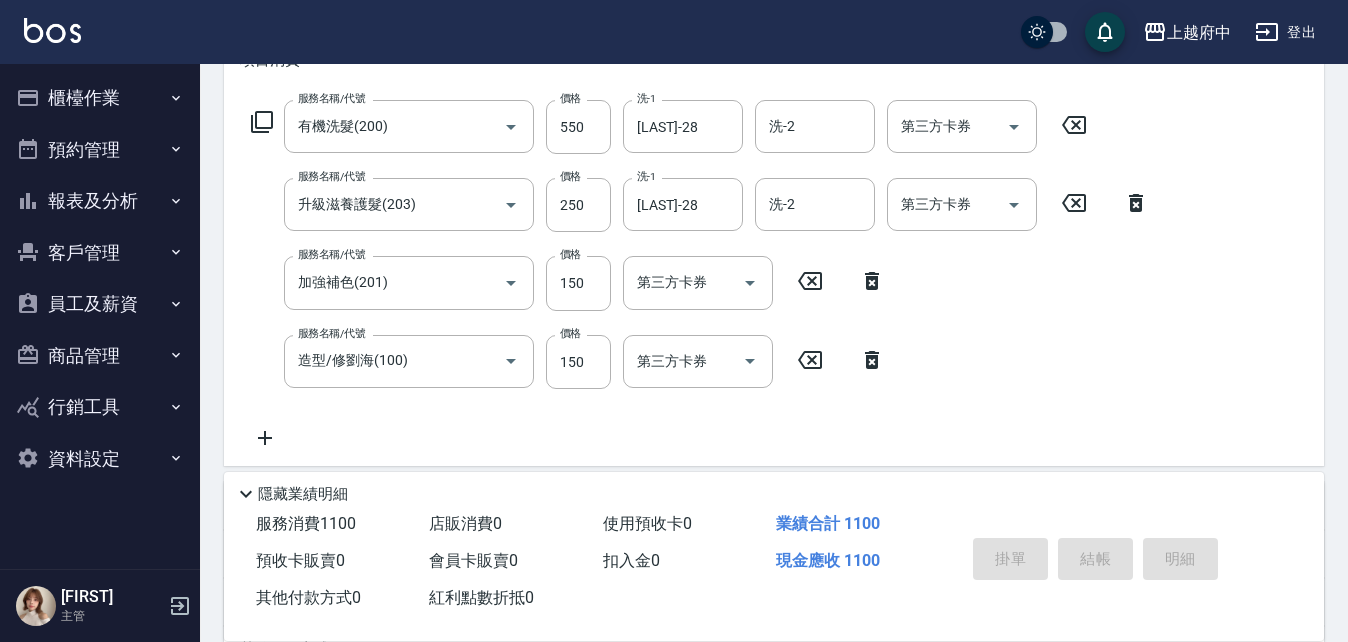 type 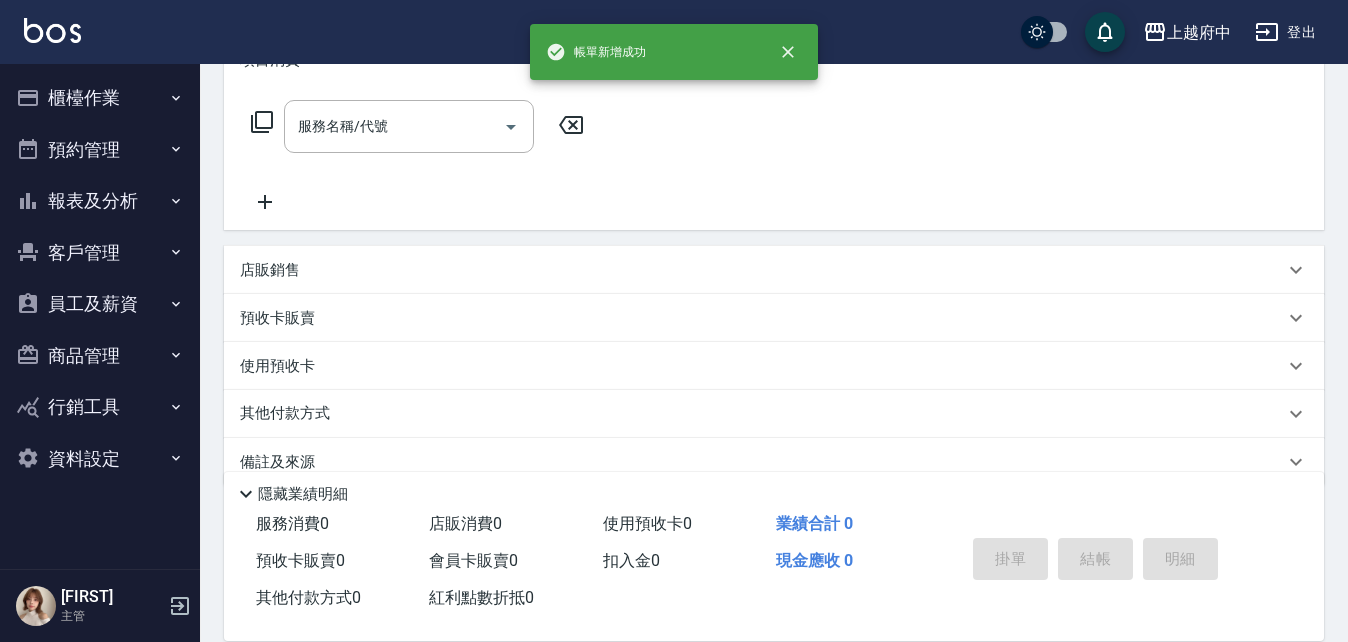 scroll, scrollTop: 0, scrollLeft: 0, axis: both 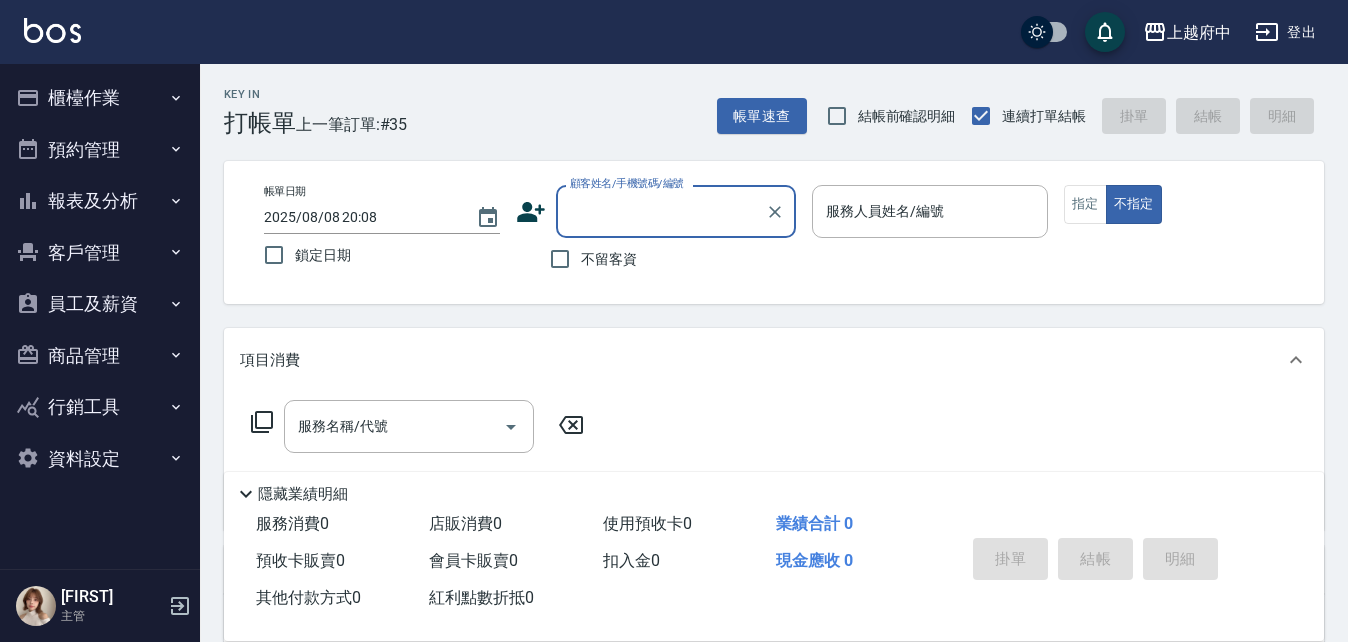 click on "櫃檯作業" at bounding box center (100, 98) 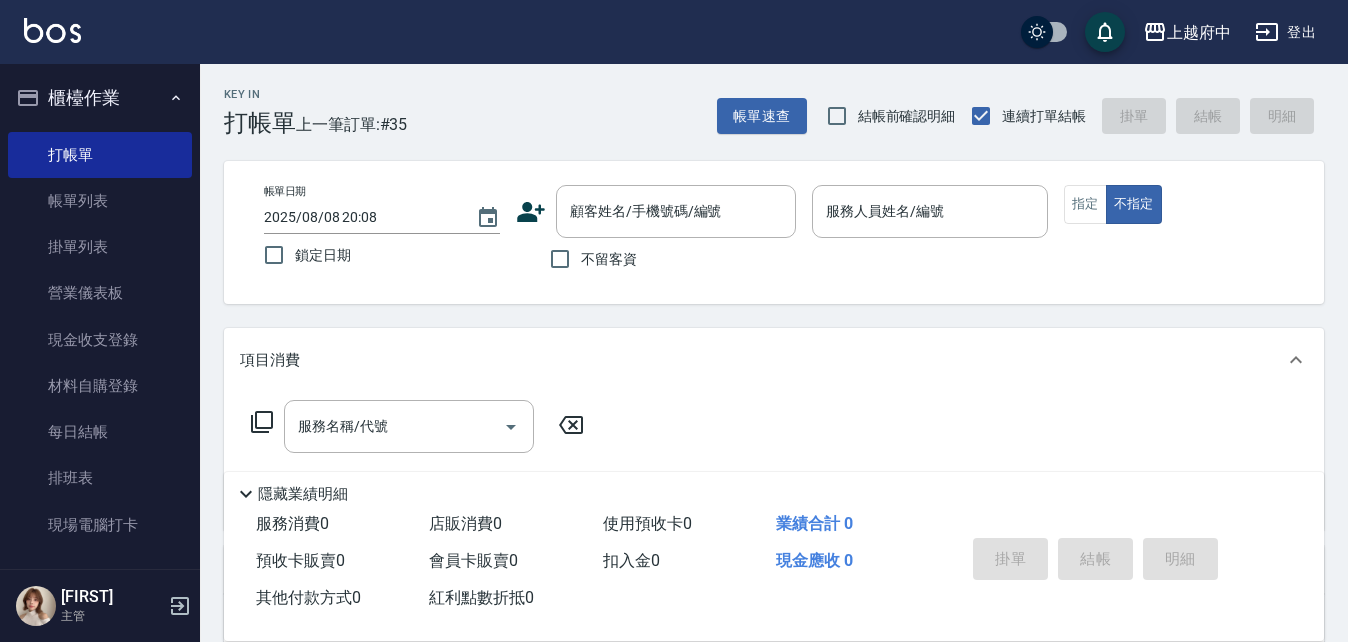 click on "櫃檯作業" at bounding box center (100, 98) 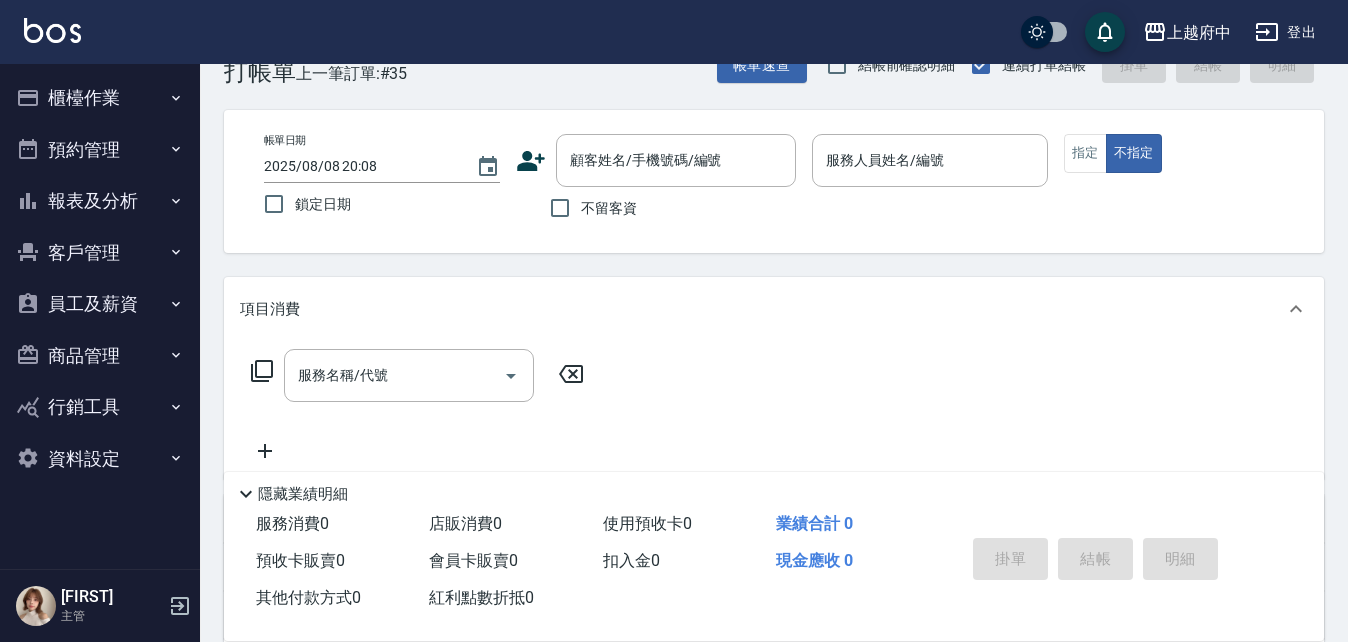 scroll, scrollTop: 100, scrollLeft: 0, axis: vertical 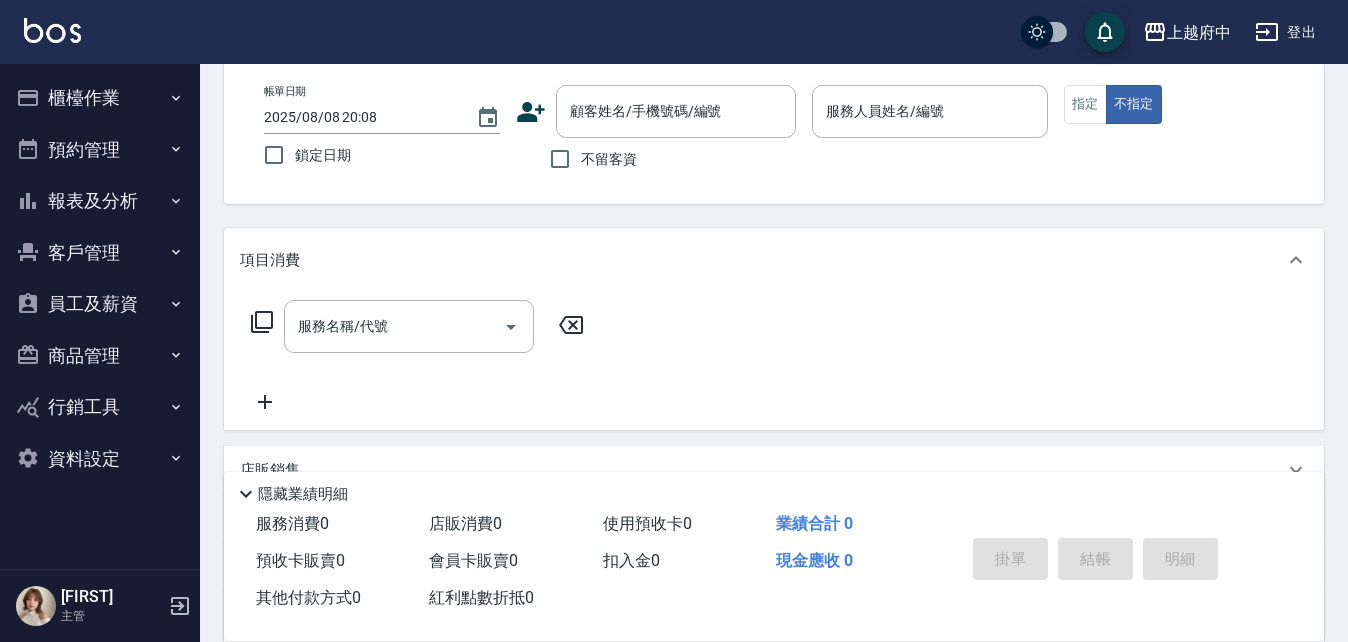 click on "客戶管理" at bounding box center (100, 253) 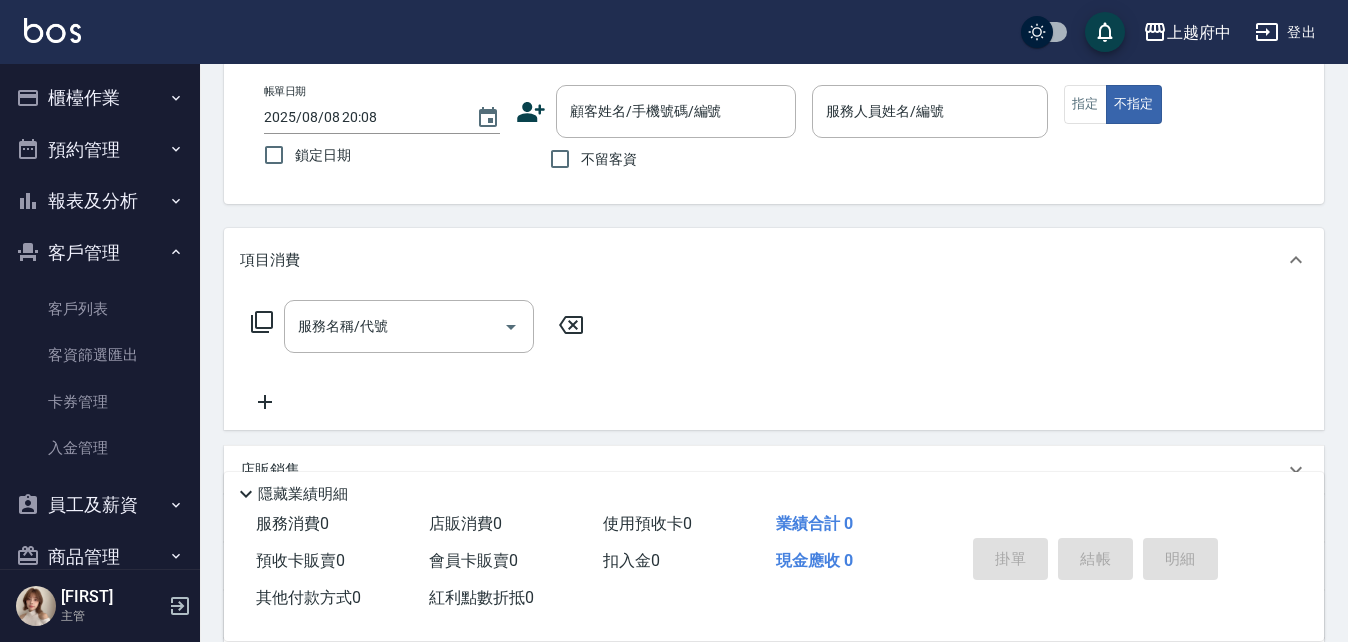 click on "客戶管理" at bounding box center (100, 253) 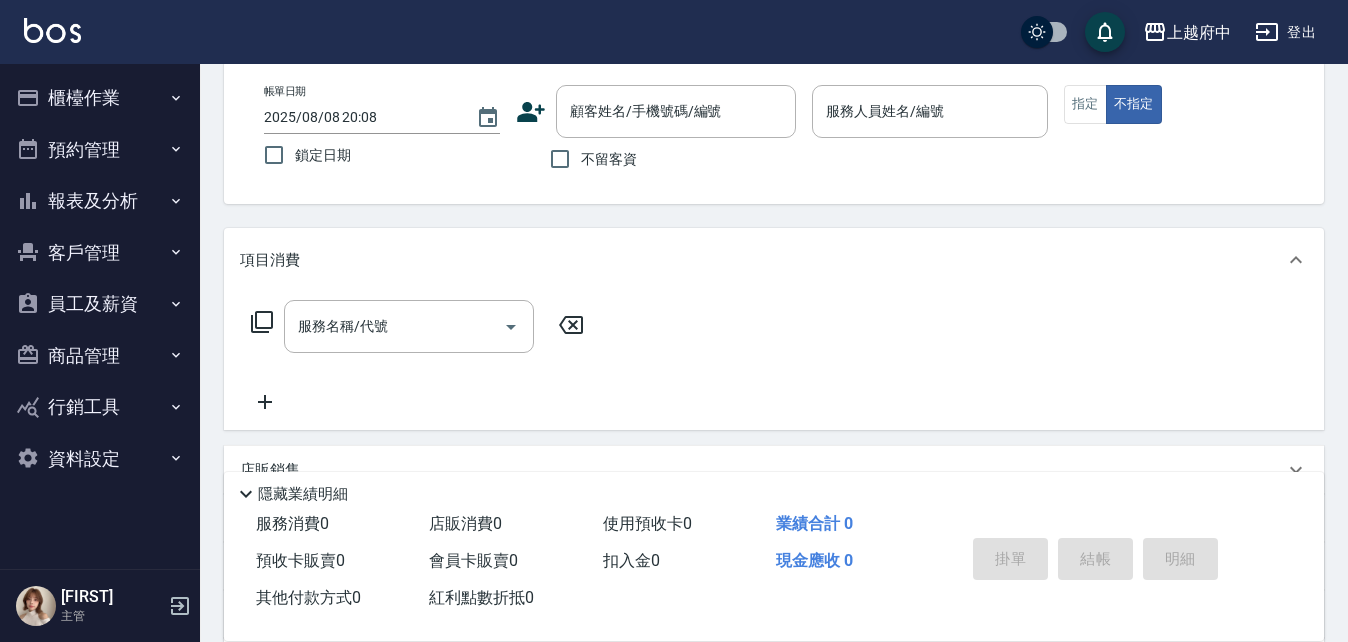 click on "報表及分析" at bounding box center (100, 201) 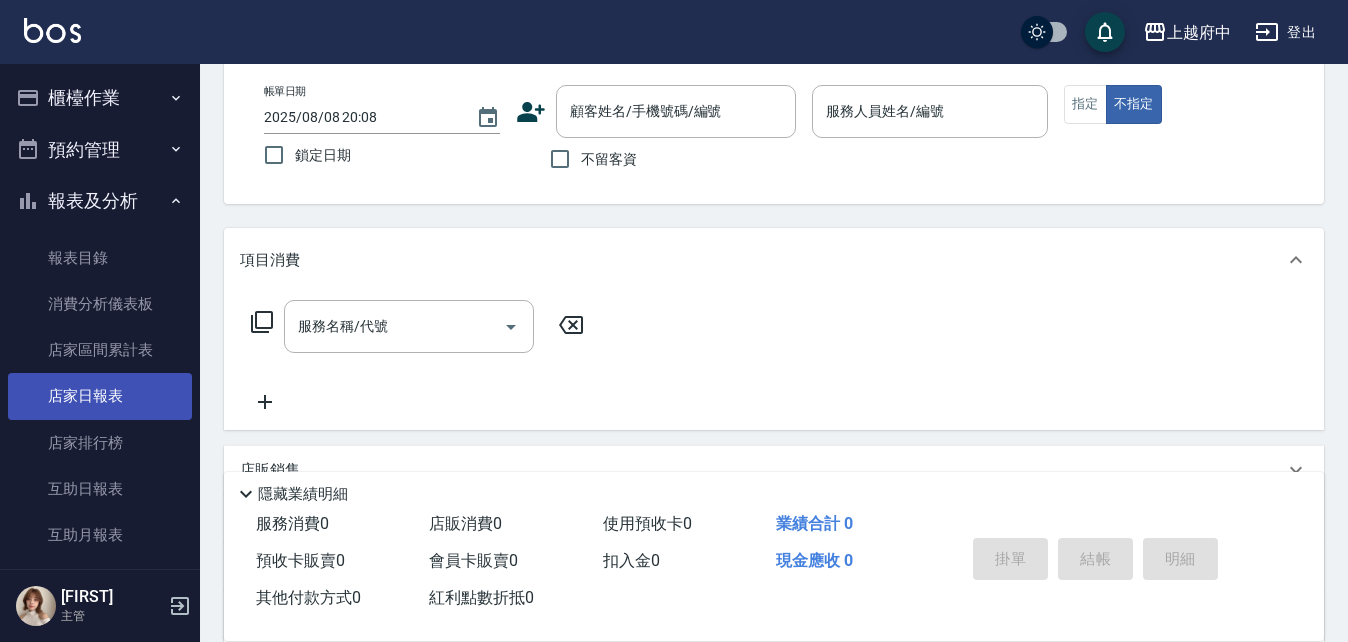 click on "店家日報表" at bounding box center (100, 396) 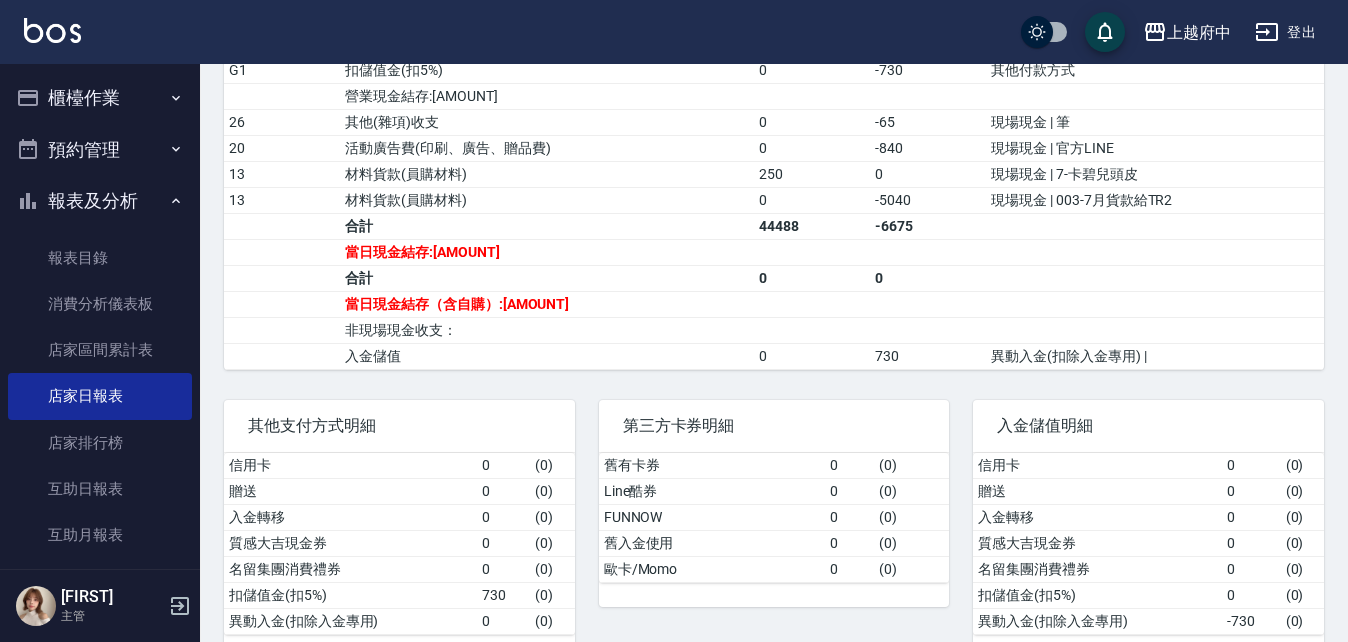 scroll, scrollTop: 800, scrollLeft: 0, axis: vertical 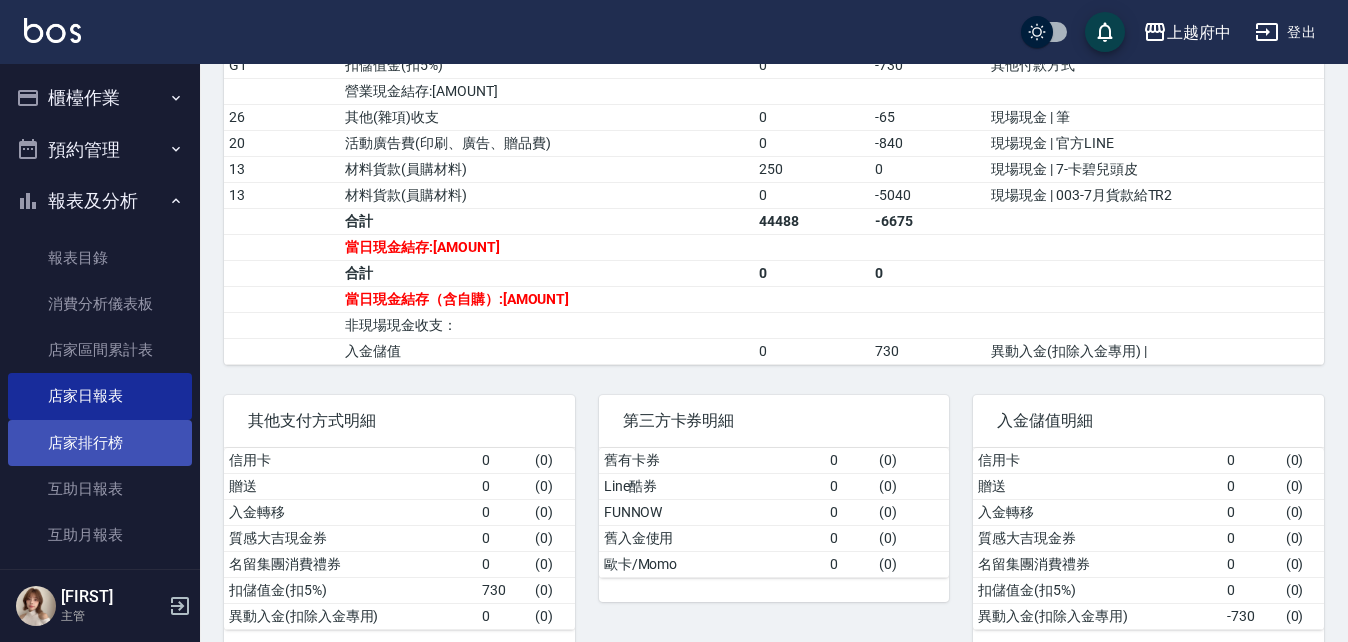 click on "店家排行榜" at bounding box center (100, 443) 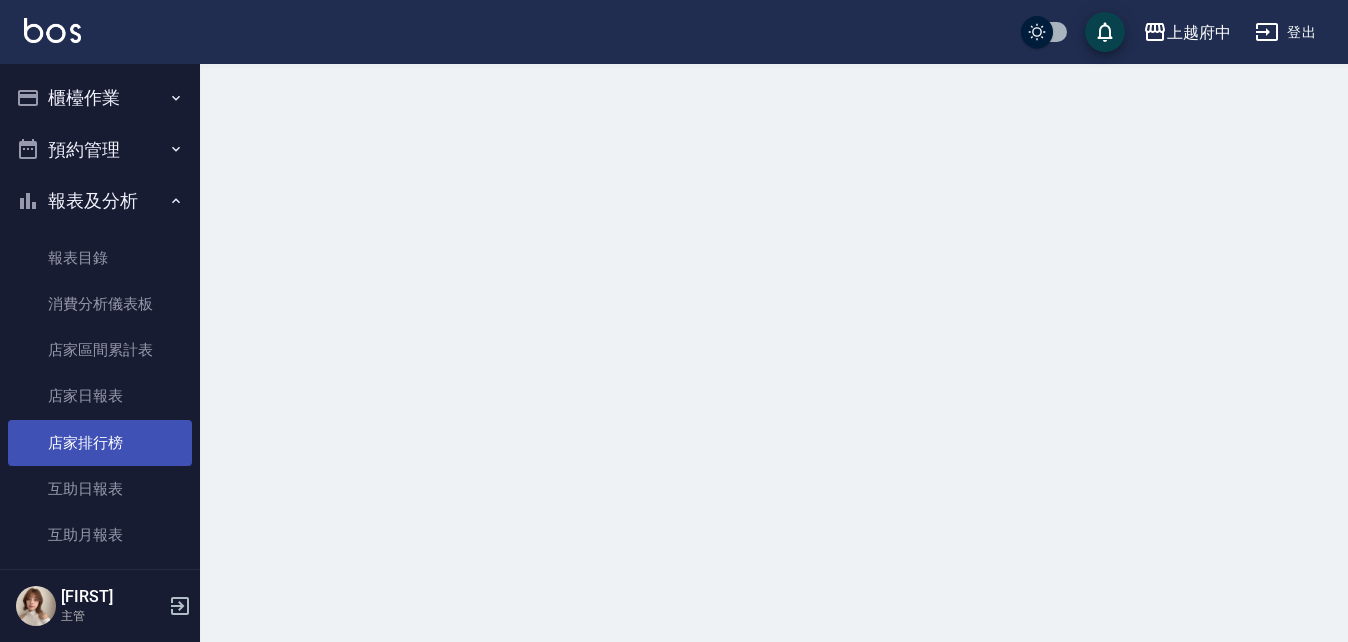 scroll, scrollTop: 0, scrollLeft: 0, axis: both 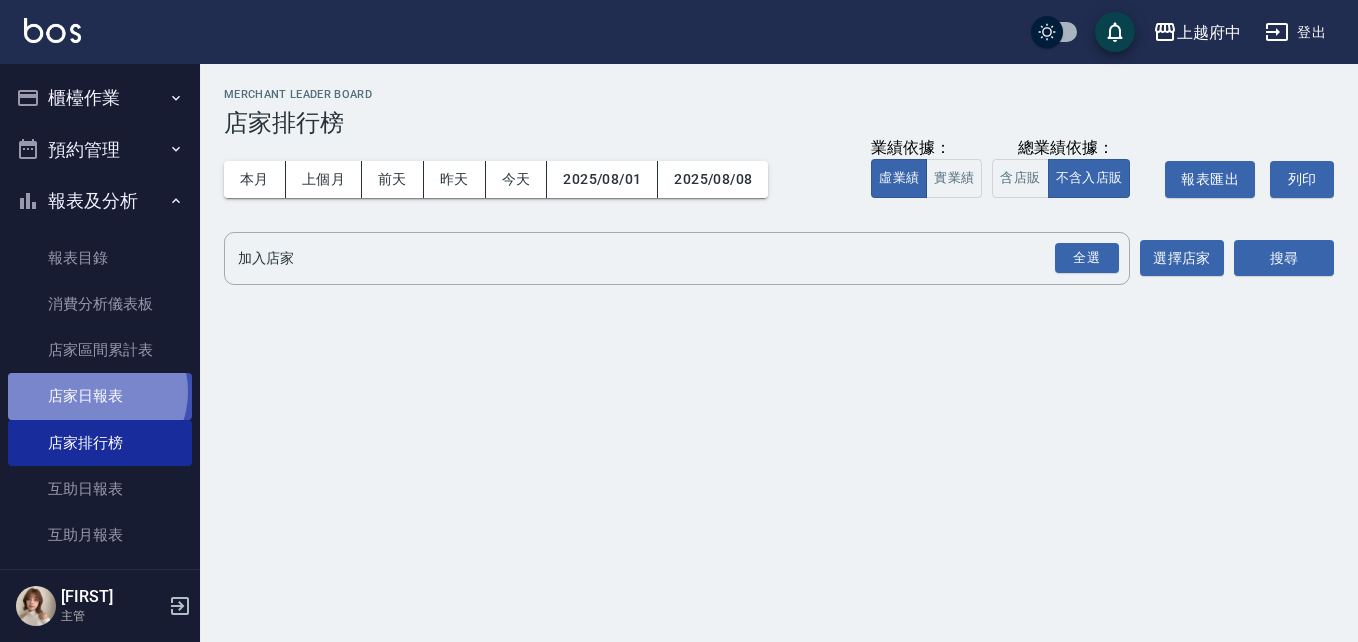 click on "店家日報表" at bounding box center [100, 396] 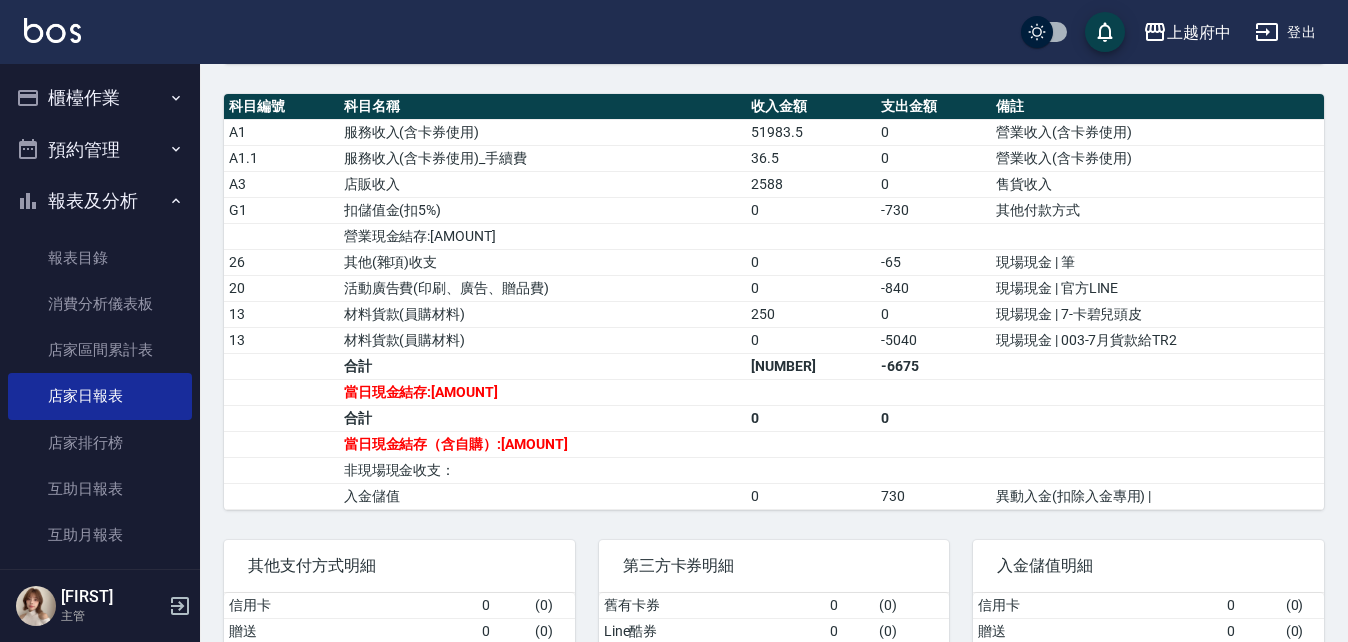 scroll, scrollTop: 700, scrollLeft: 0, axis: vertical 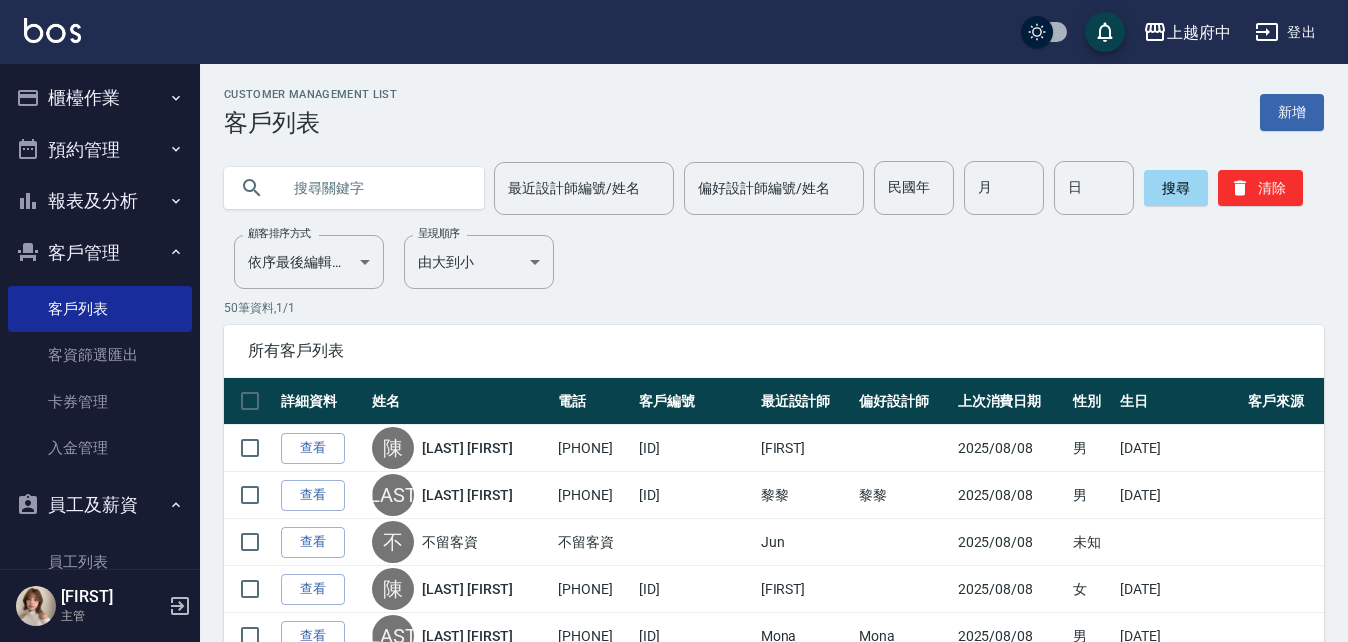 click at bounding box center (374, 188) 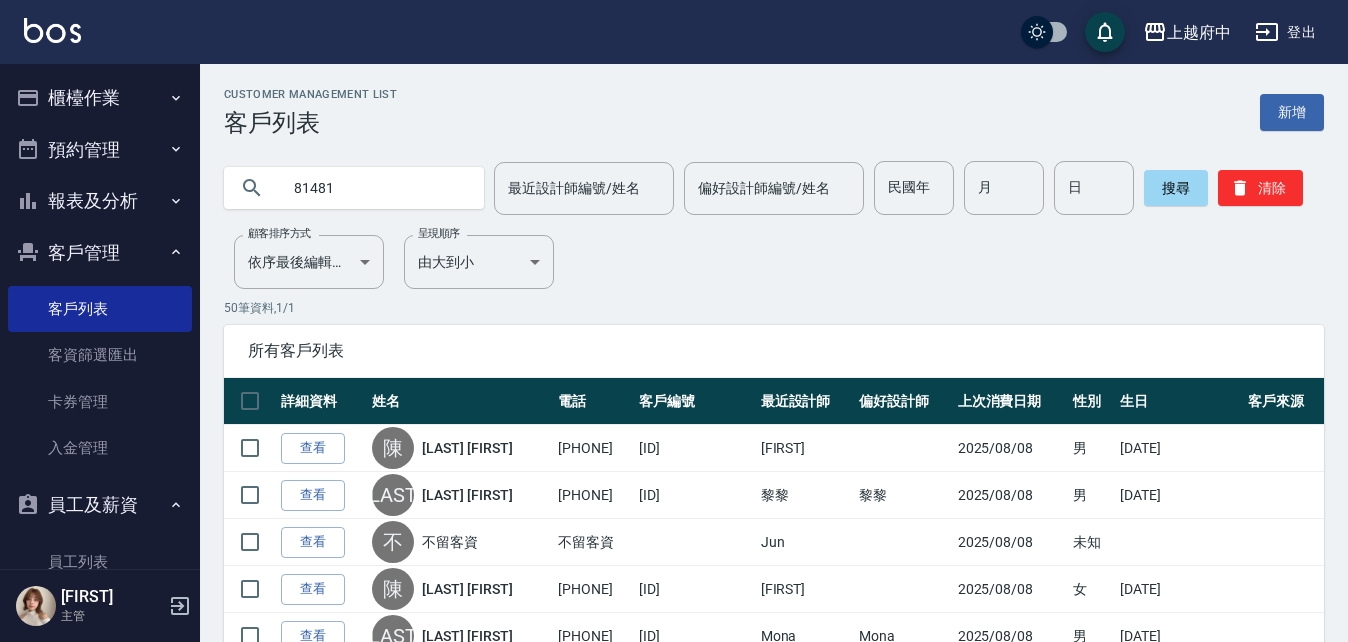 type on "81481" 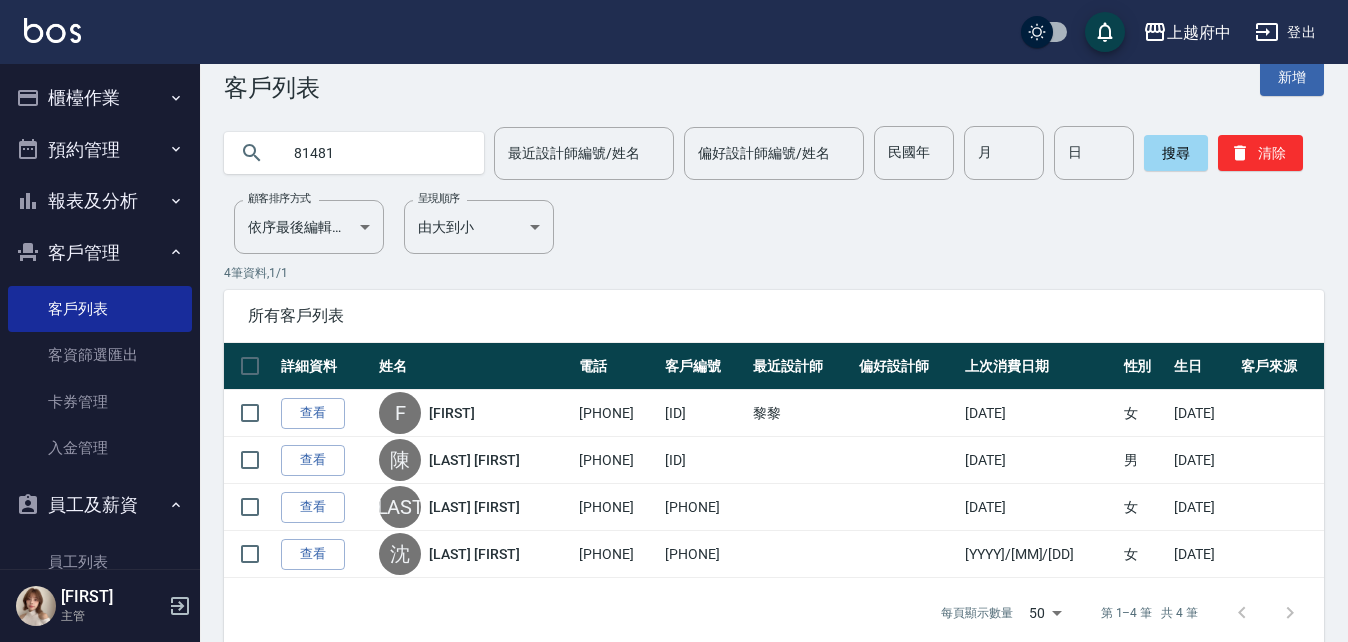 scroll, scrollTop: 65, scrollLeft: 0, axis: vertical 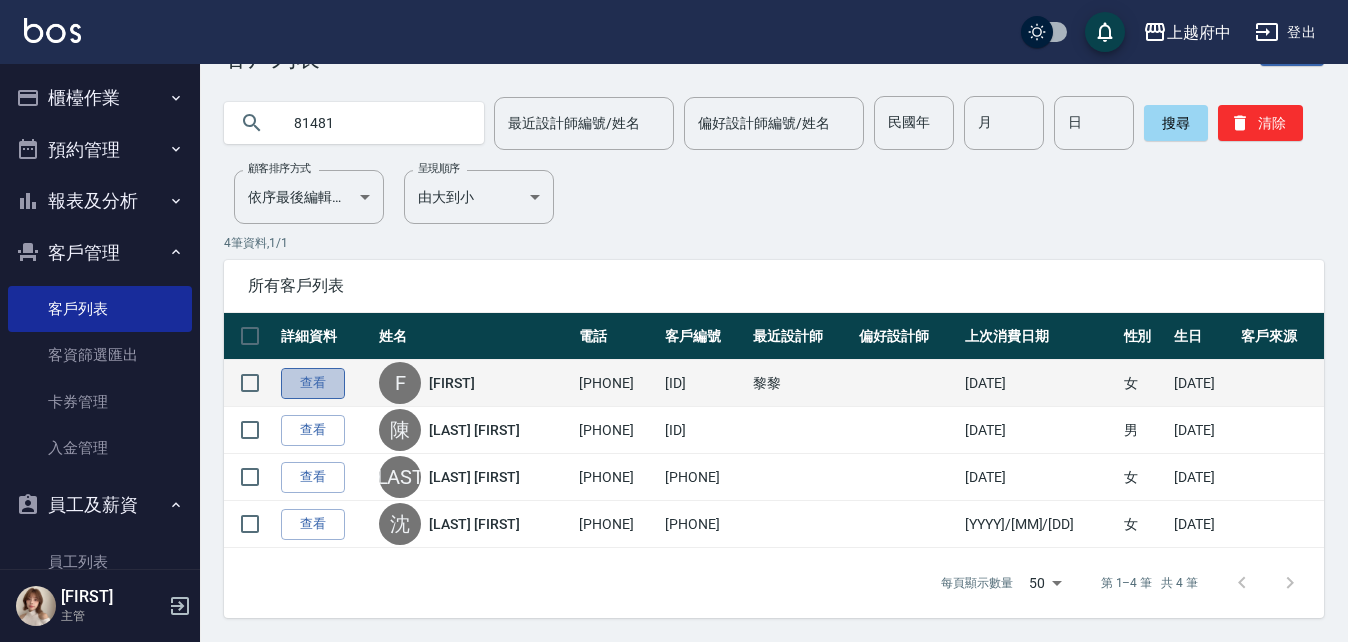 click on "查看" at bounding box center (313, 383) 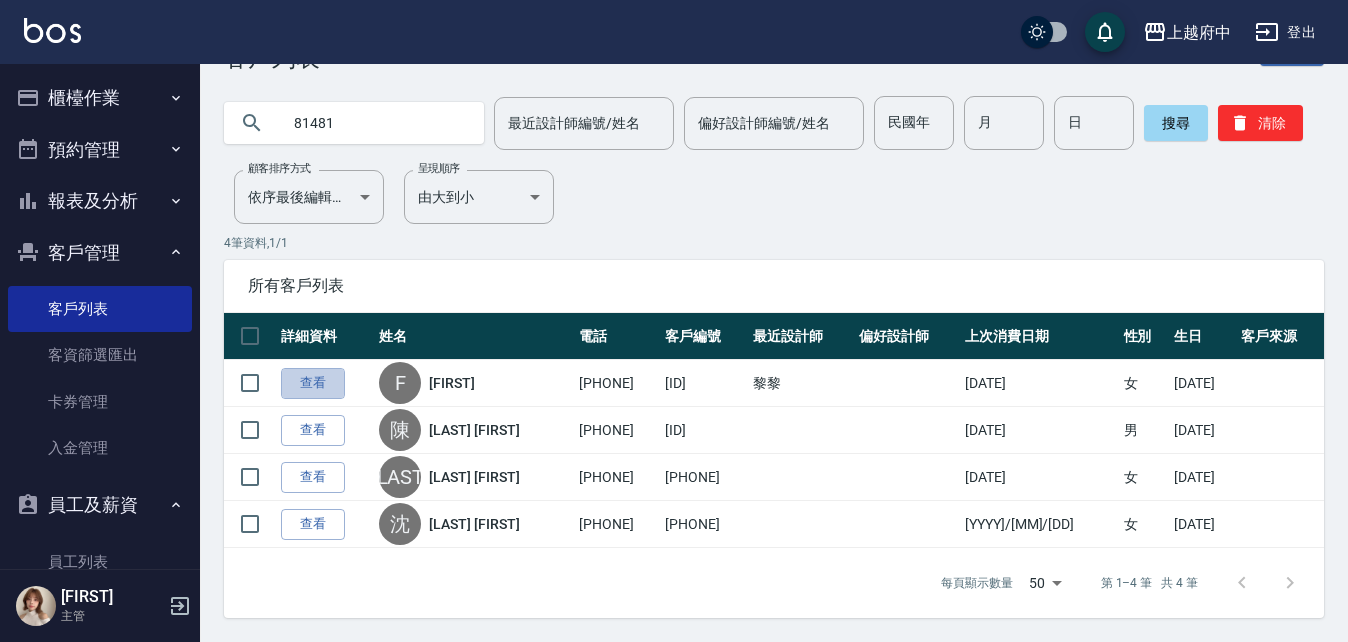 scroll, scrollTop: 0, scrollLeft: 0, axis: both 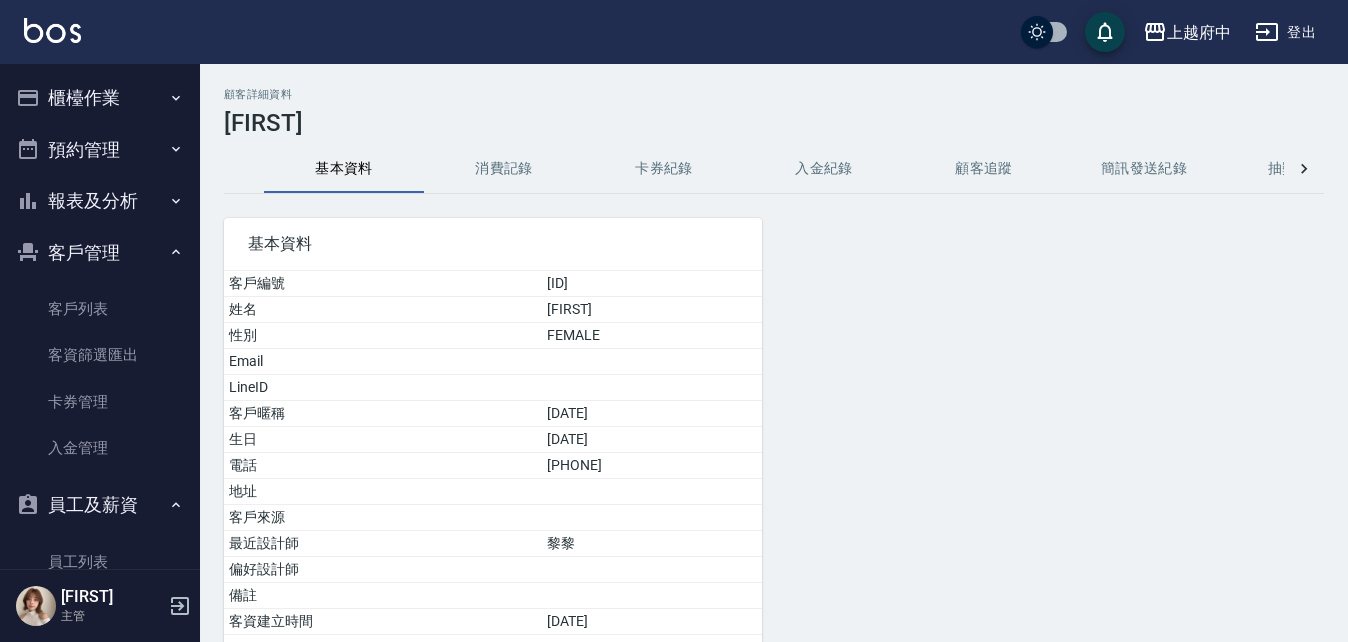 click on "消費記錄" at bounding box center [504, 169] 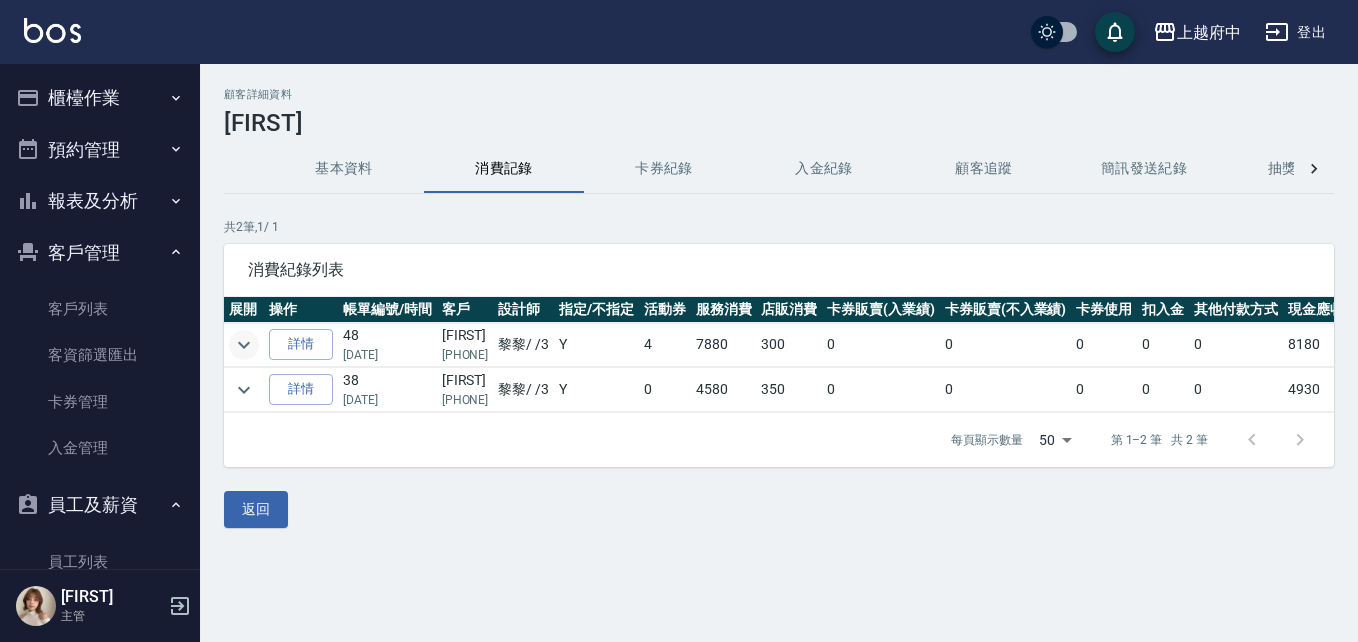 click 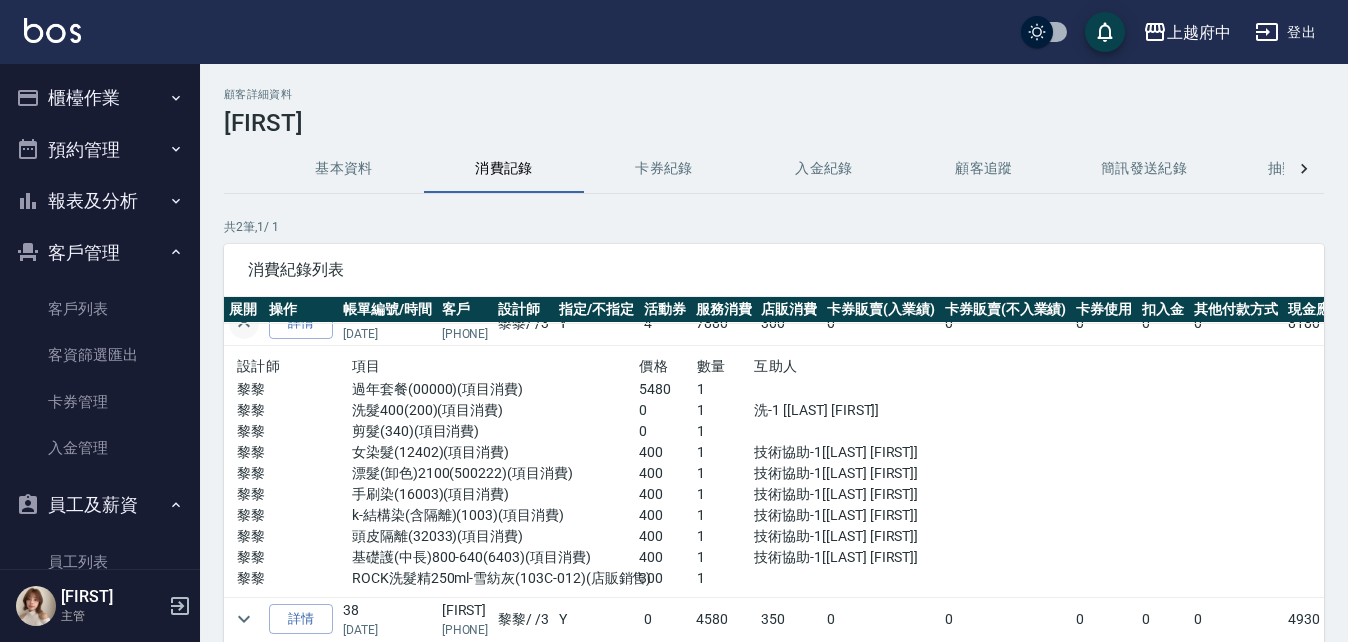 scroll, scrollTop: 40, scrollLeft: 0, axis: vertical 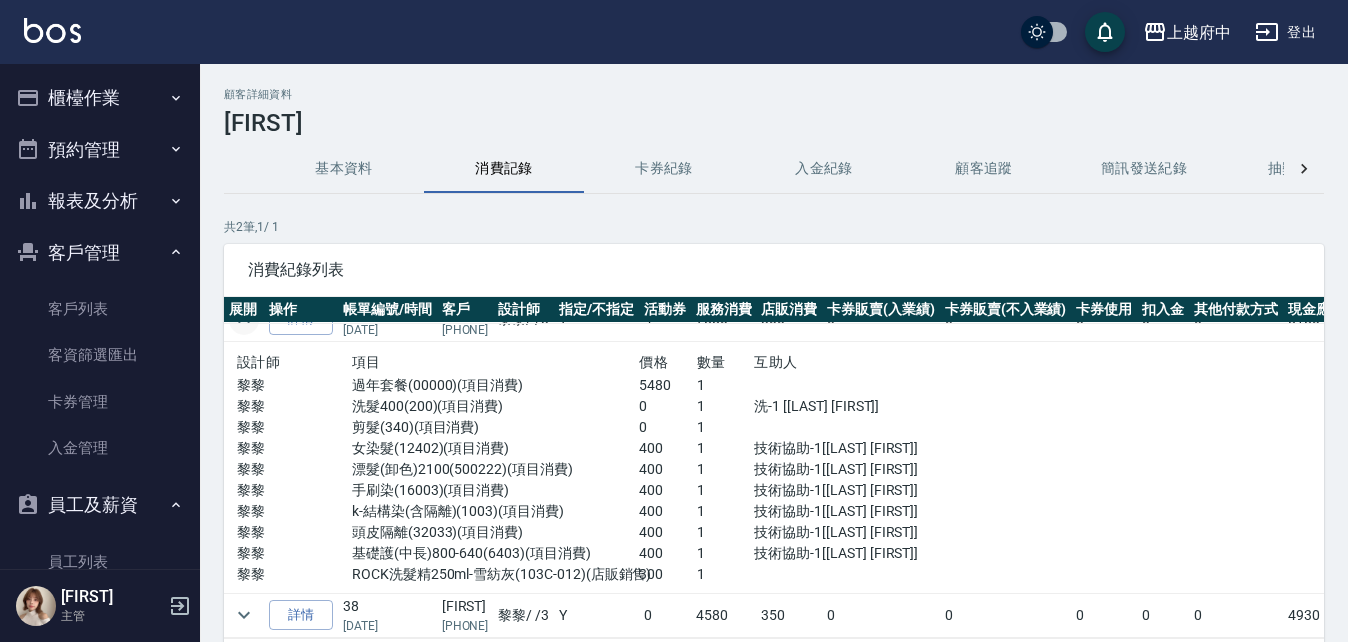 click on "櫃檯作業" at bounding box center [100, 98] 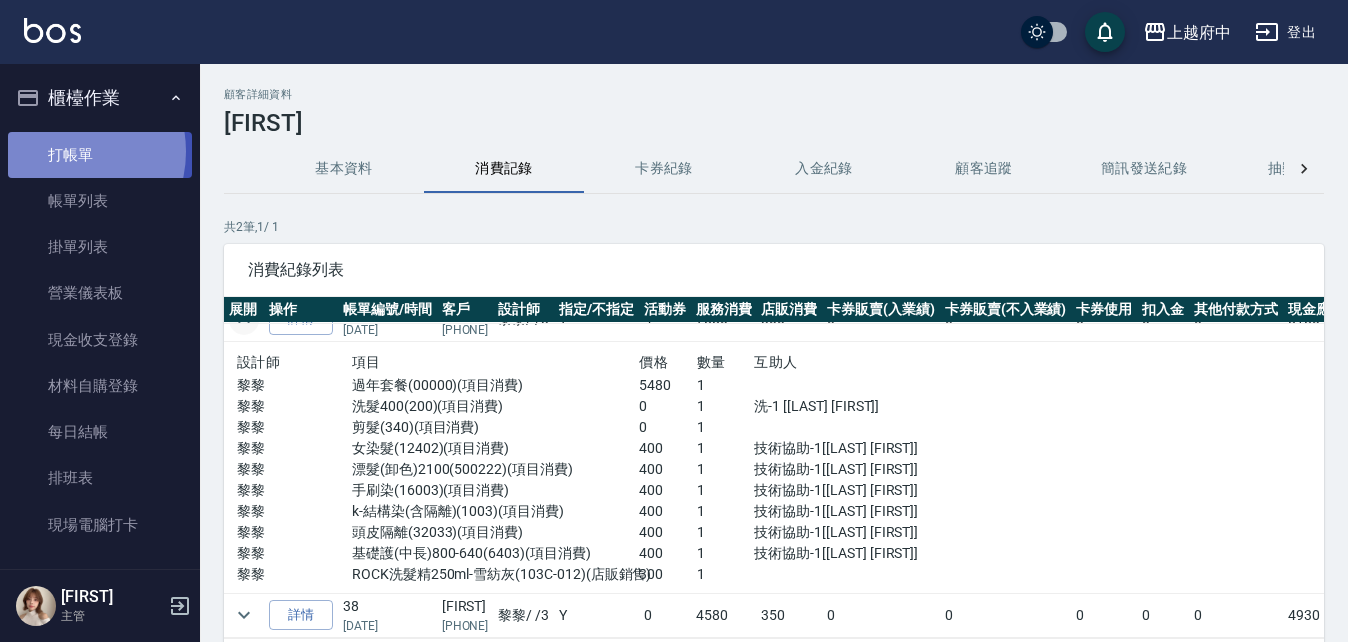 click on "打帳單" at bounding box center (100, 155) 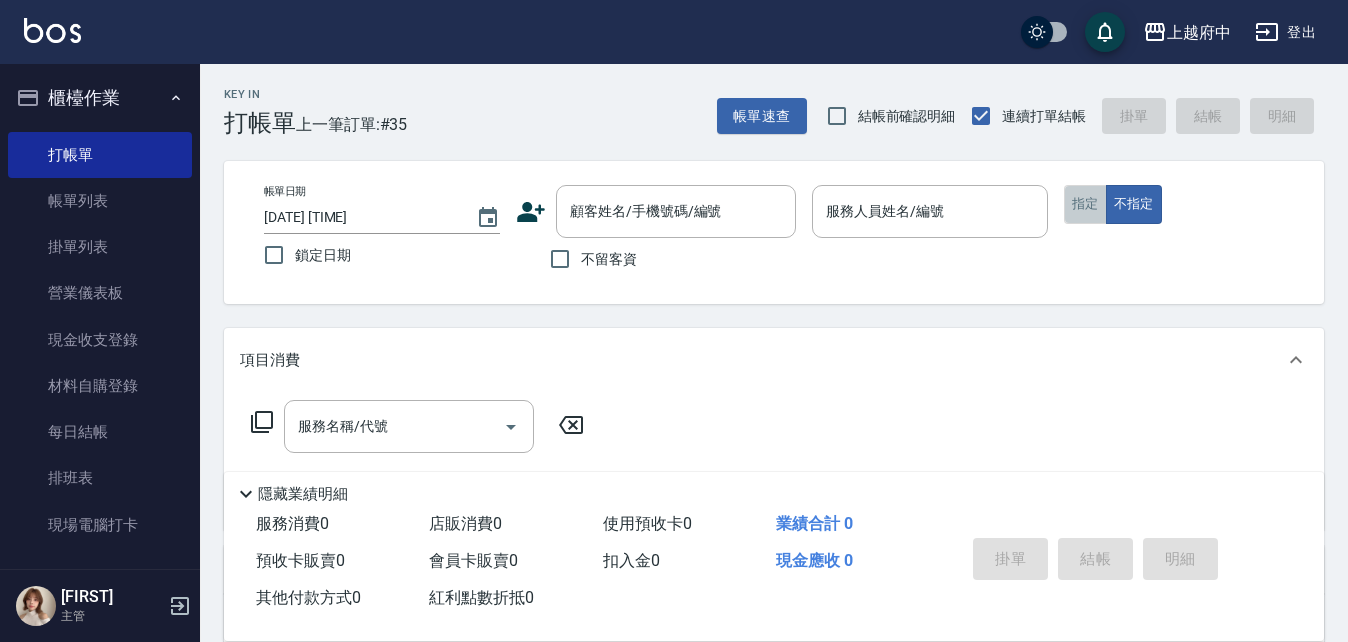 click on "指定" at bounding box center (1085, 204) 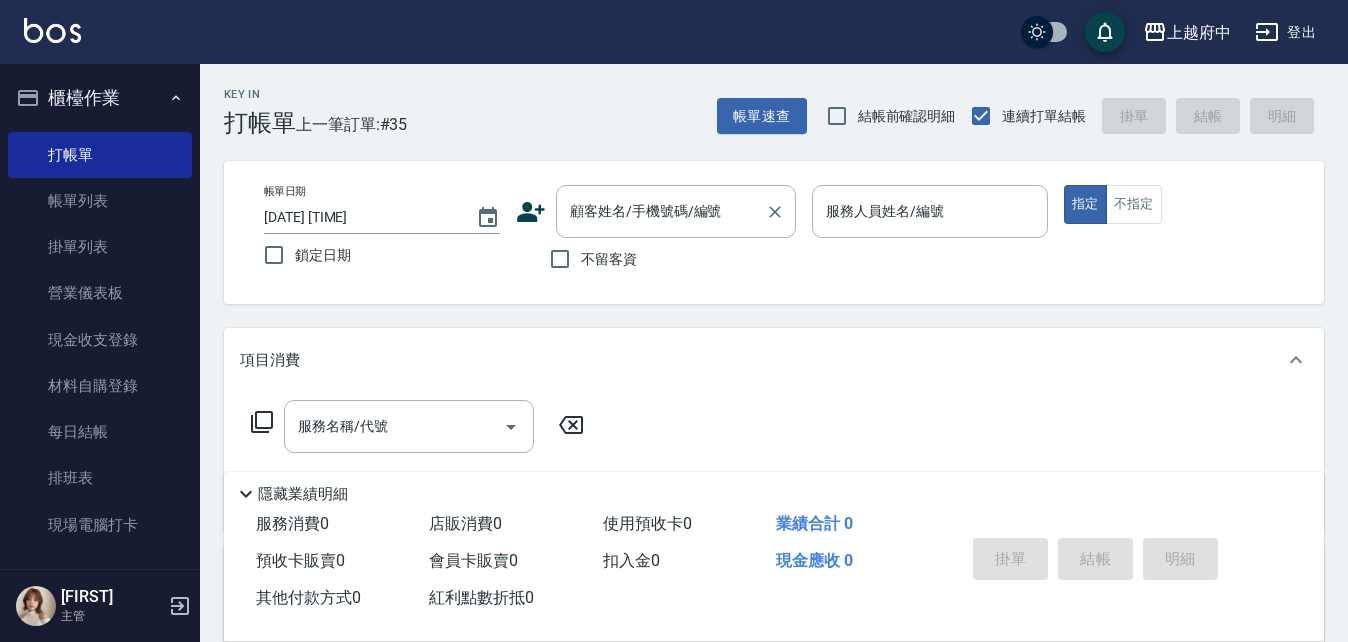 click on "顧客姓名/手機號碼/編號" at bounding box center [661, 211] 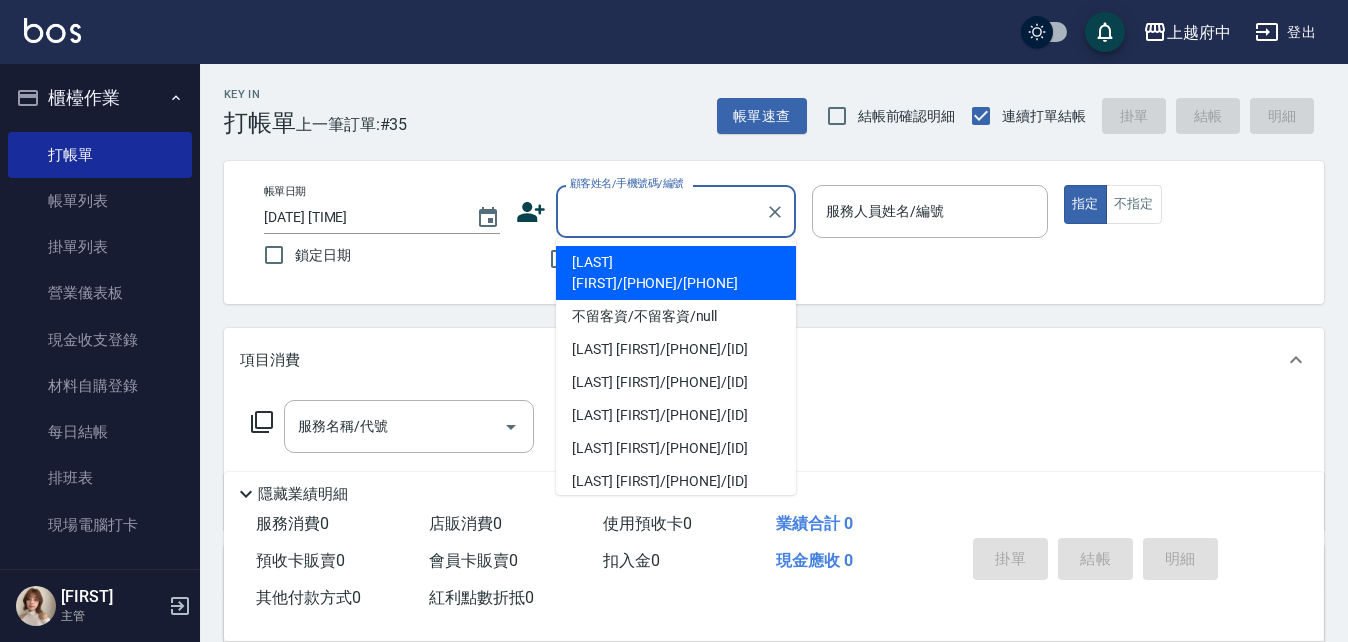 type on "ㄒ" 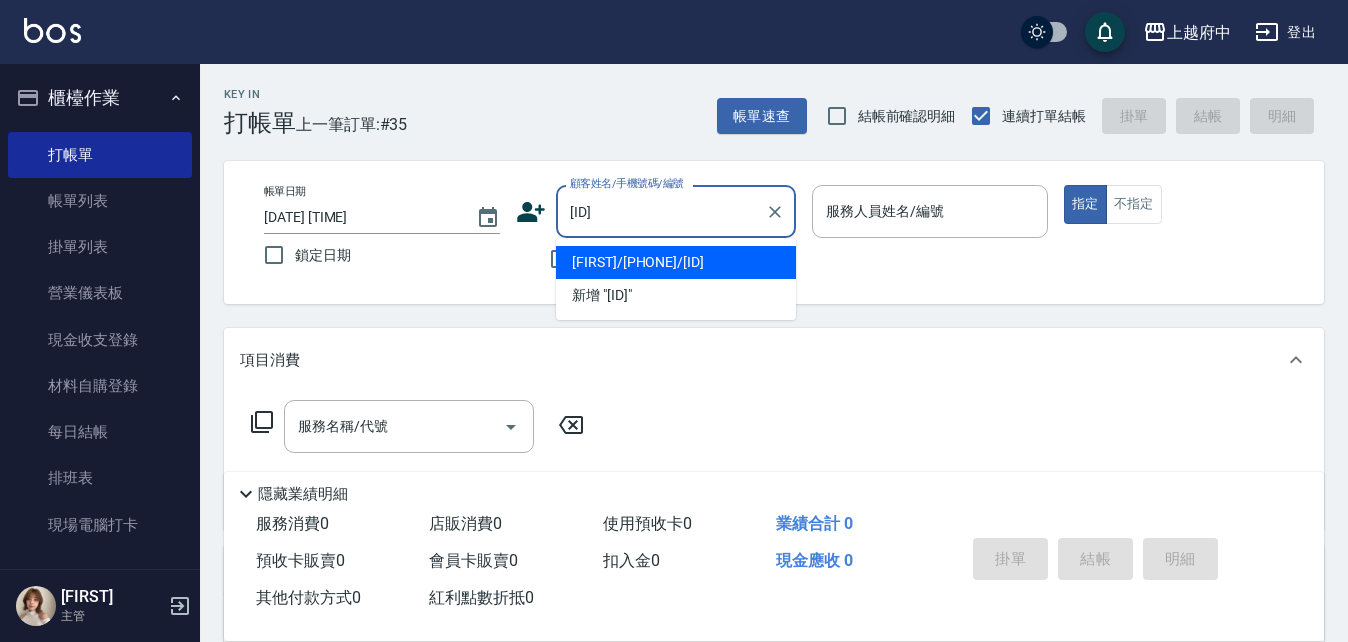 click on "[FIRST]/[PHONE]/[ID]" at bounding box center (676, 262) 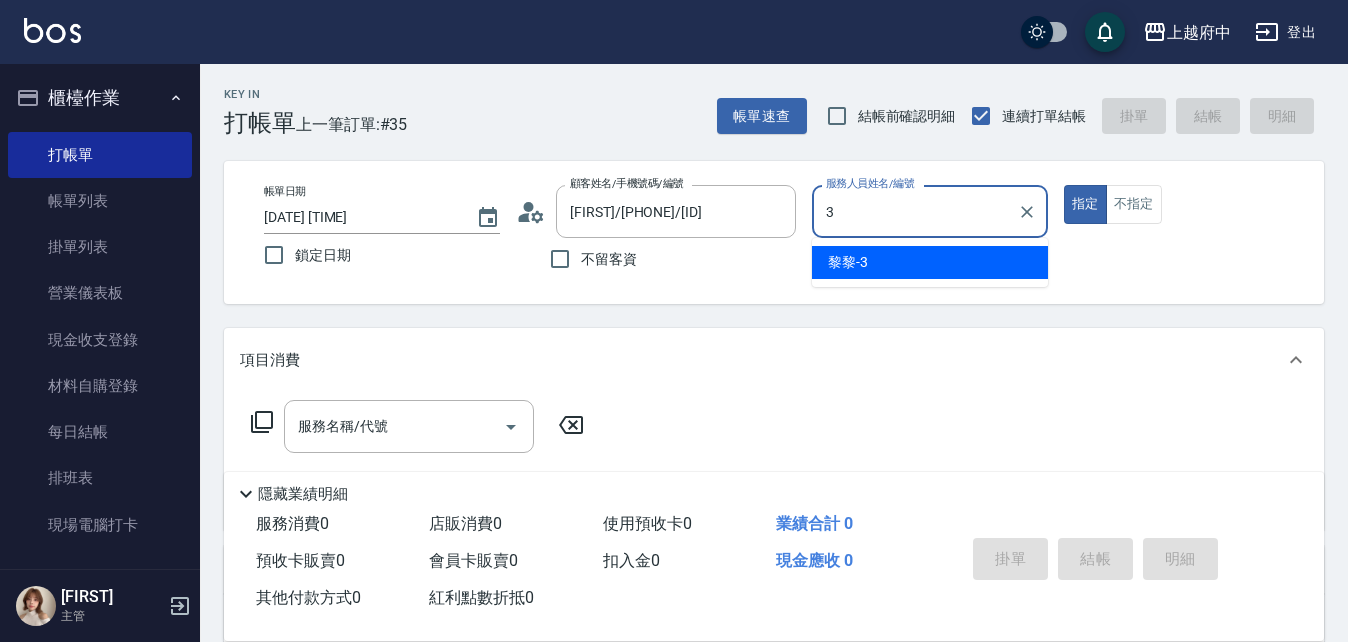 type on "[LAST] [FIRST]-3" 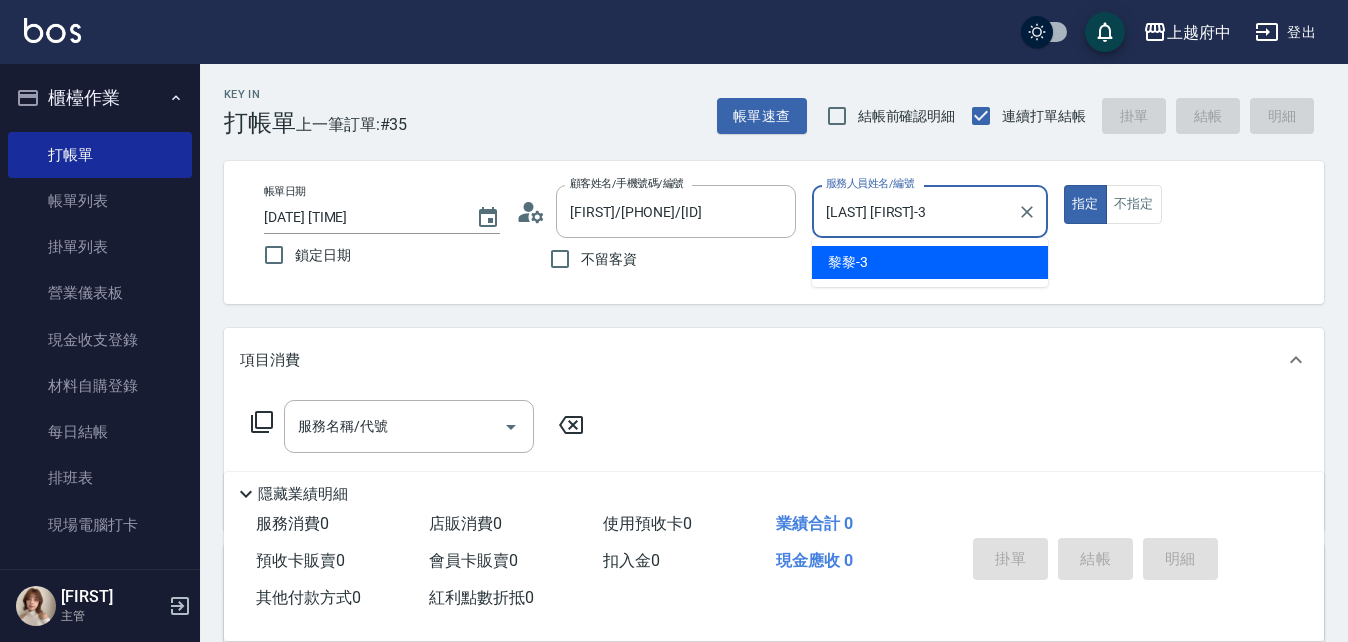 type on "true" 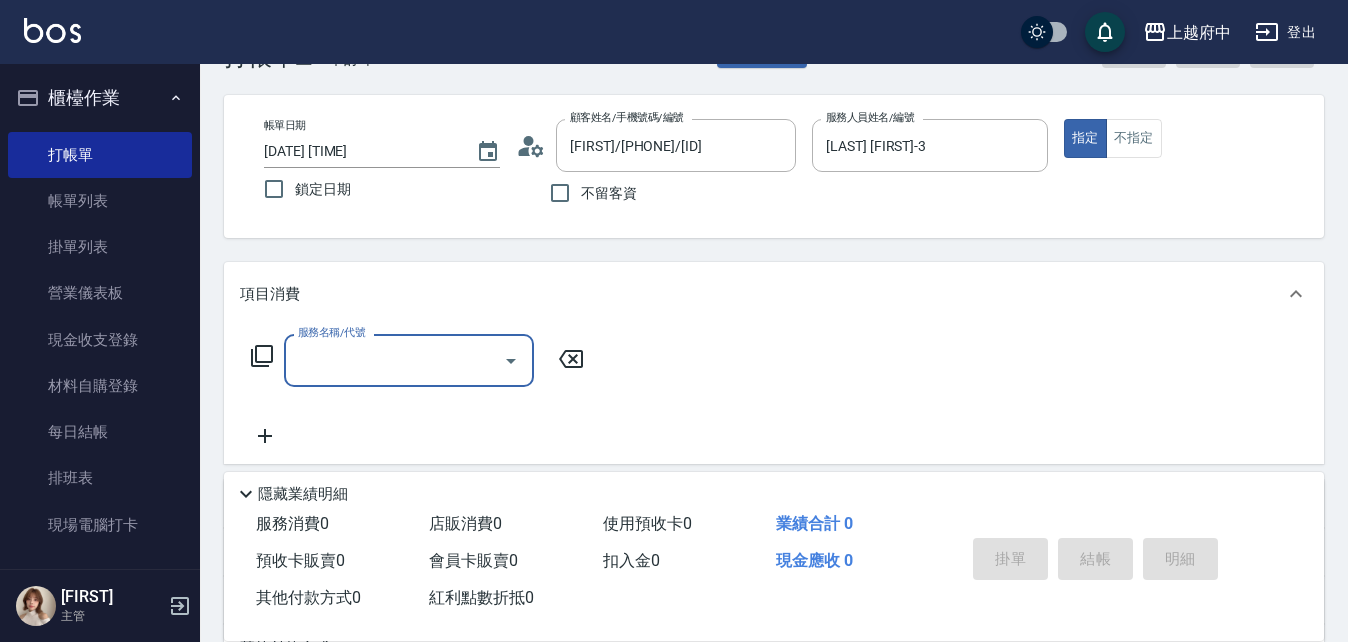 scroll, scrollTop: 100, scrollLeft: 0, axis: vertical 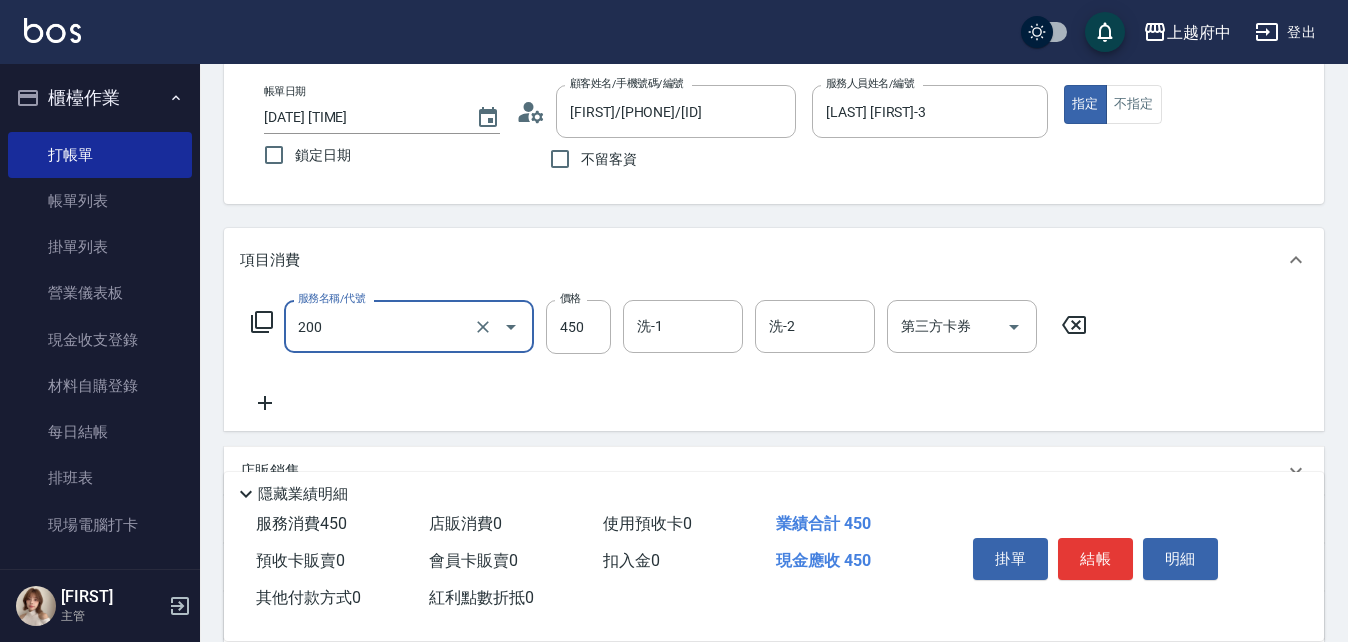 type on "有機洗髮(200)" 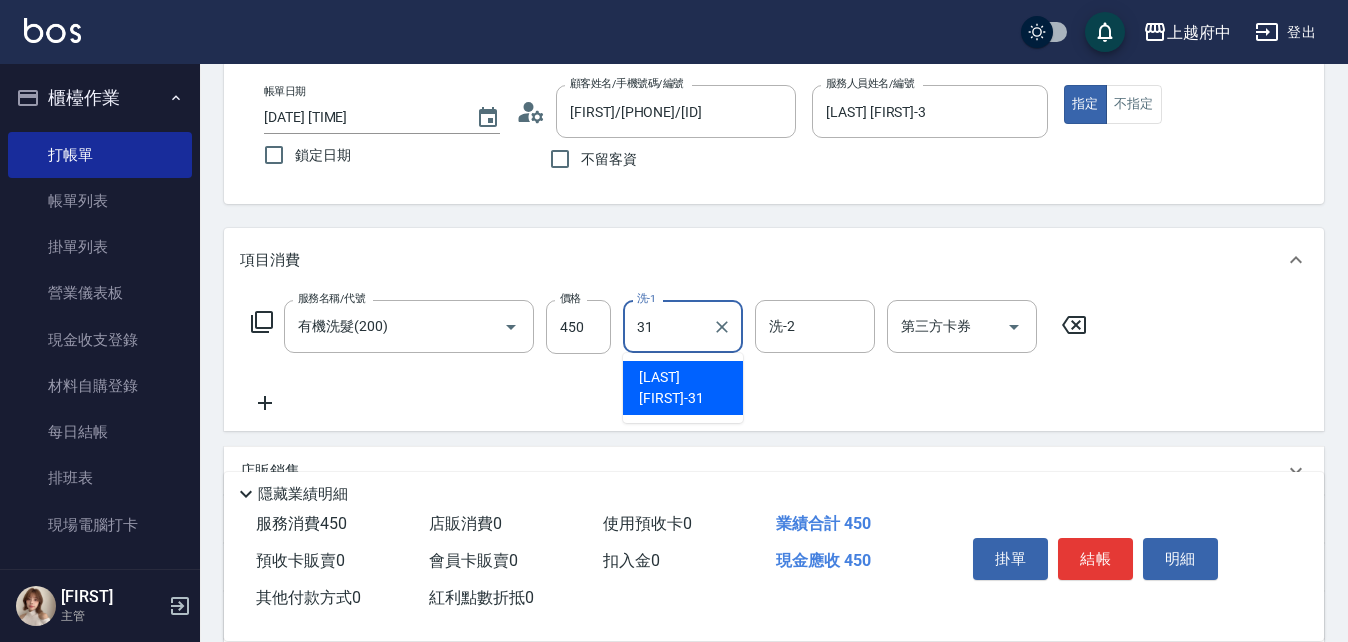 type on "[LAST] [FIRST]-31" 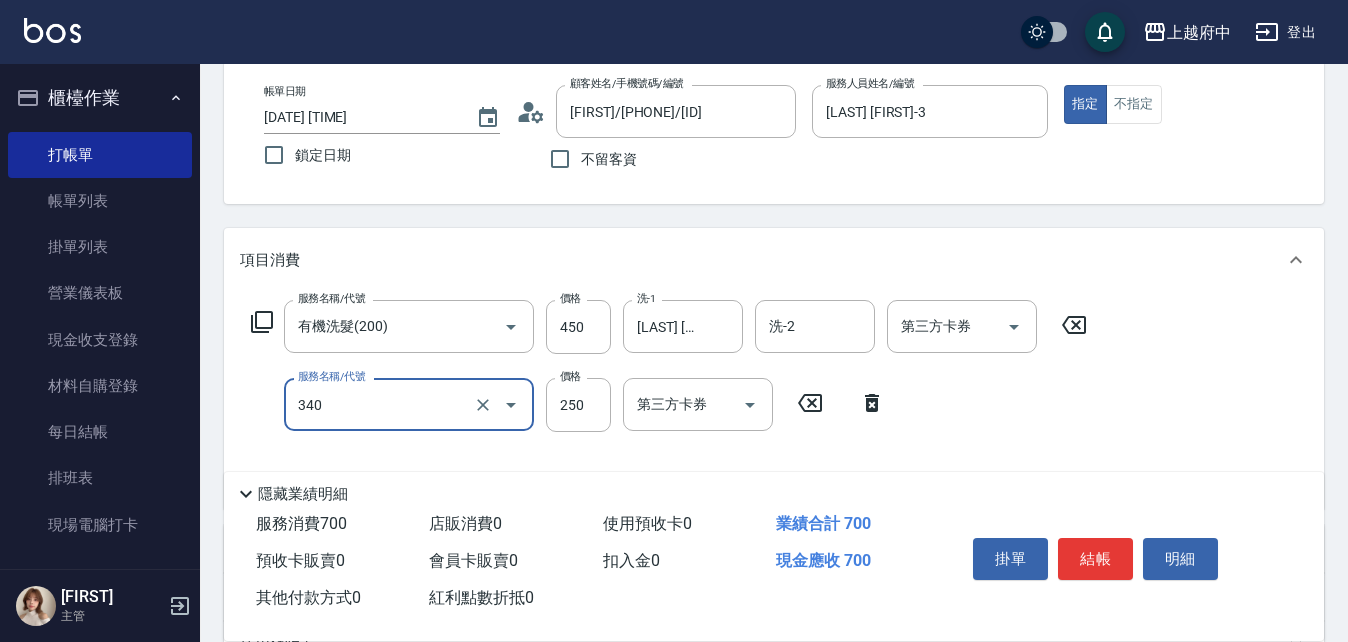 type on "剪髮(340)" 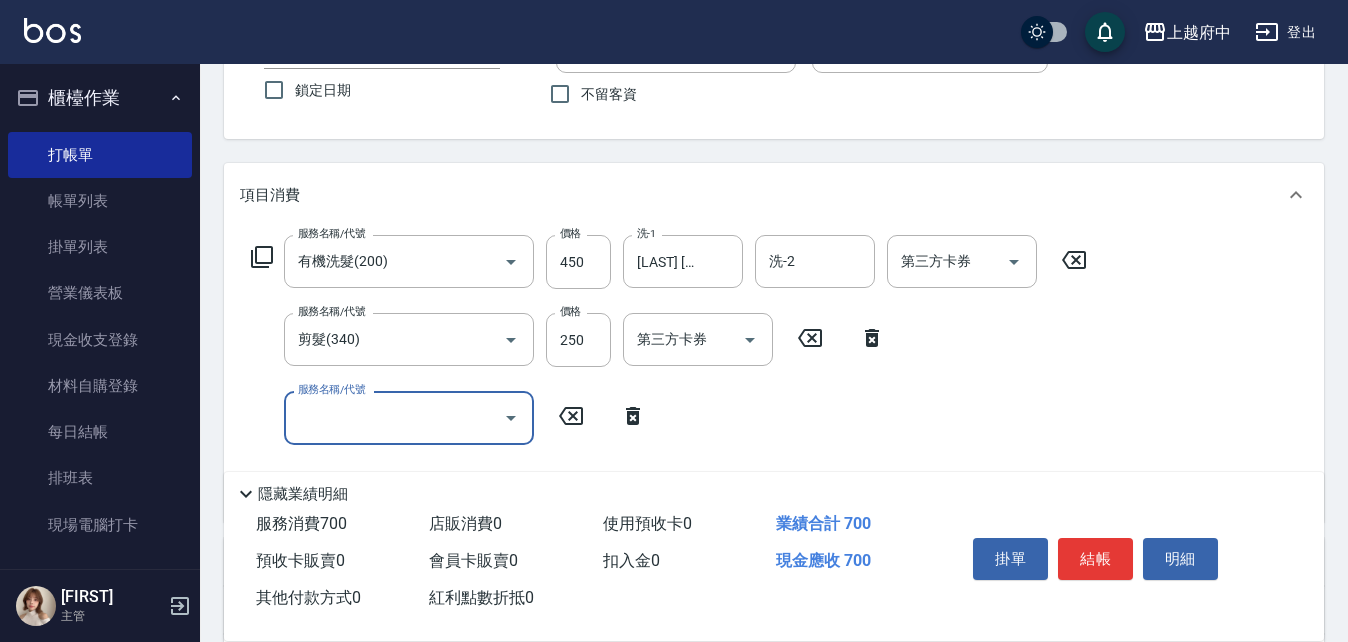 scroll, scrollTop: 200, scrollLeft: 0, axis: vertical 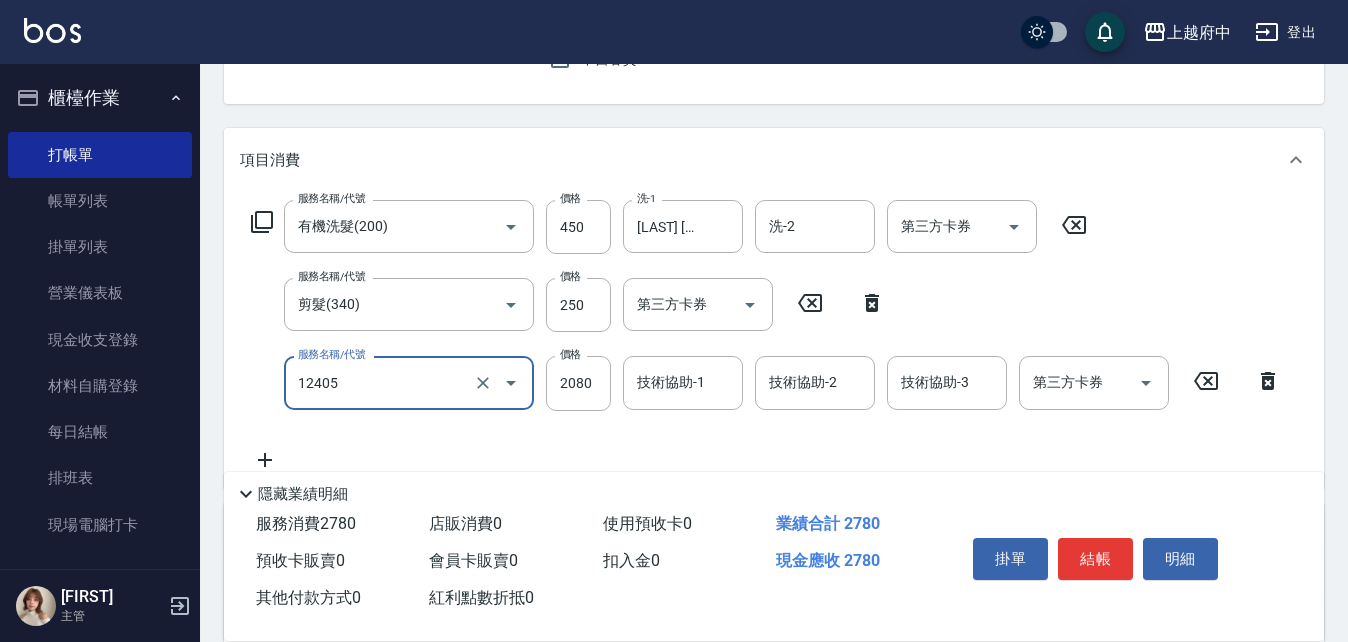 type on "染髮L(12405)" 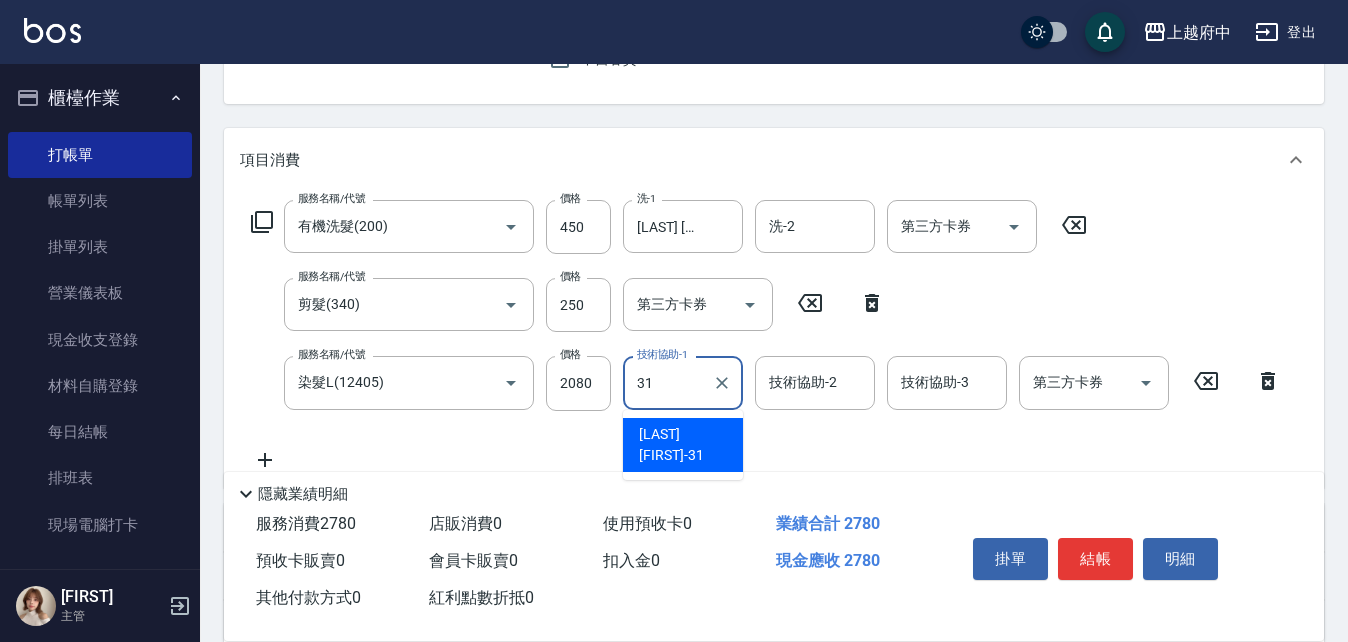 type on "[LAST] [FIRST]-31" 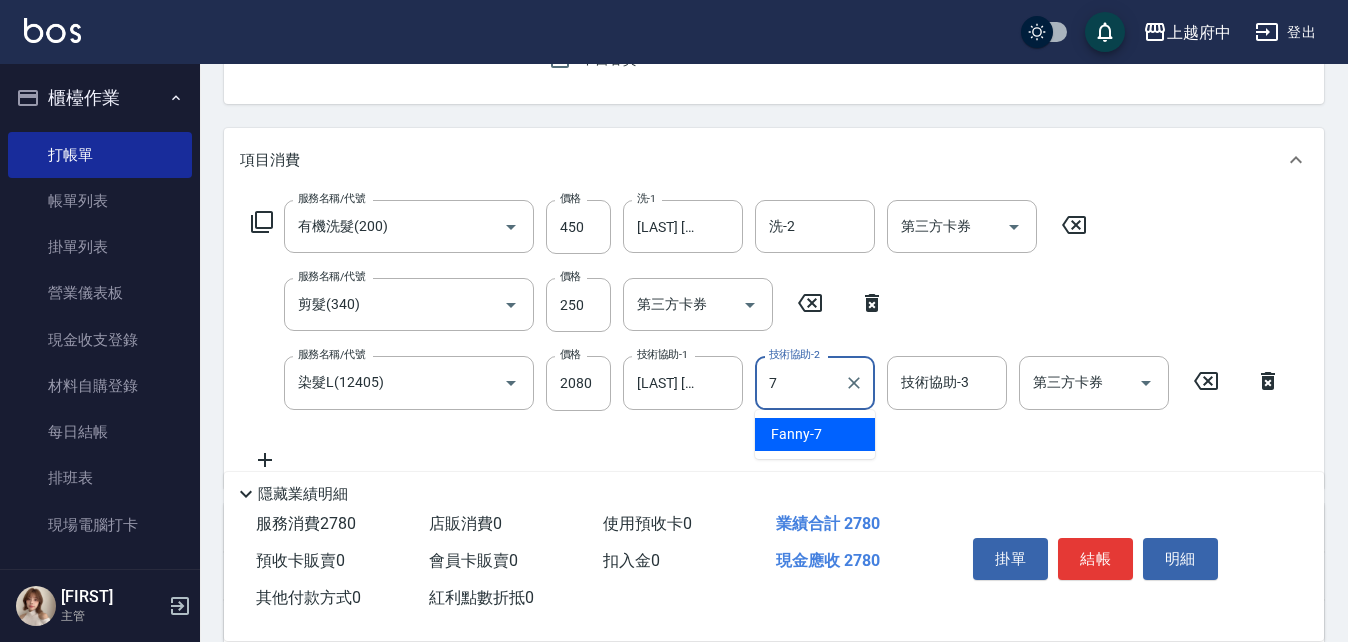 type on "Fanny-7" 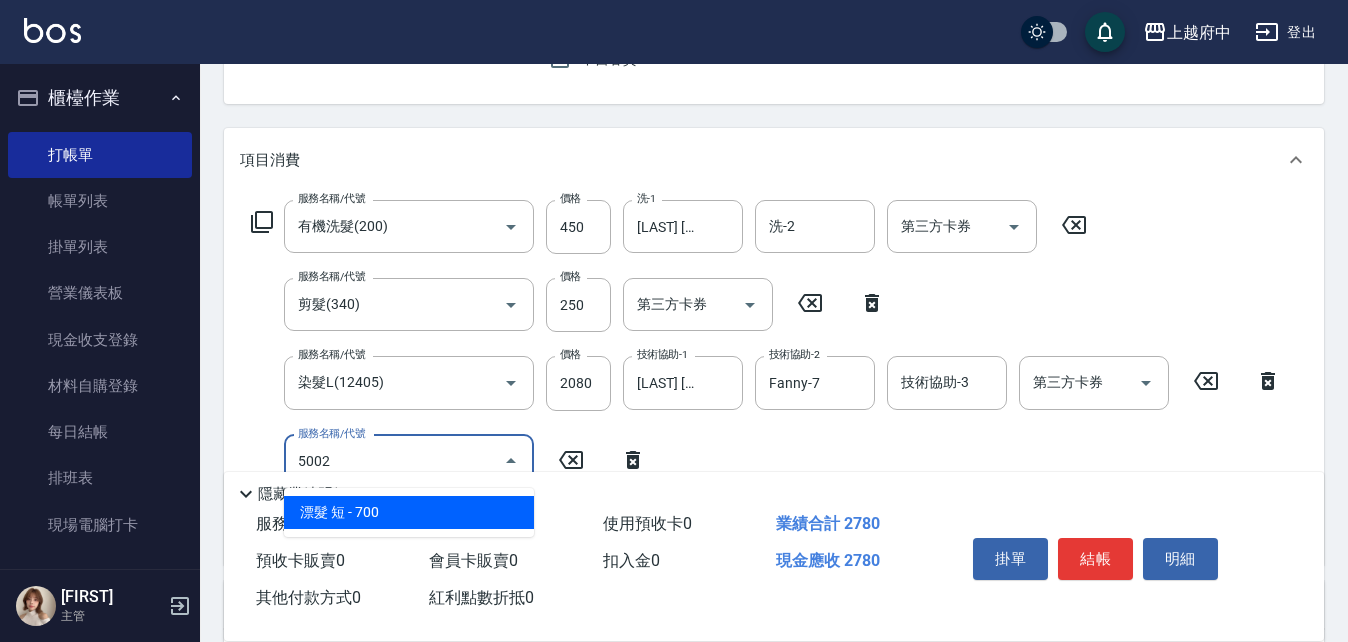 type on "50022" 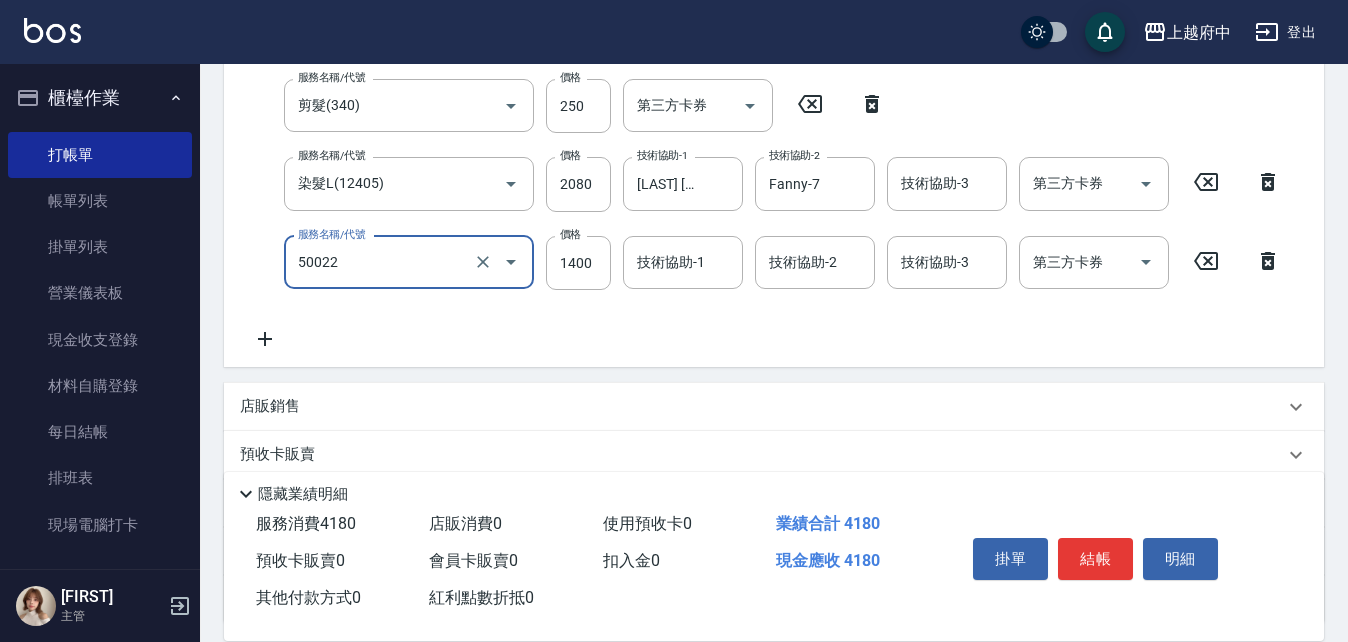 scroll, scrollTop: 400, scrollLeft: 0, axis: vertical 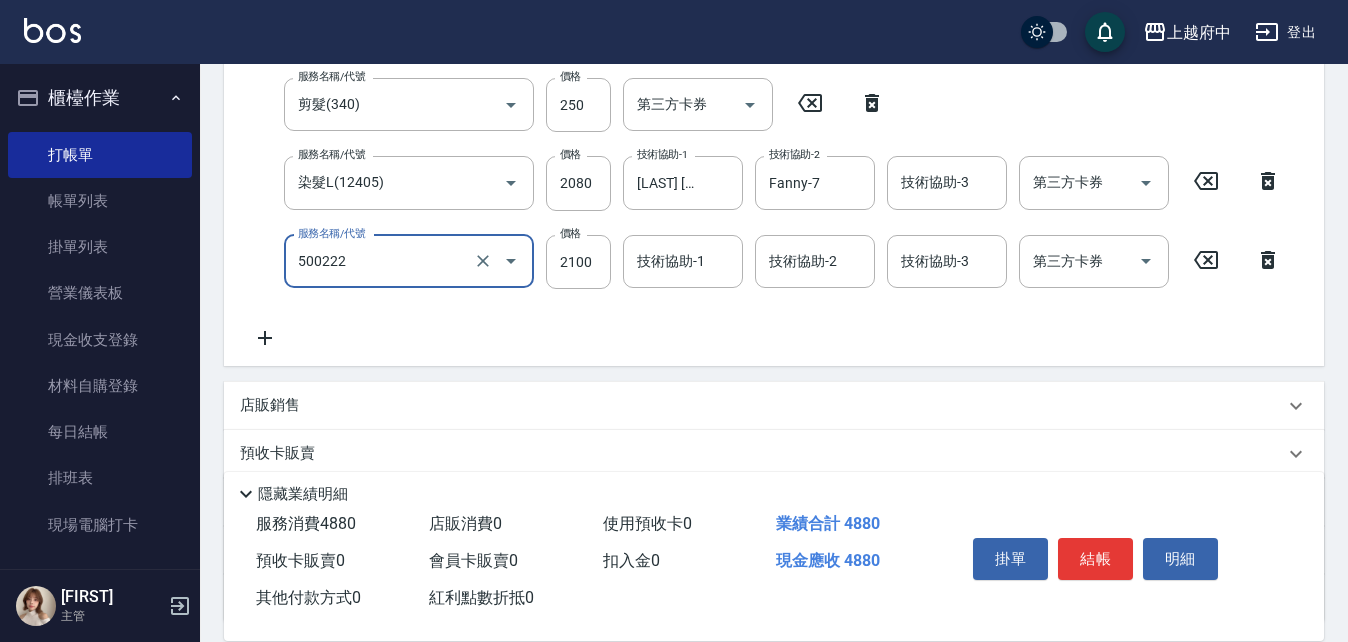 type on "漂髮 長(500222)" 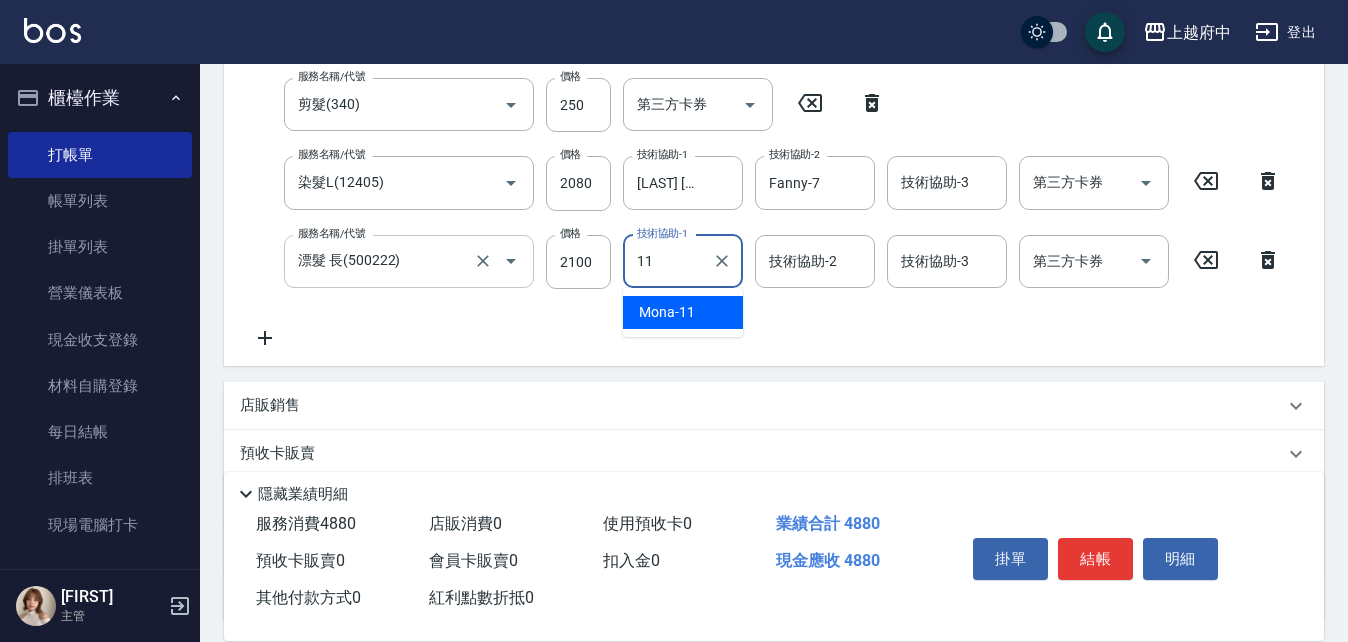 type on "Mona-11" 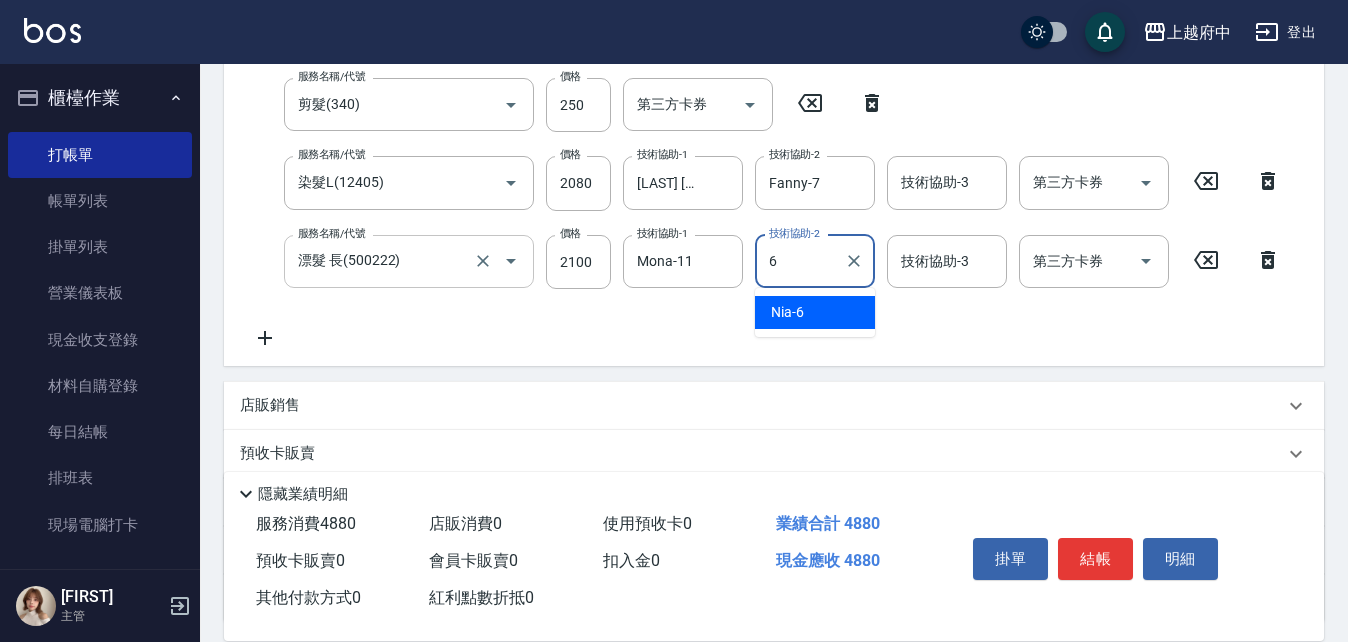type on "Nia-6" 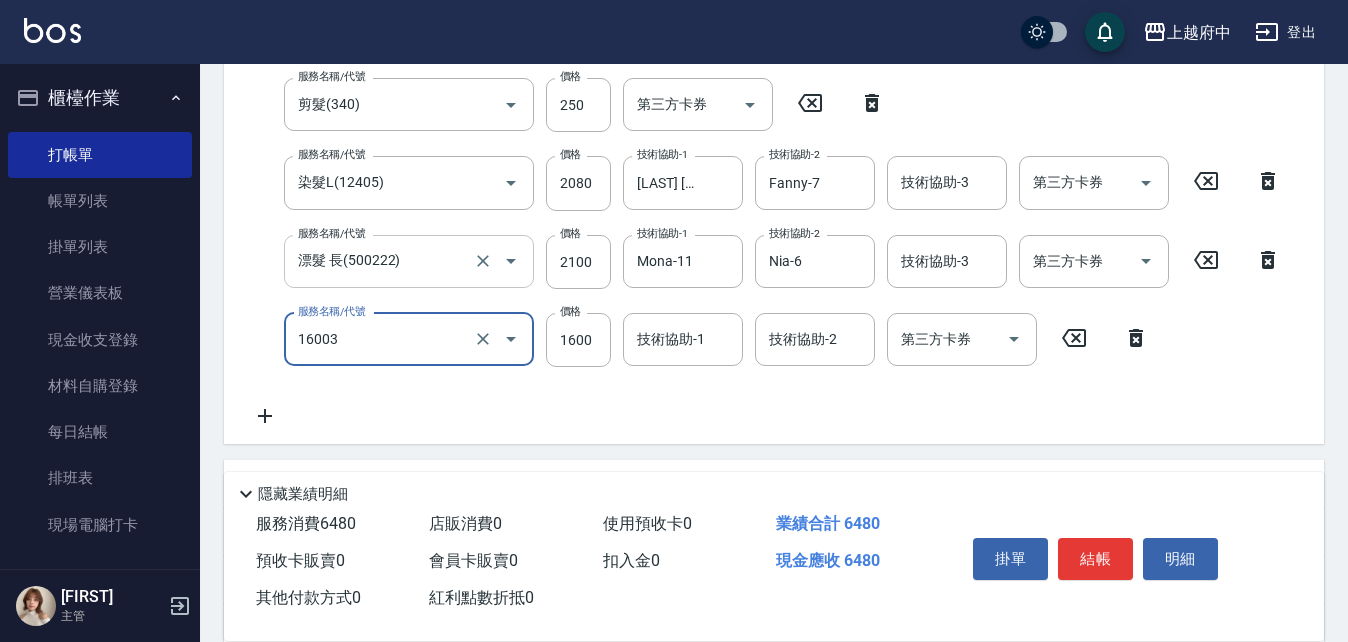 type on "漸層/手刷(16003)" 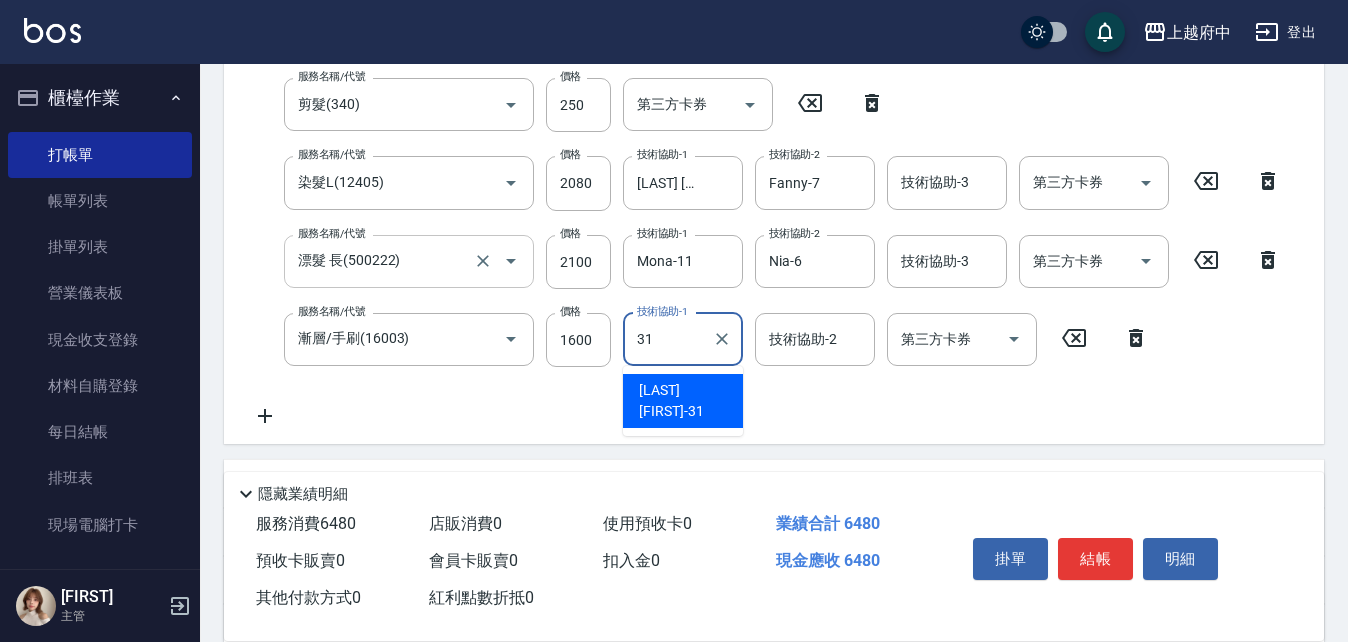 type on "[LAST] [FIRST]-31" 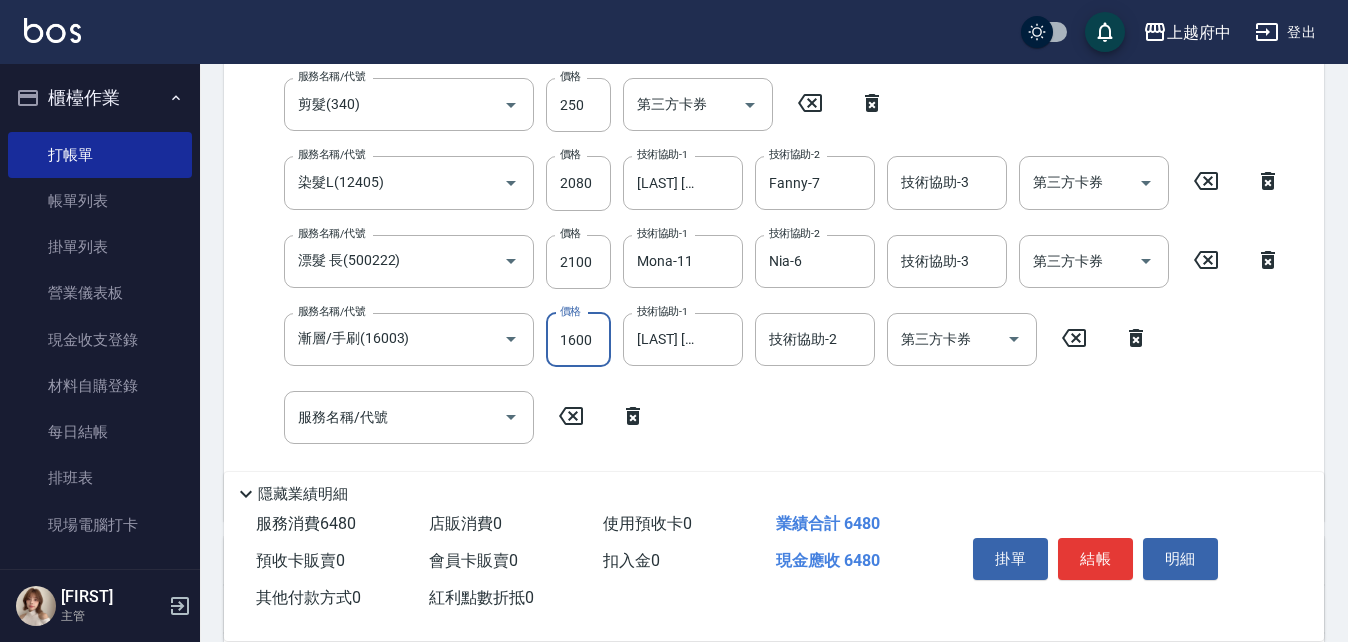 click on "1600" at bounding box center (578, 340) 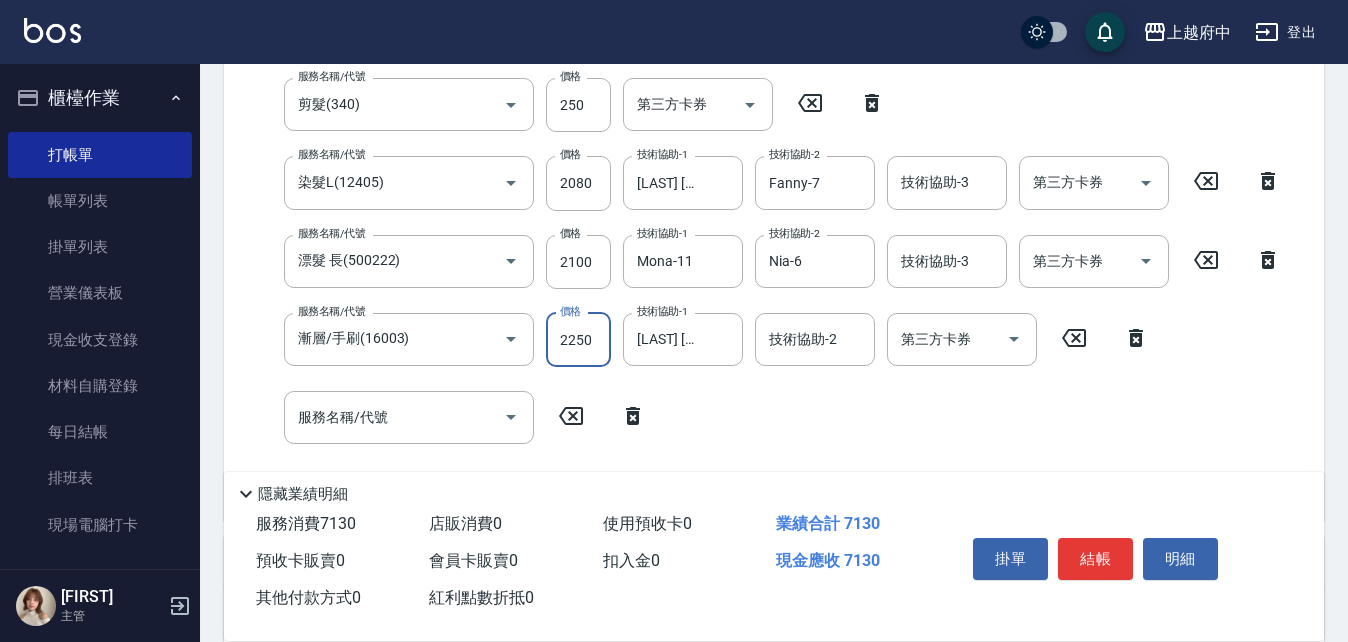 type on "2250" 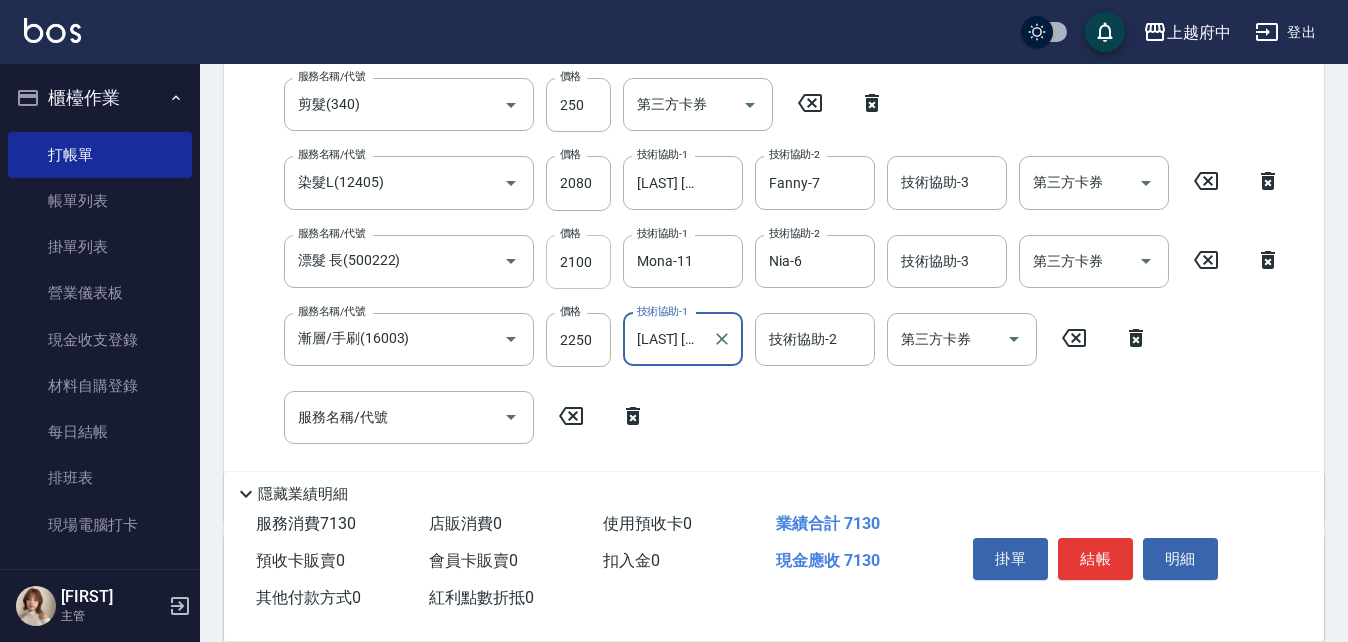 click on "2100" at bounding box center (578, 262) 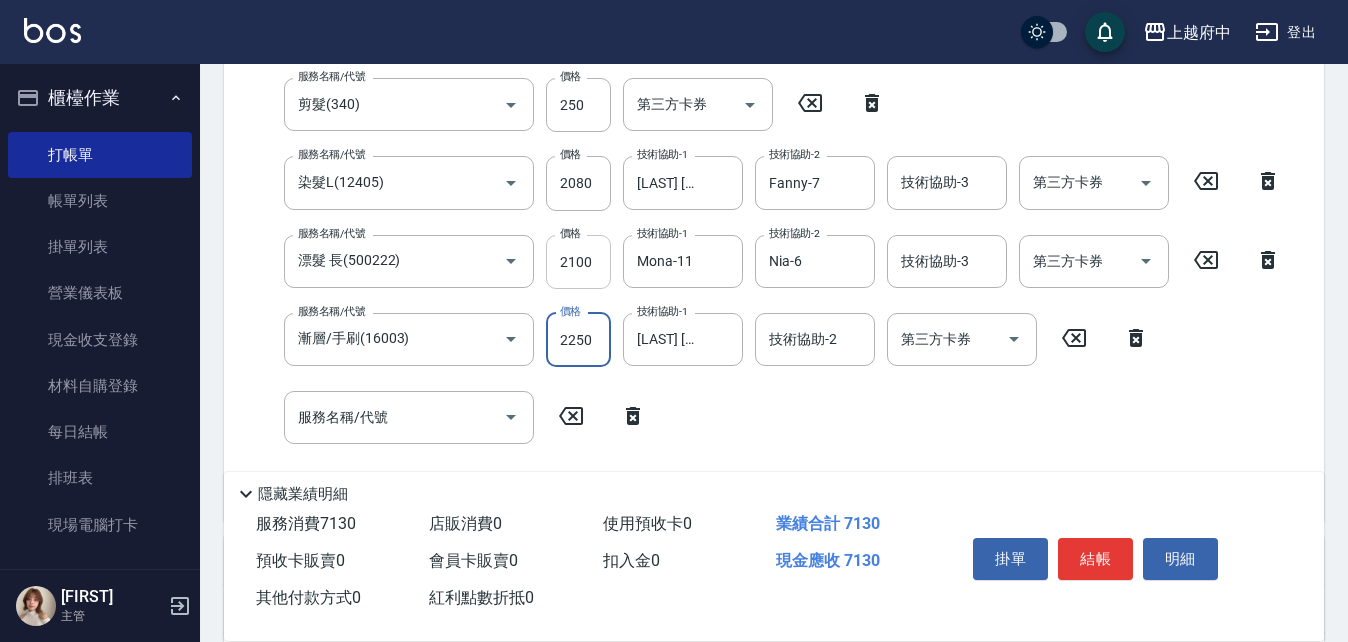 click on "2100" at bounding box center (578, 262) 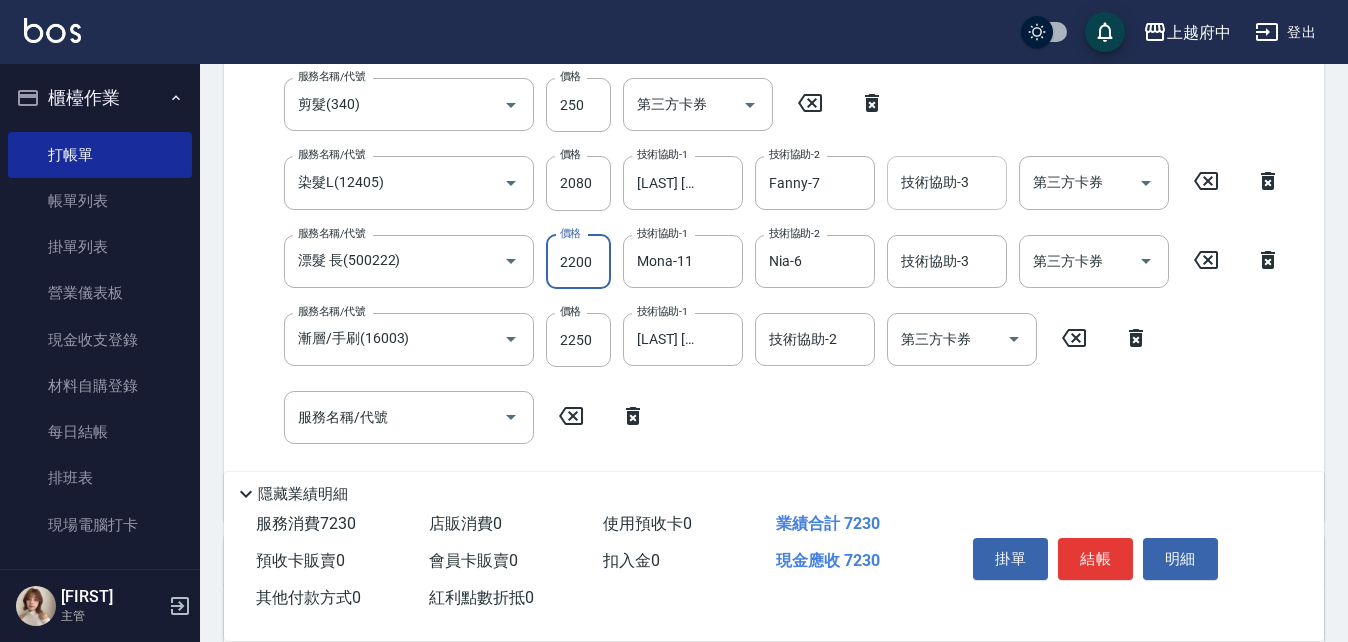 type on "2200" 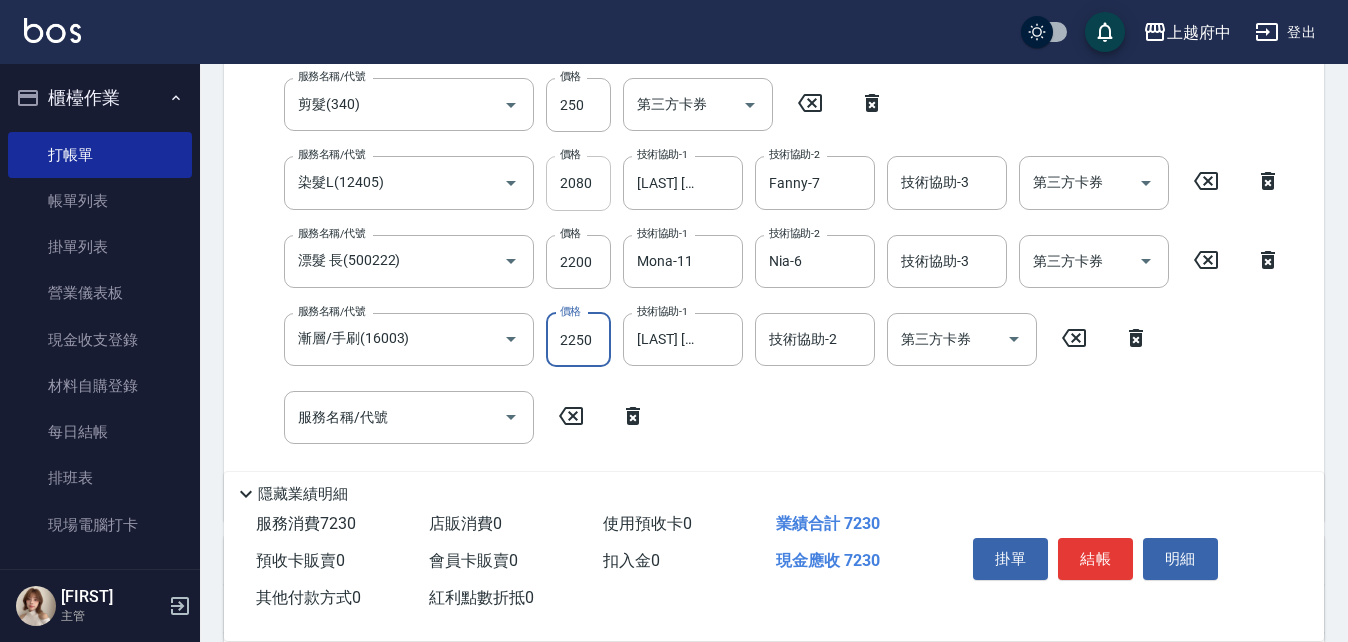 click on "2080" at bounding box center (578, 183) 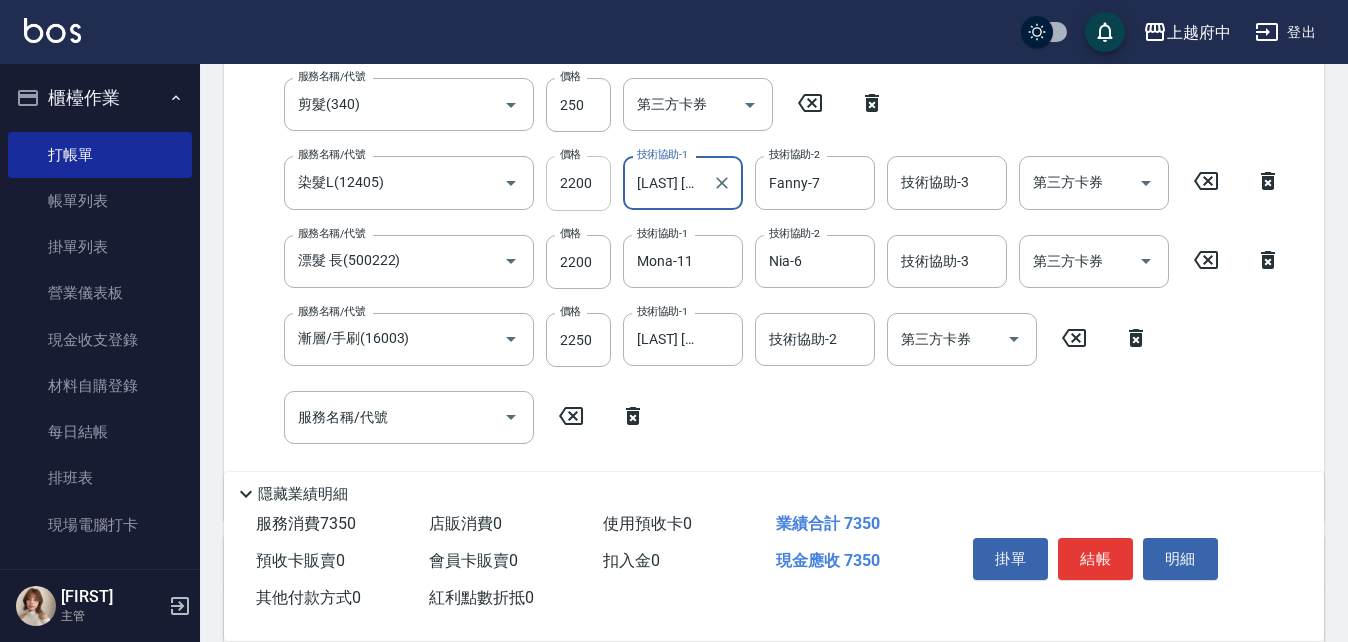 click on "2200" at bounding box center (578, 183) 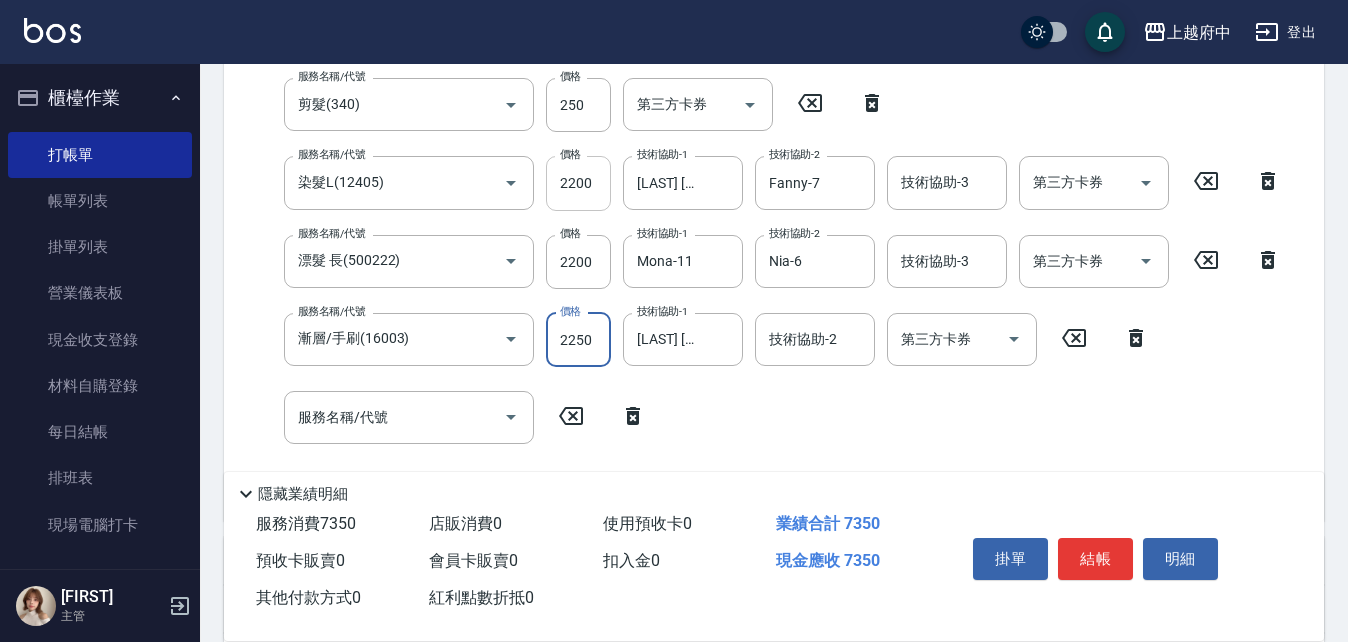 click on "2200" at bounding box center (578, 183) 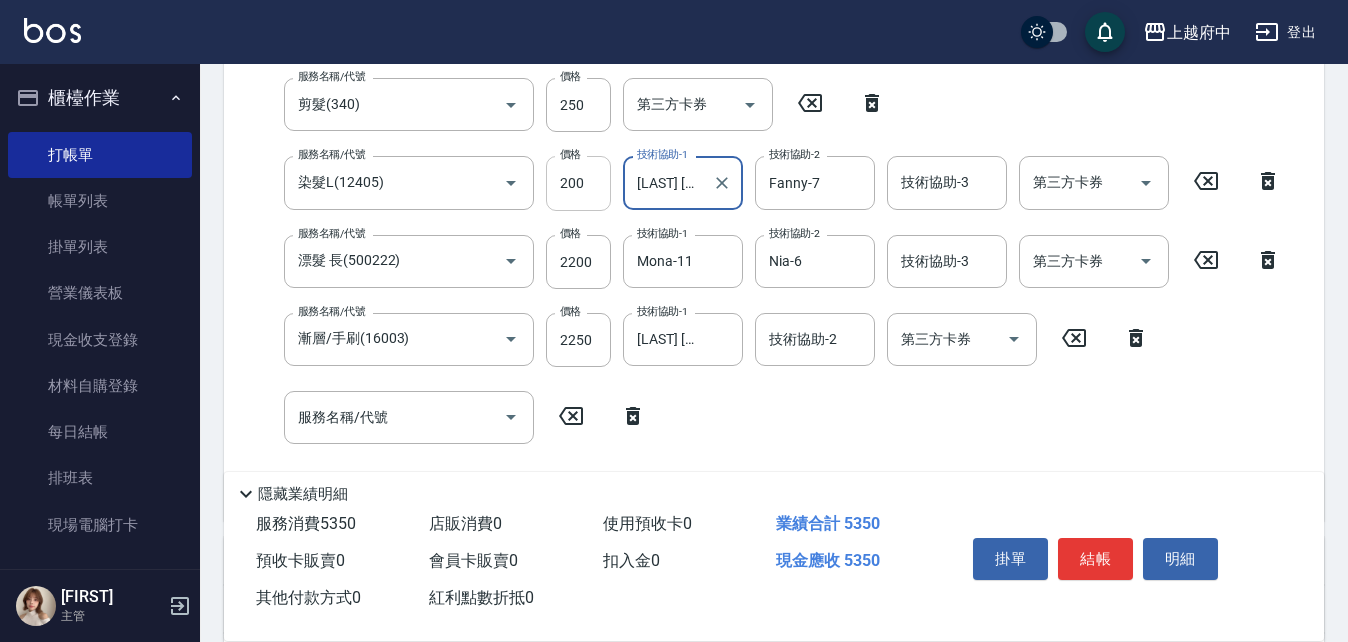 click on "200" at bounding box center (578, 183) 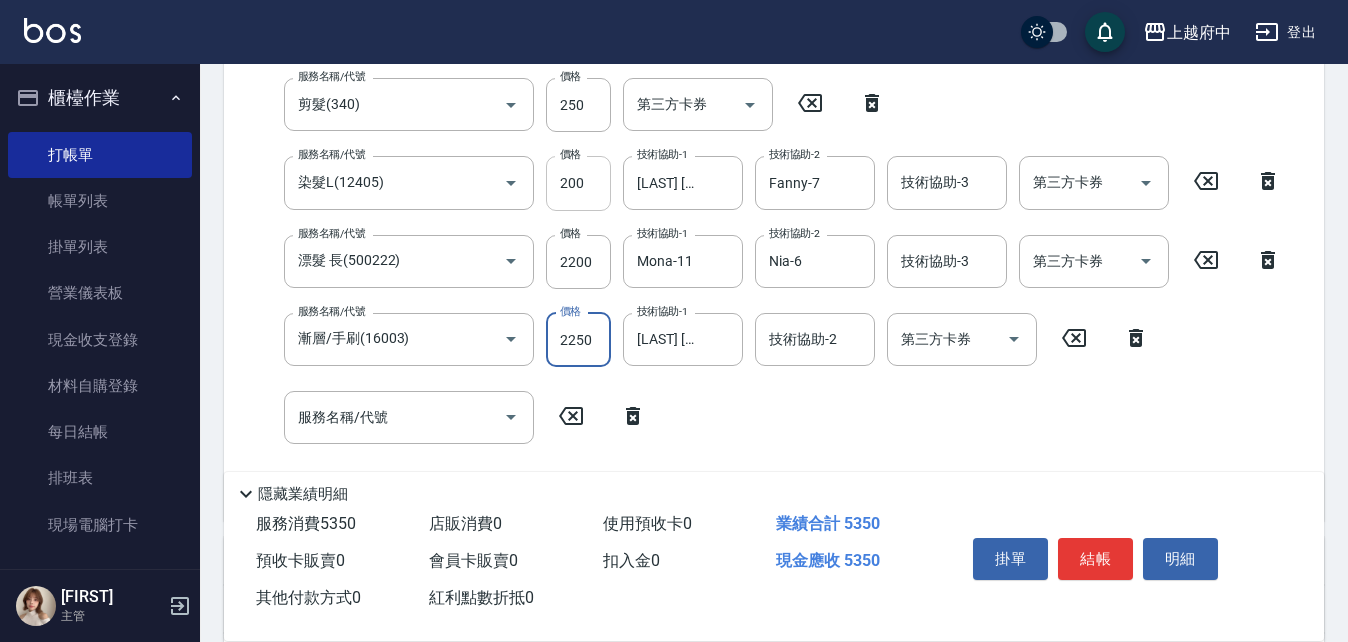 click on "200" at bounding box center (578, 183) 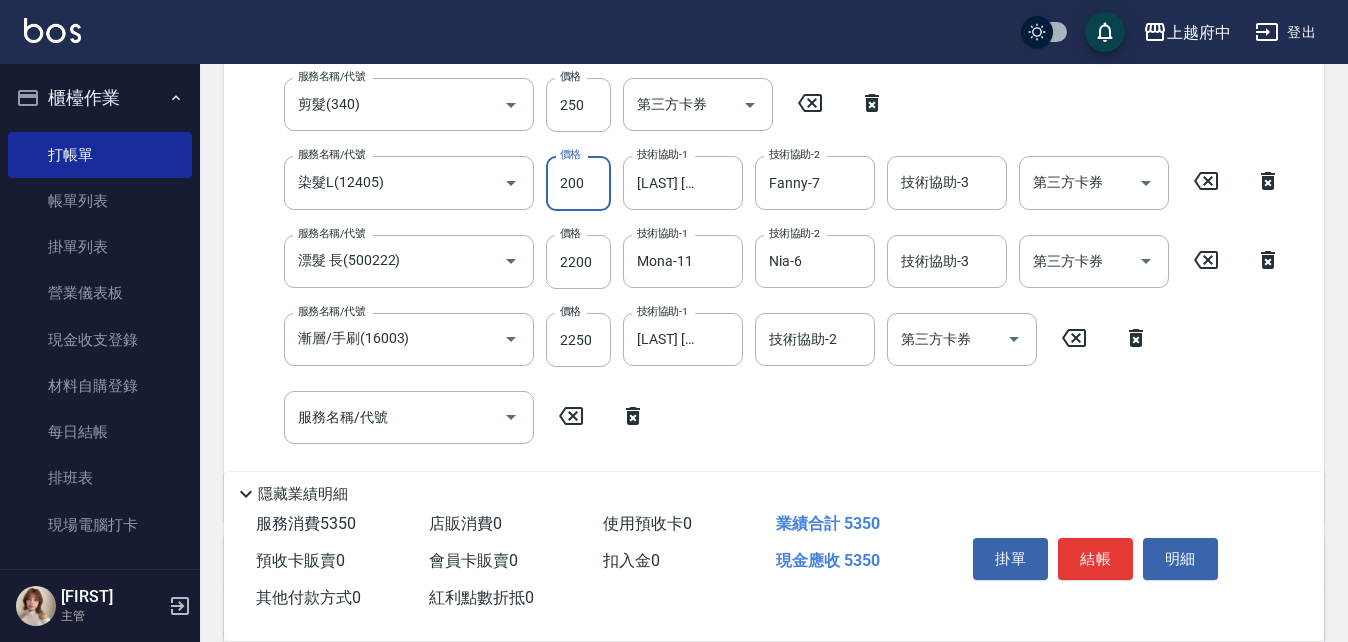 click on "200" at bounding box center (578, 183) 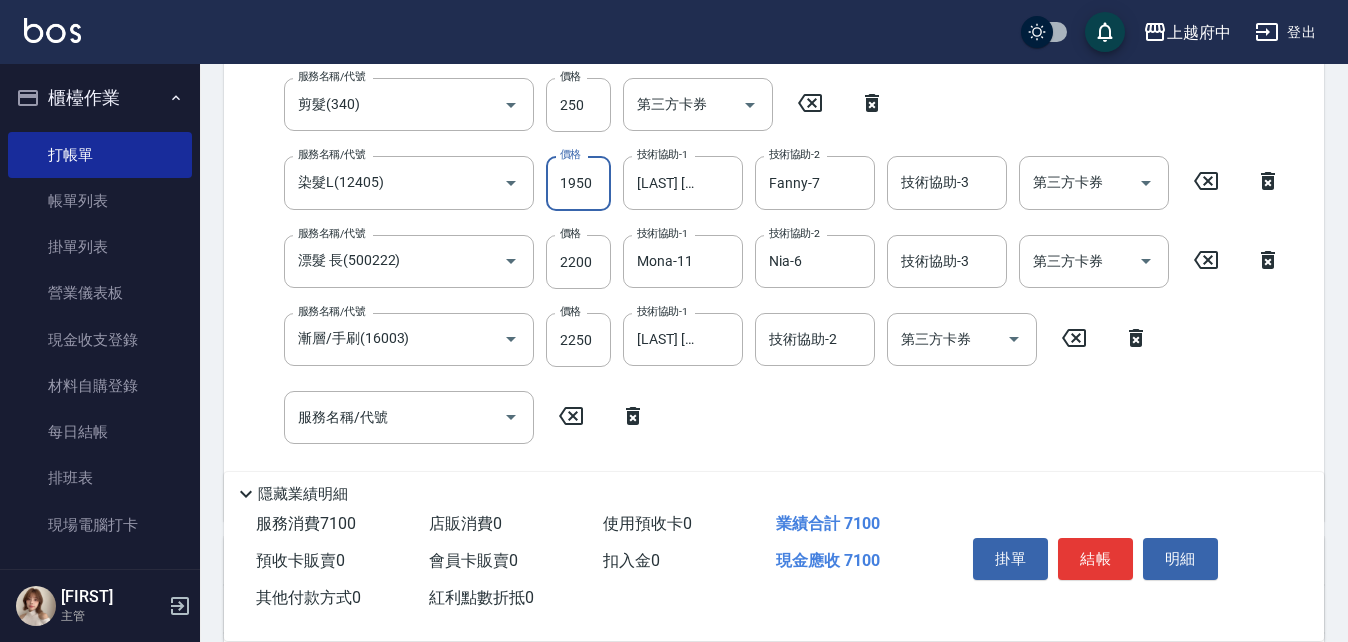 type on "1950" 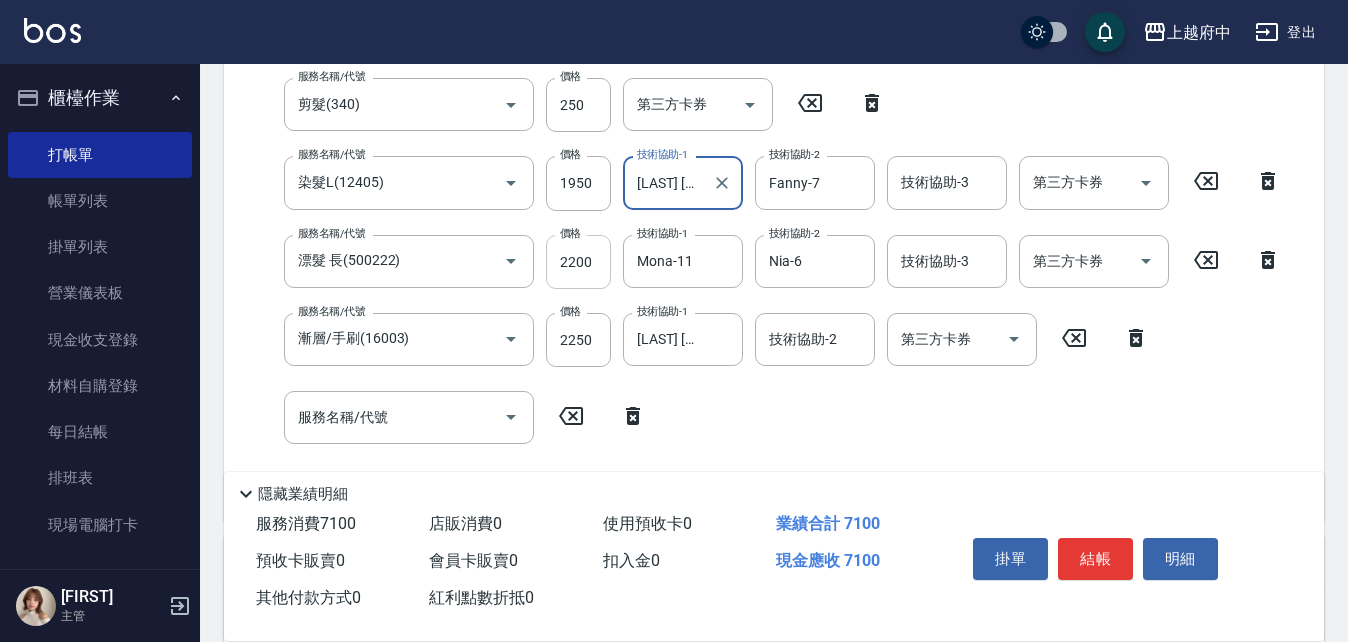 click on "2200" at bounding box center [578, 262] 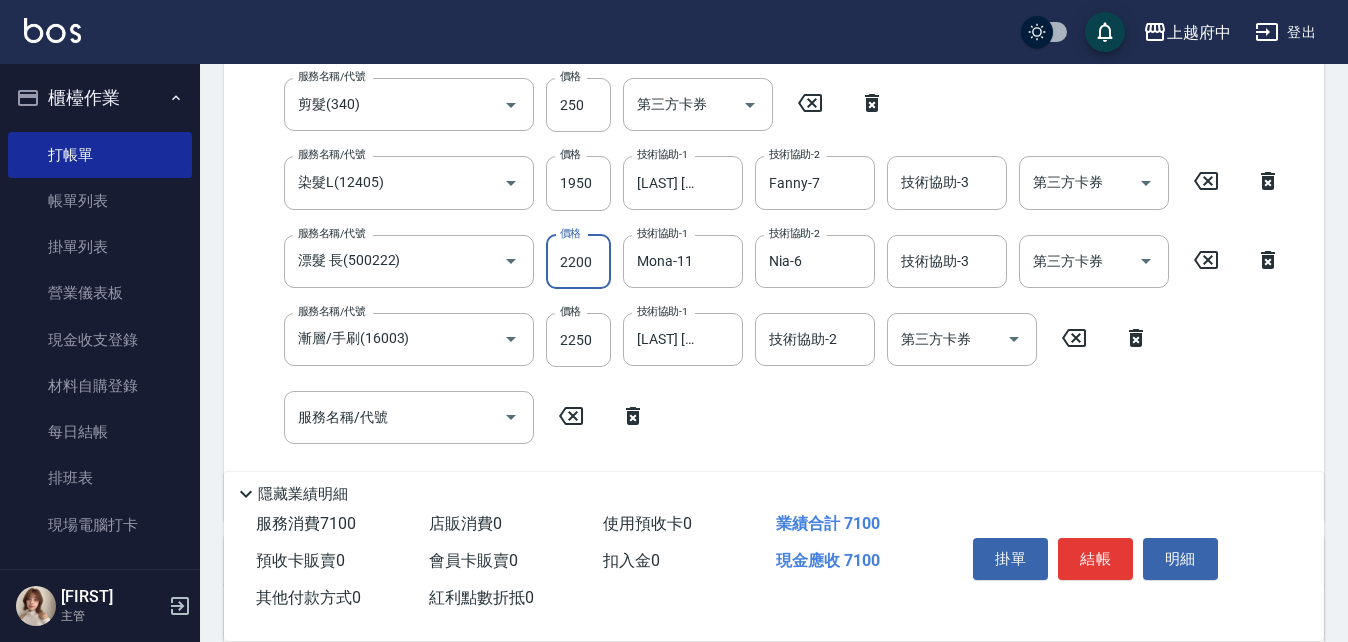 click on "2200" at bounding box center (578, 262) 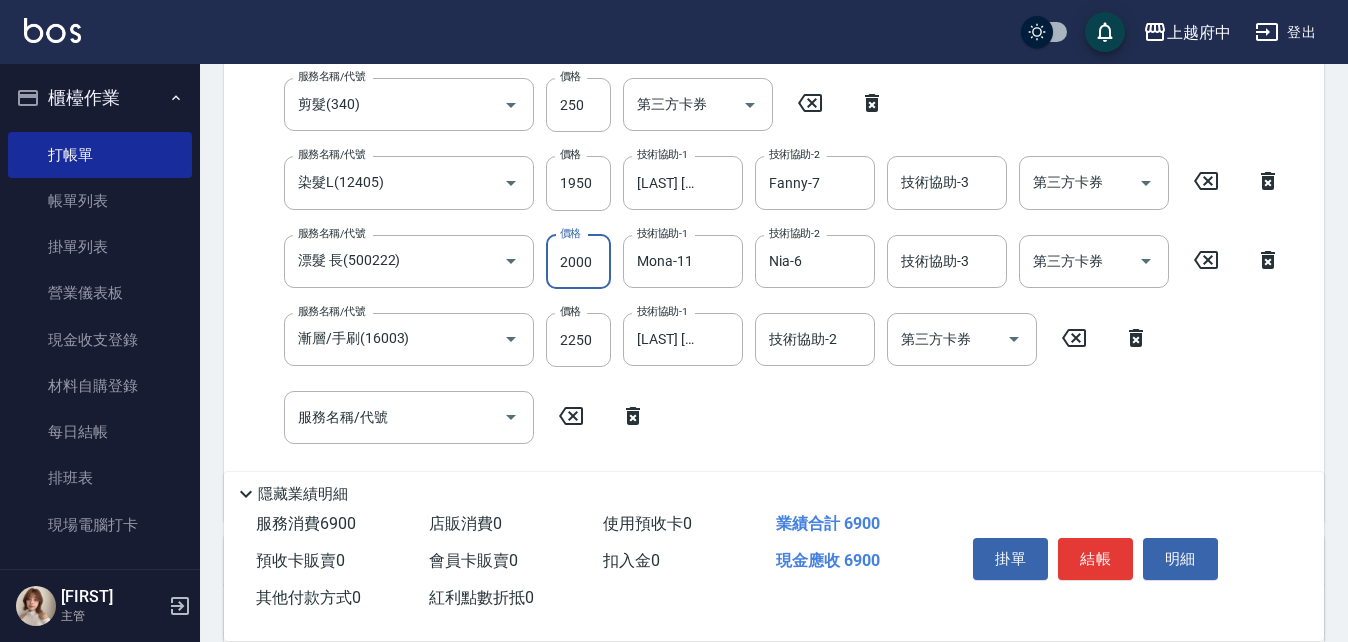 type on "2000" 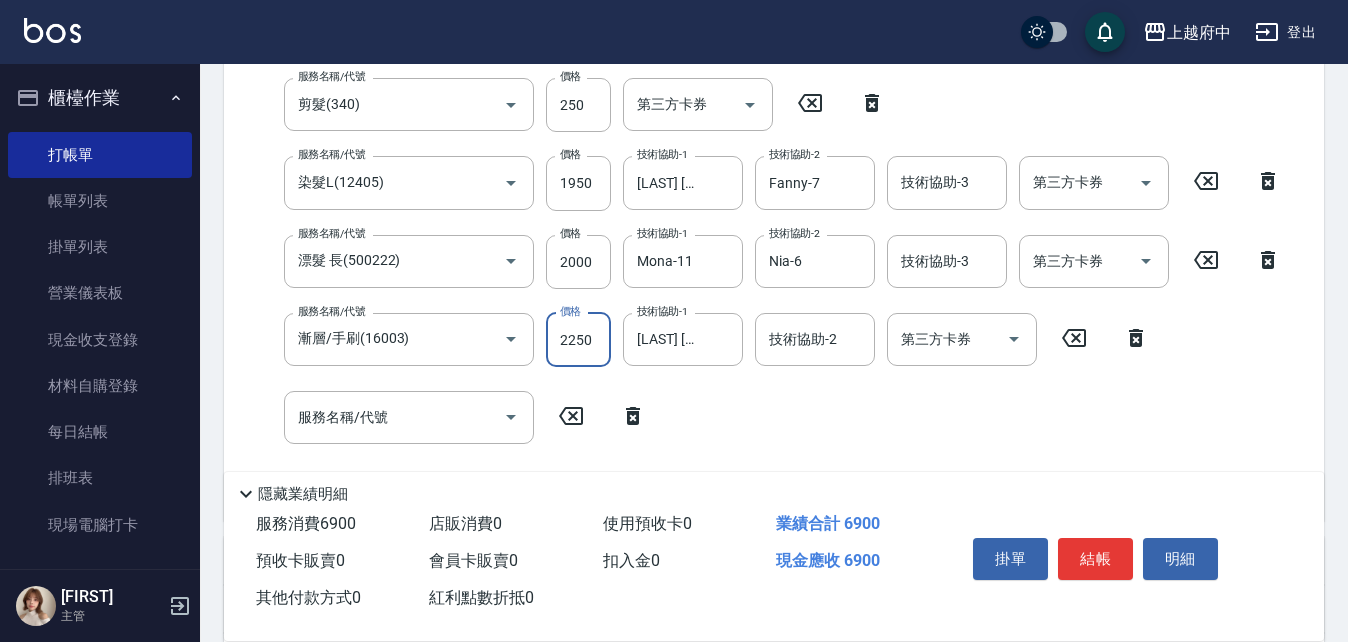 click on "2250" at bounding box center (578, 340) 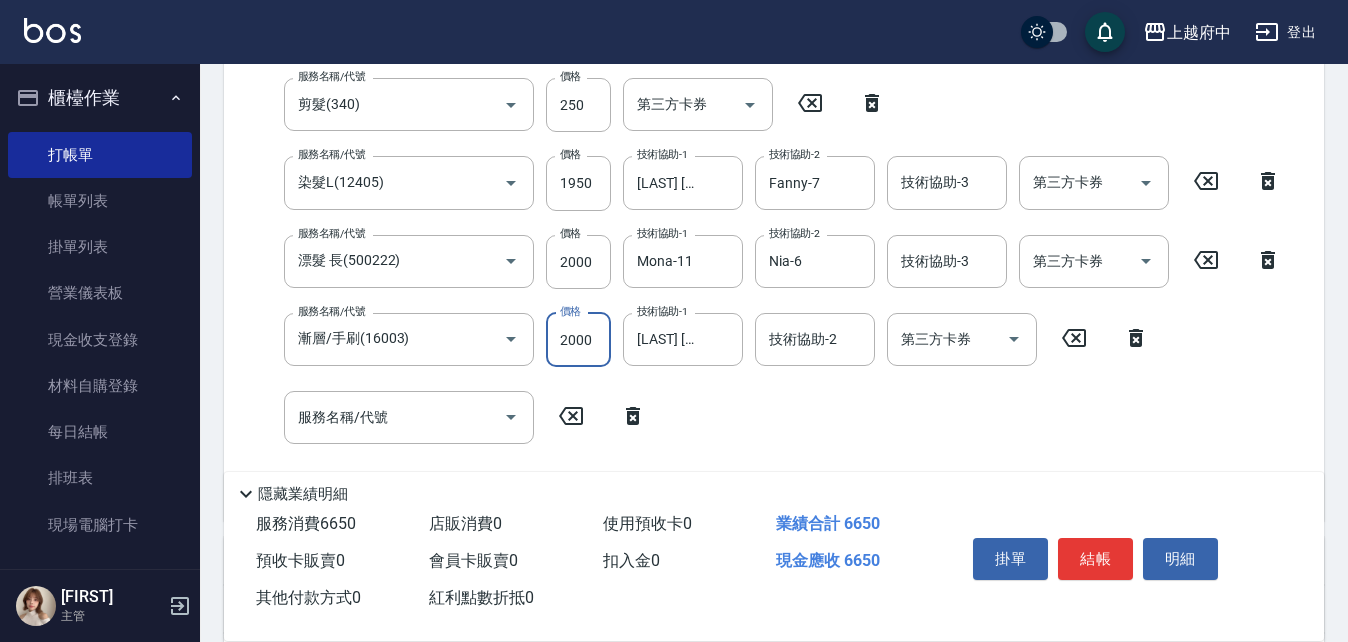 type on "2000" 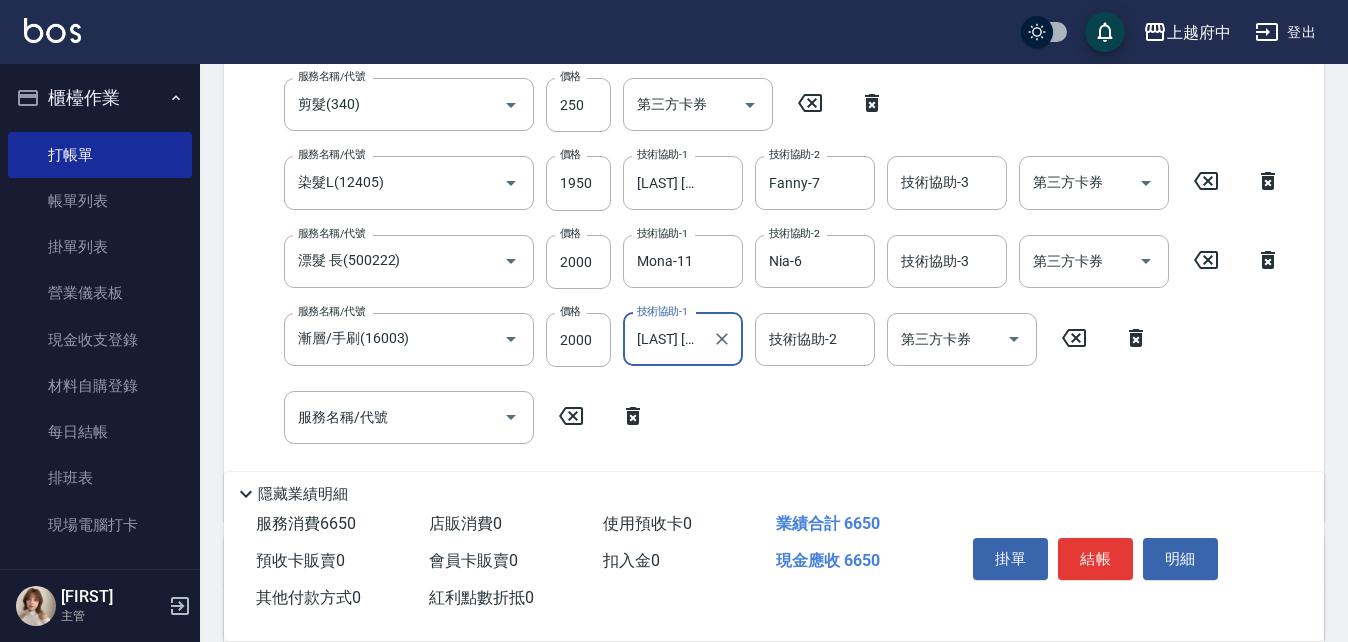 click on "服務名稱/代號 有機洗髮(200) 服務名稱/代號 價格 450 價格 洗-1 [LAST] [FIRST] 洗-1 洗-1 洗-2 洗-2 第三方卡券 第三方卡券 服務名稱/代號 剪髮(340) 服務名稱/代號 價格 250 價格 第三方卡券 第三方卡券 服務名稱/代號 染髮L(12405) 服務名稱/代號 價格 1950 價格 技術協助-1 [LAST] [FIRST] 技術協助-1 技術協助-2 Fanny-7 技術協助-2 技術協助-3 技術協助-3 第三方卡券 第三方卡券 服務名稱/代號 漂髮 長(500222) 服務名稱/代號 價格 2000 價格 技術協助-1 Mona-11 技術協助-1 技術協助-2 Nia-6 技術協助-2 技術協助-3 技術協助-3 第三方卡券 第三方卡券 服務名稱/代號 漸層/手刷(16003) 服務名稱/代號 價格 2000 價格 技術協助-1 [LAST] [FIRST] 技術協助-1 技術協助-2 技術協助-2 第三方卡券 第三方卡券 服務名稱/代號 服務名稱/代號" at bounding box center [766, 252] 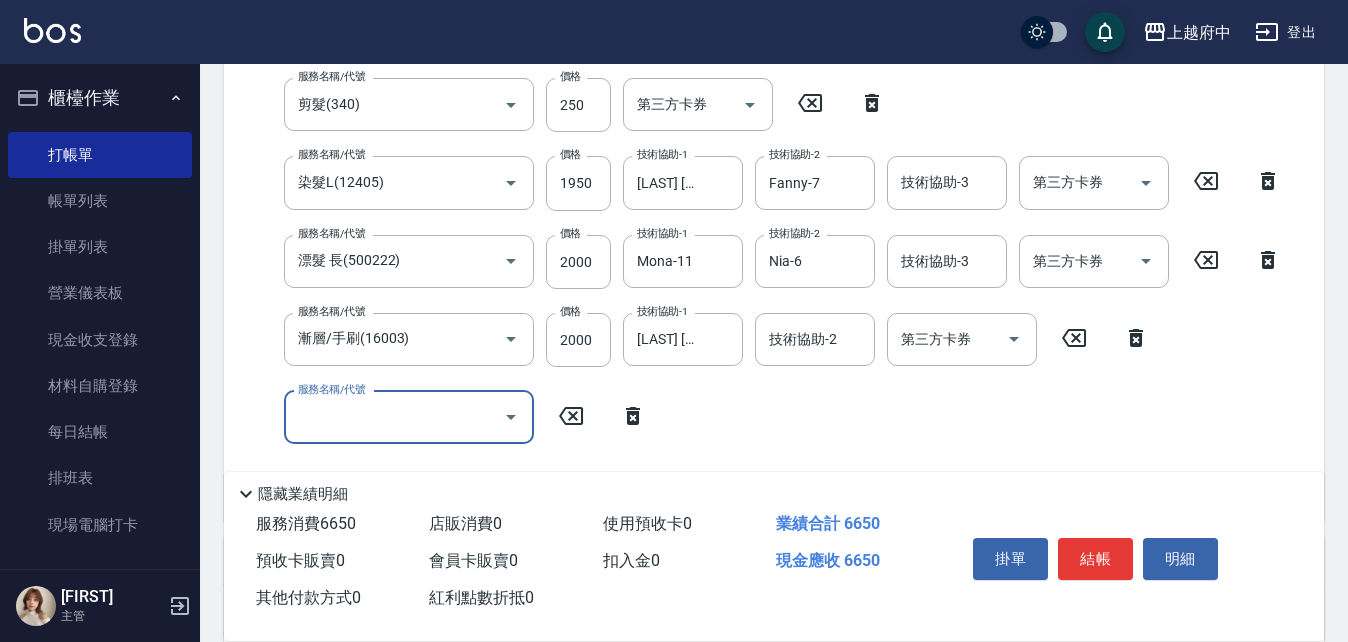 click on "服務名稱/代號" at bounding box center (394, 417) 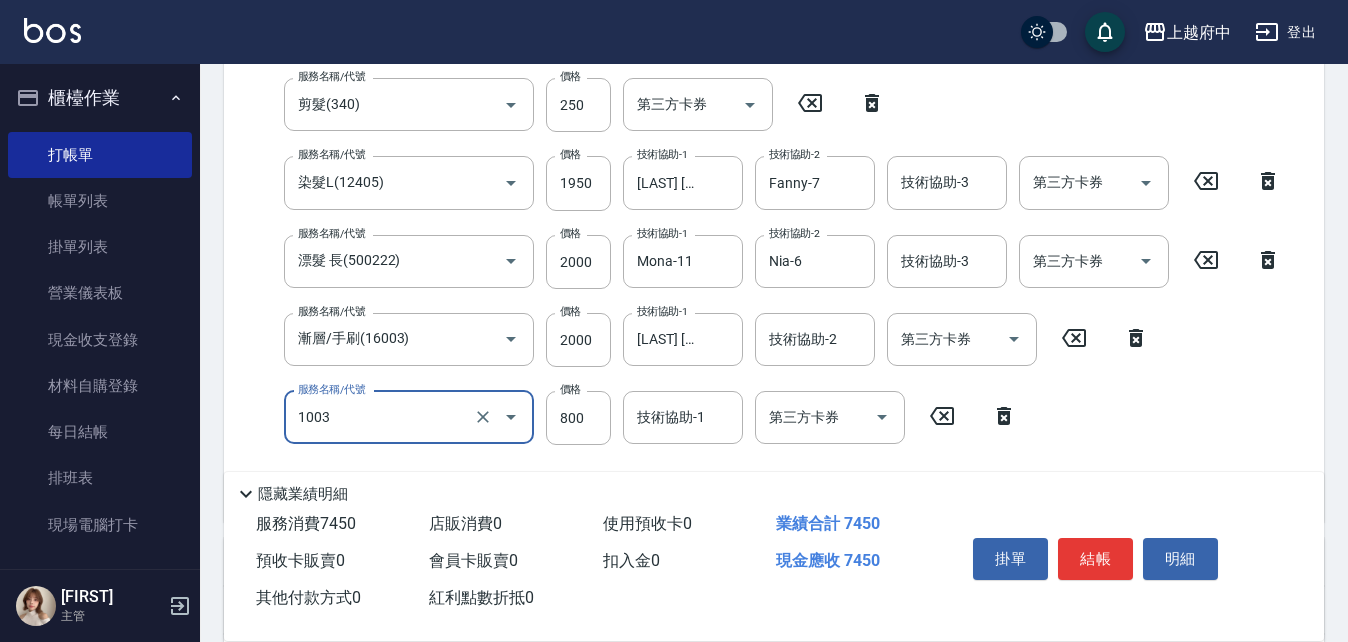 type on "+升級結構染 (含隔離)(1003)" 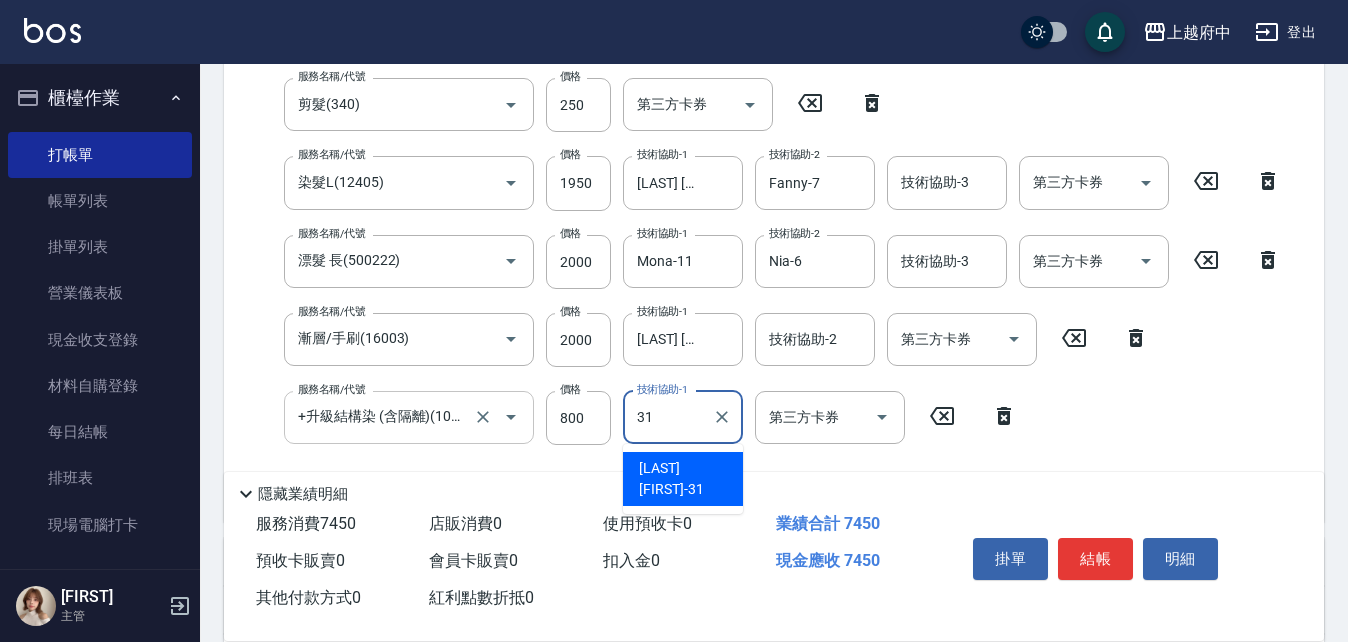 type on "[LAST] [FIRST]-31" 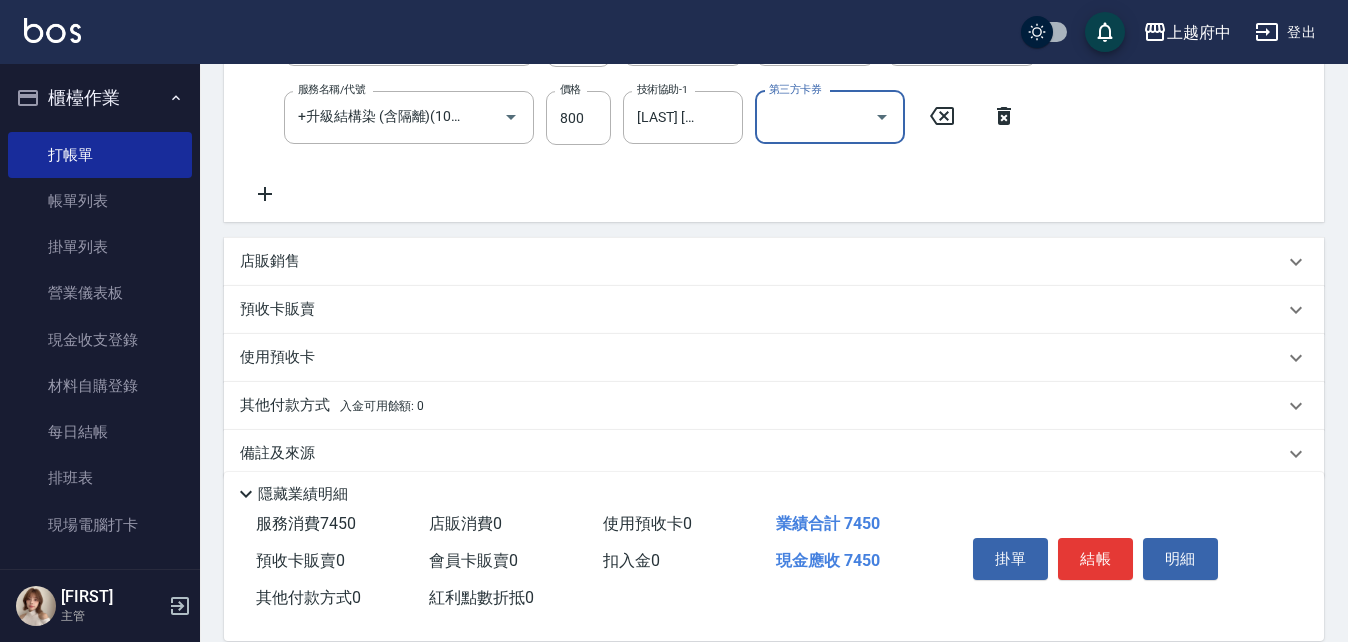 scroll, scrollTop: 496, scrollLeft: 0, axis: vertical 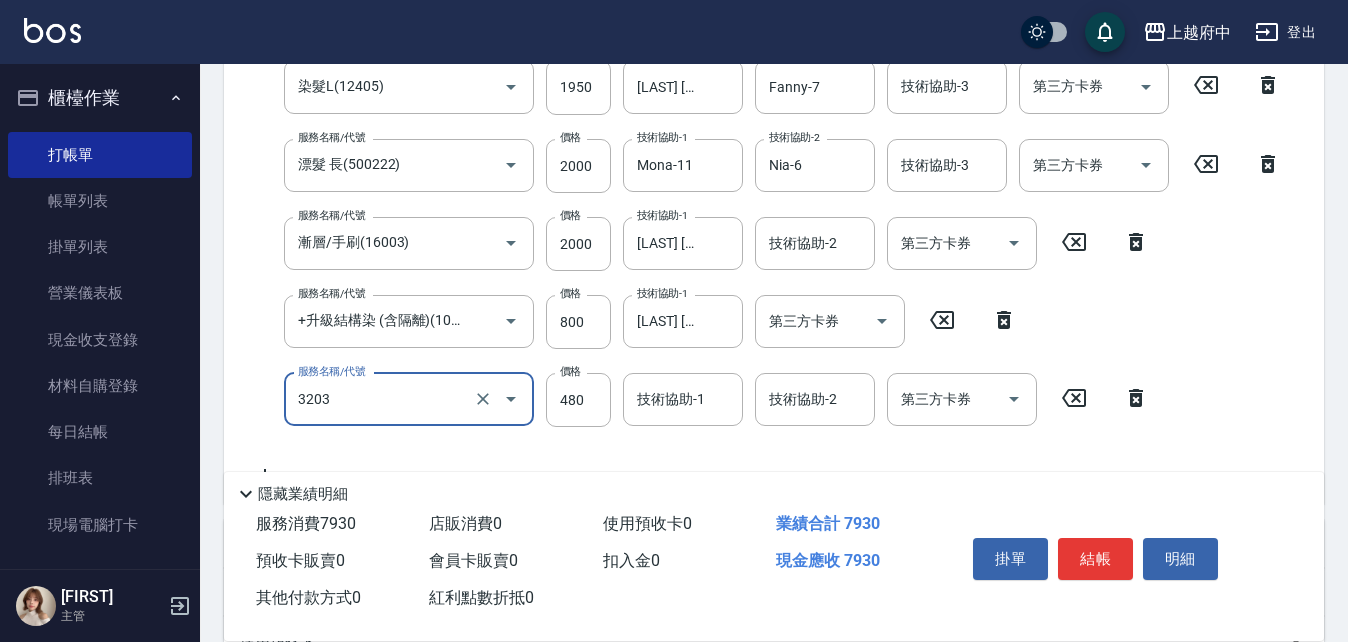 type on "頭皮隔離液(前+後)(3203)" 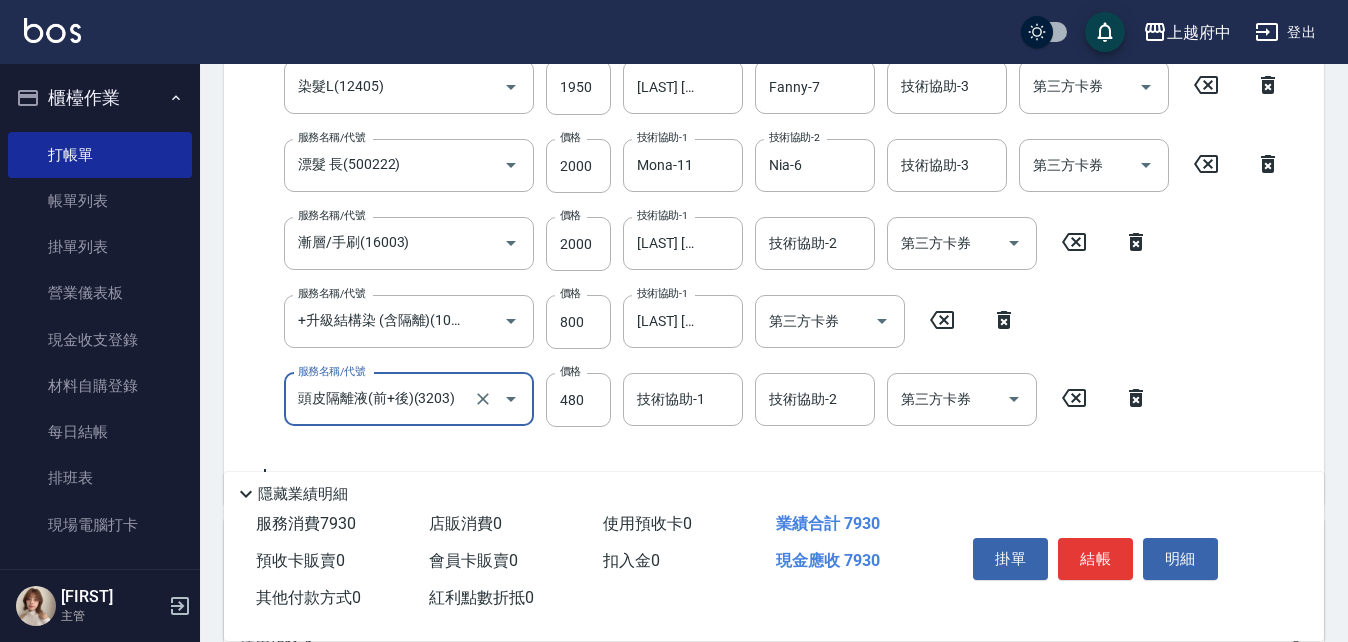 scroll, scrollTop: 497, scrollLeft: 0, axis: vertical 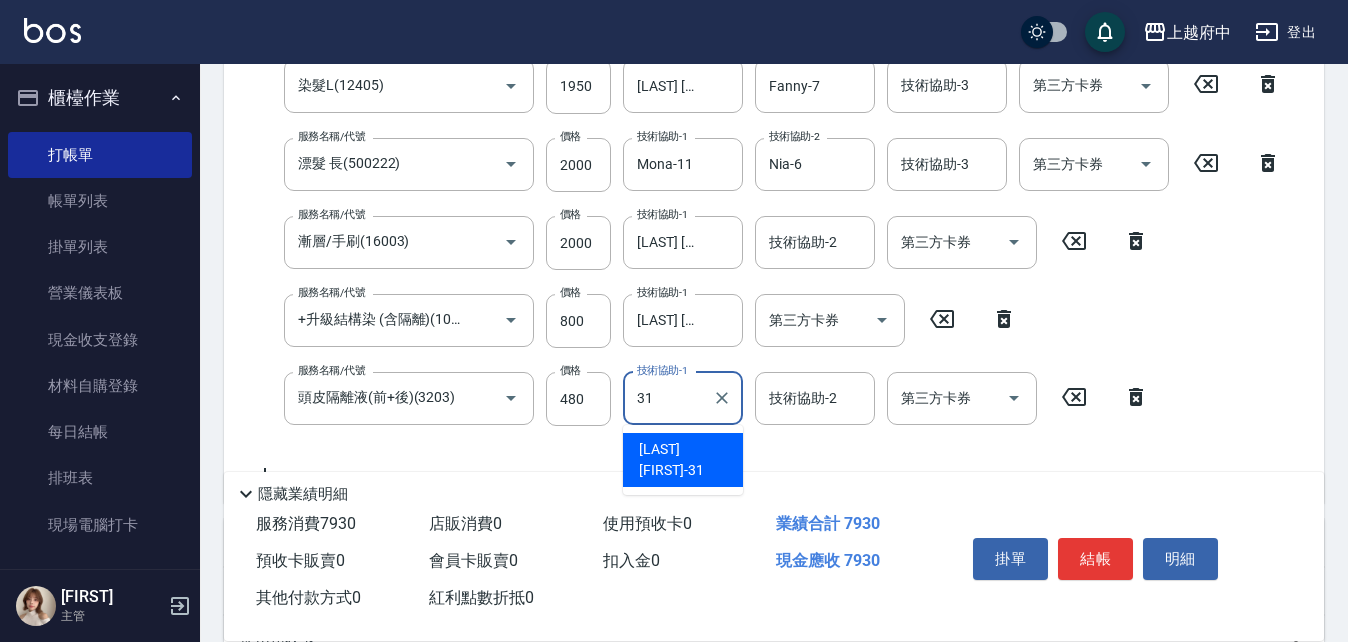 type on "[LAST] [FIRST]-31" 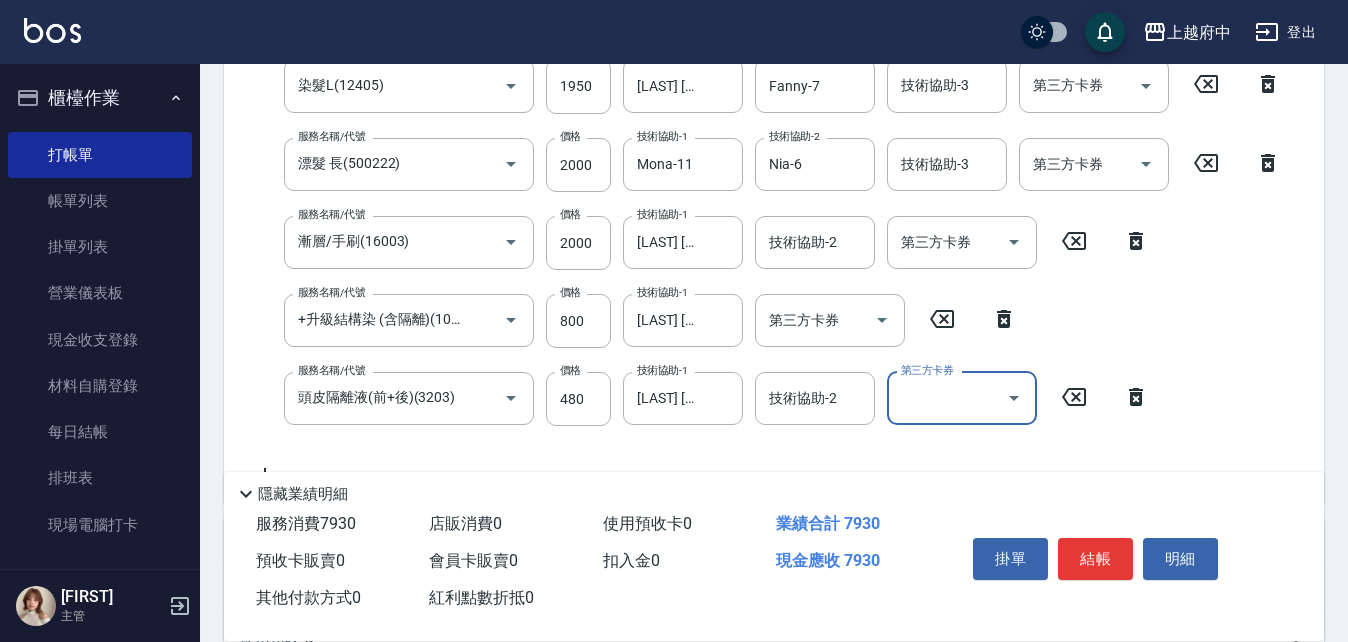 scroll, scrollTop: 496, scrollLeft: 0, axis: vertical 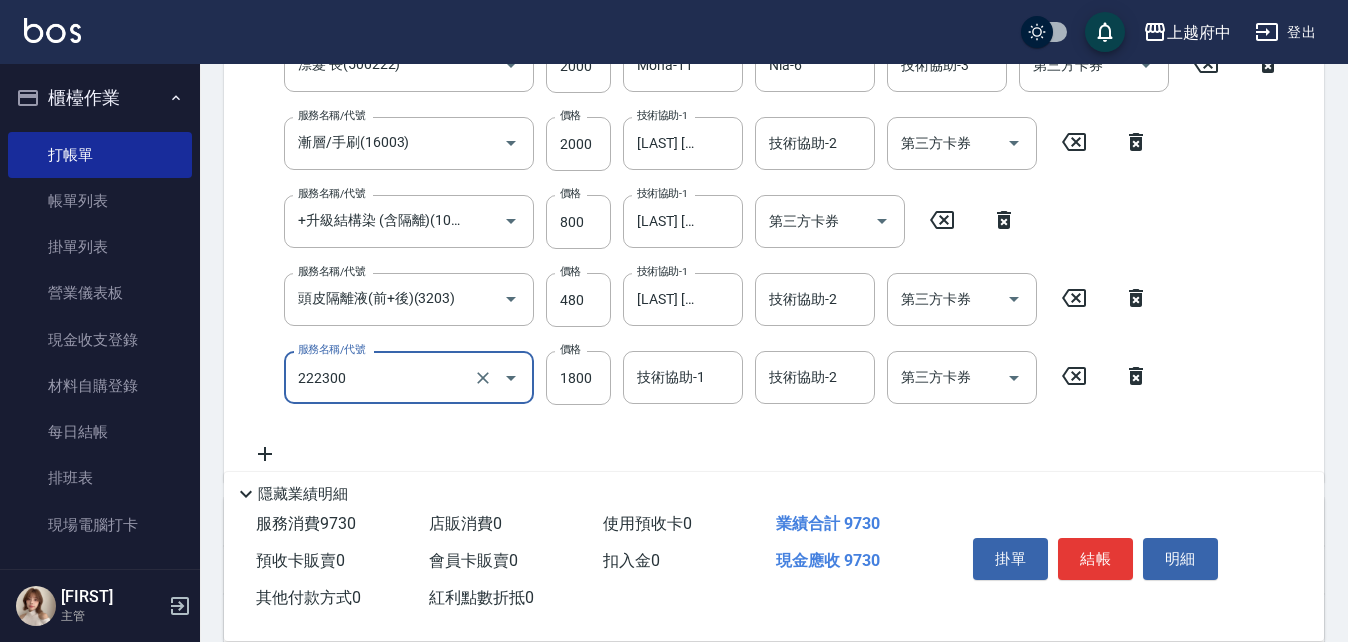 type on "結構三段式(222300)" 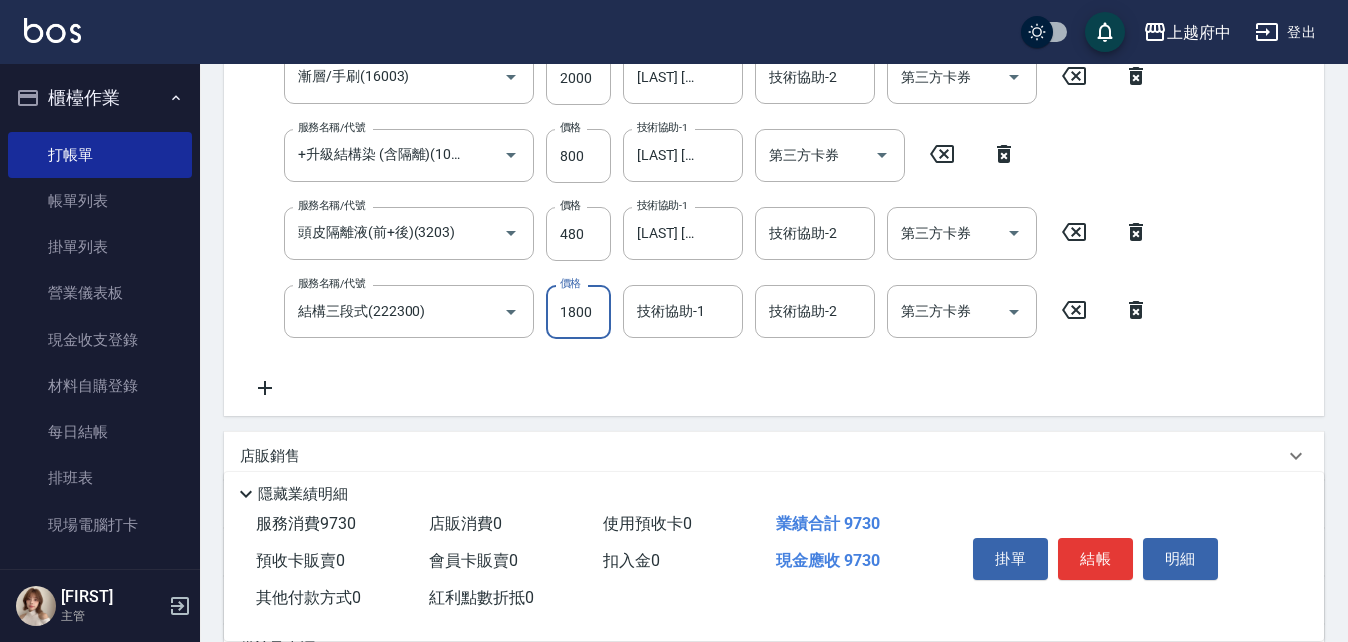 scroll, scrollTop: 697, scrollLeft: 0, axis: vertical 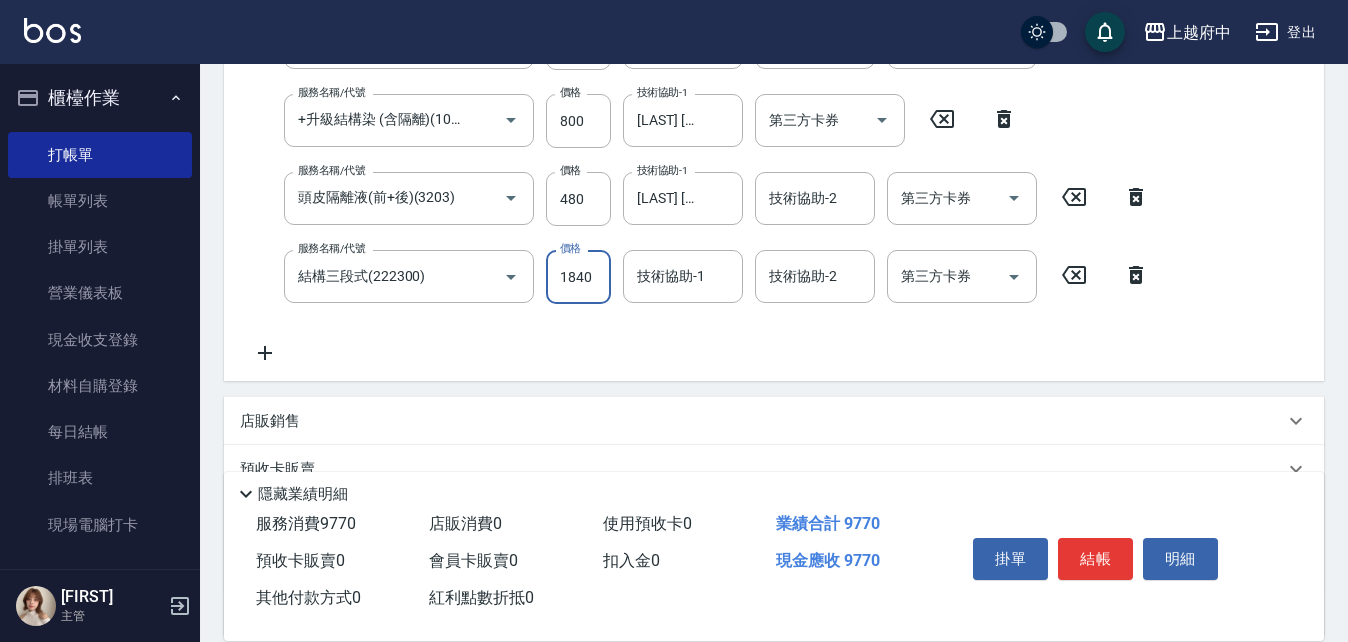 type on "1840" 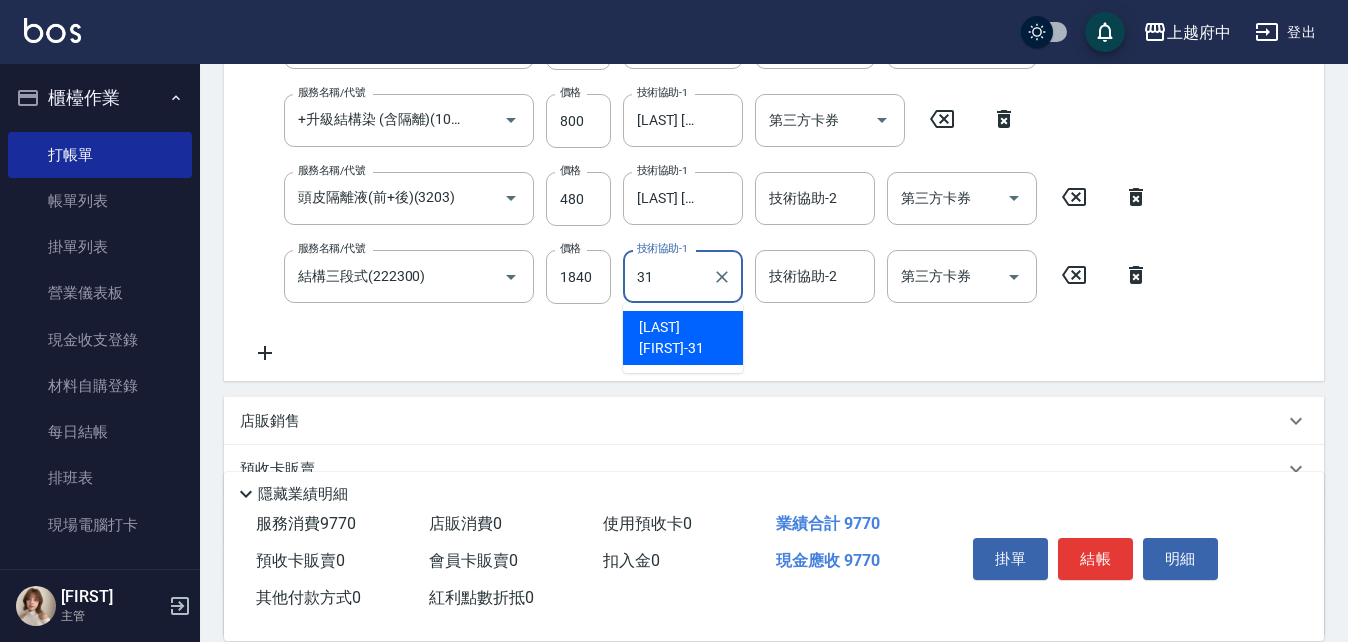 type on "[LAST] [FIRST]-31" 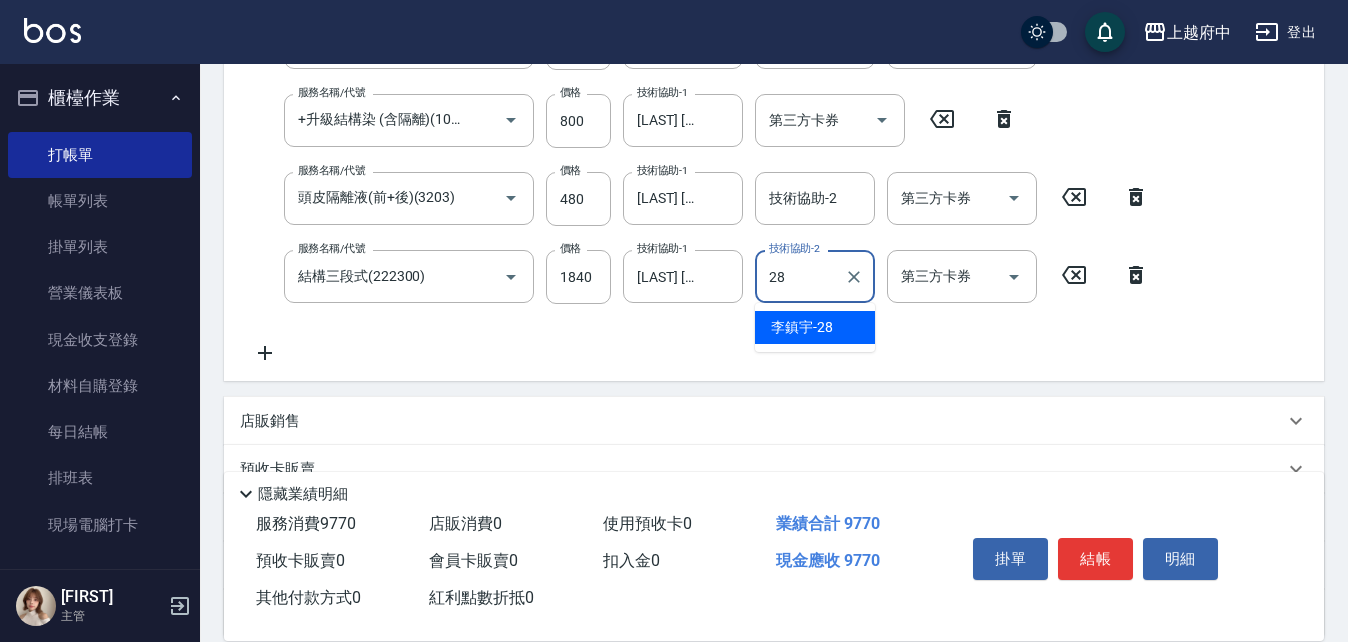 type on "[LAST] [FIRST]-28" 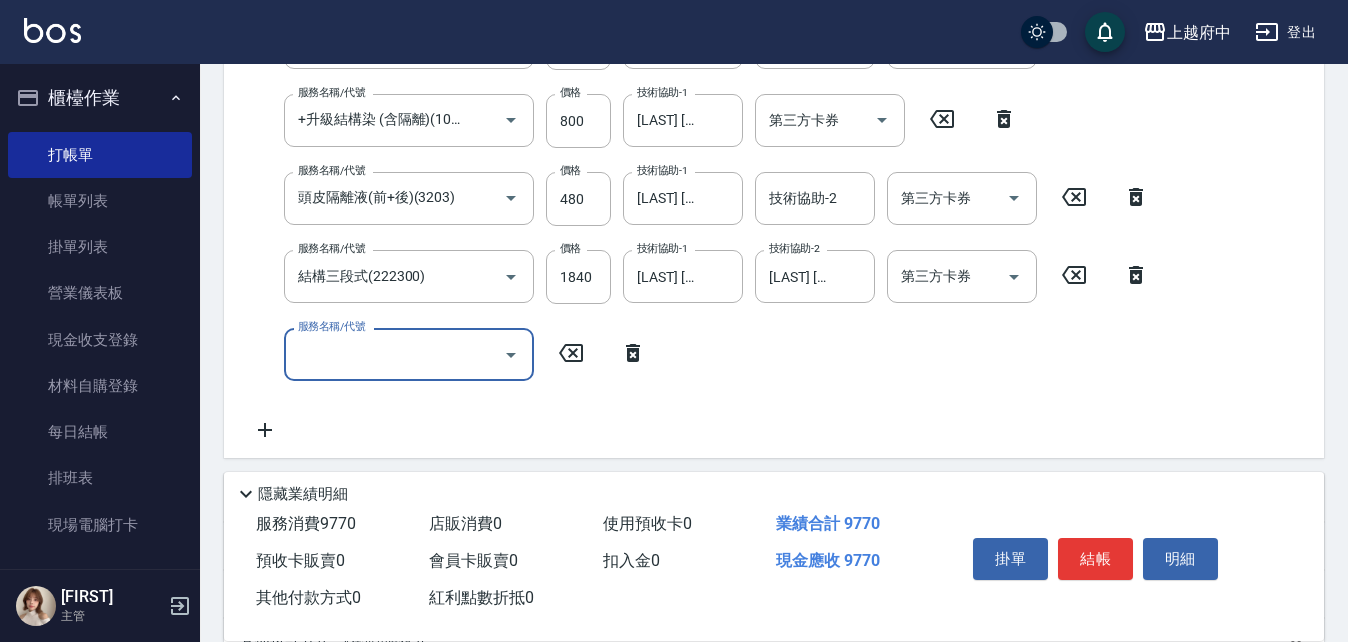 scroll, scrollTop: 496, scrollLeft: 0, axis: vertical 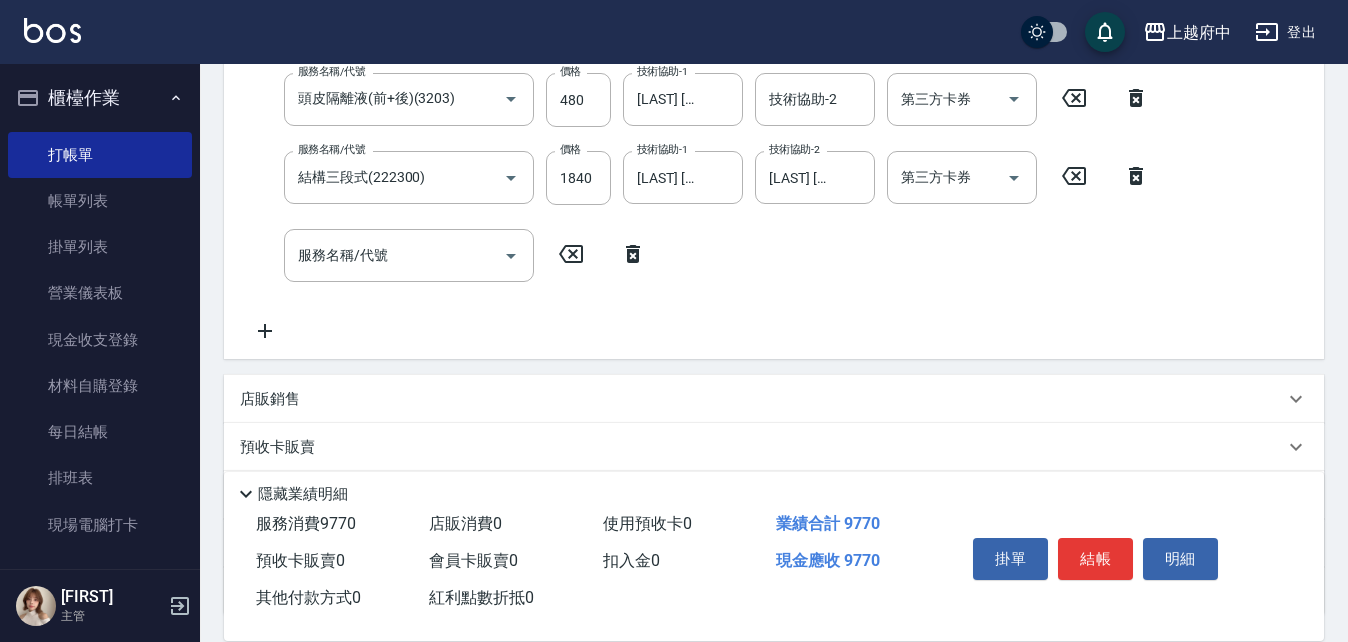 click 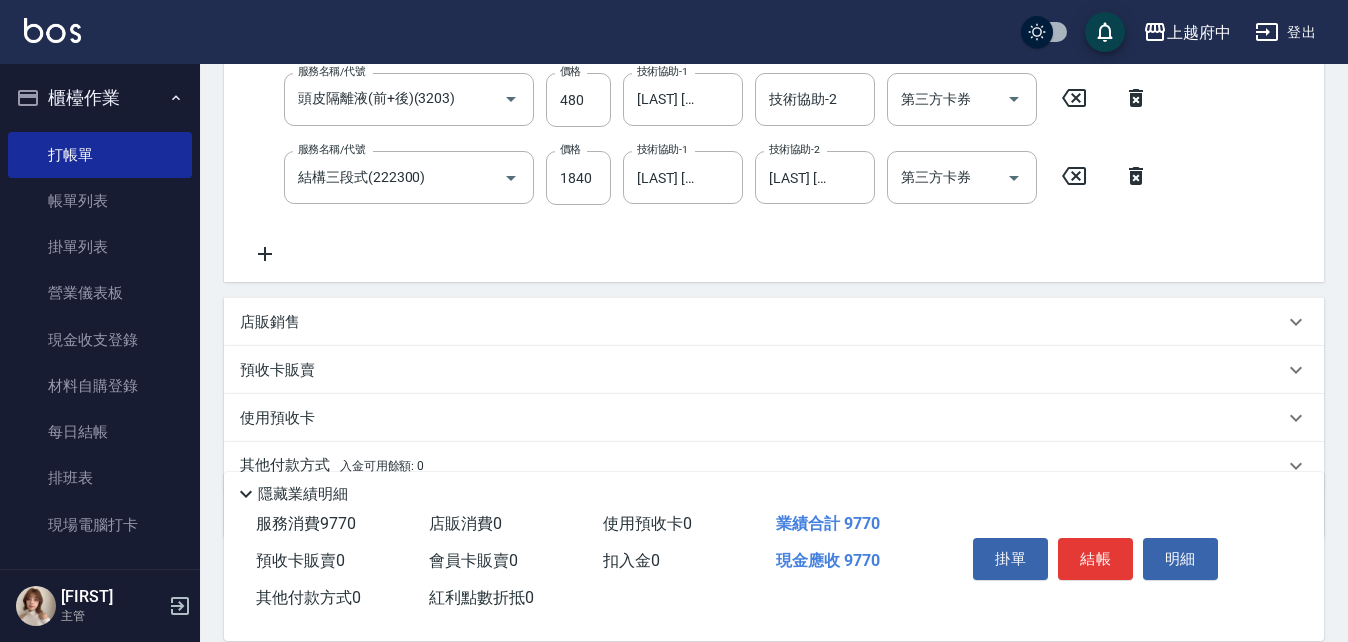 click on "店販銷售" at bounding box center (270, 322) 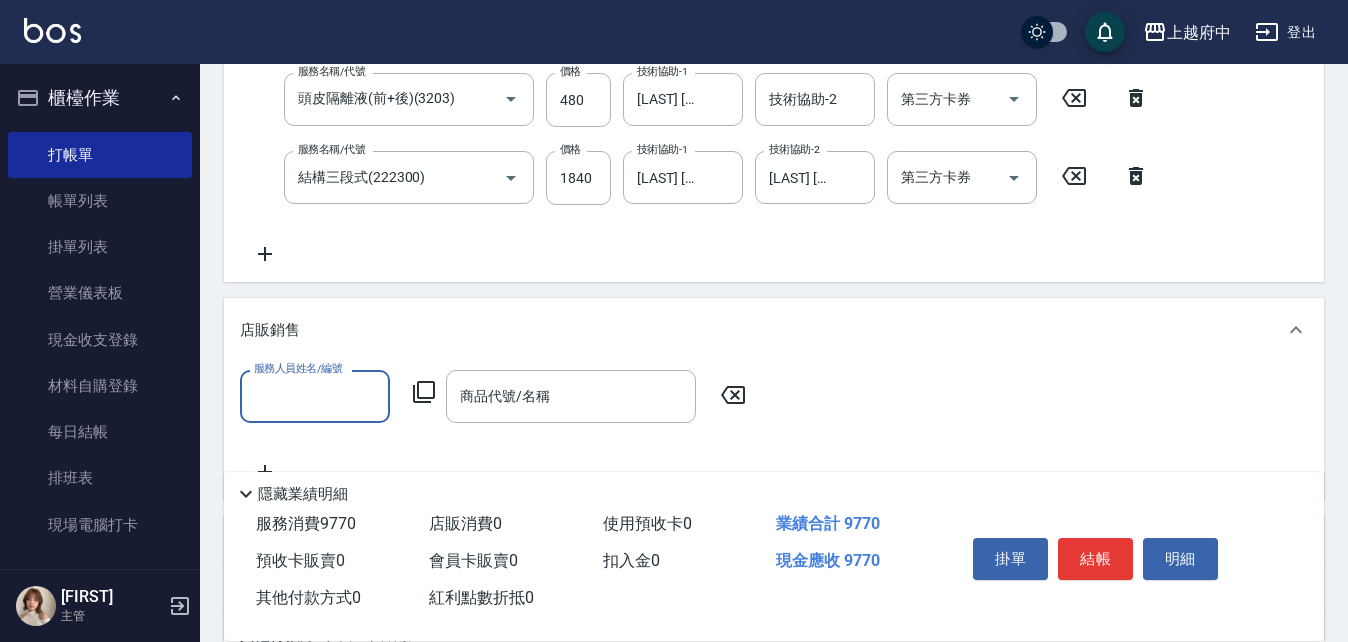 scroll, scrollTop: 0, scrollLeft: 0, axis: both 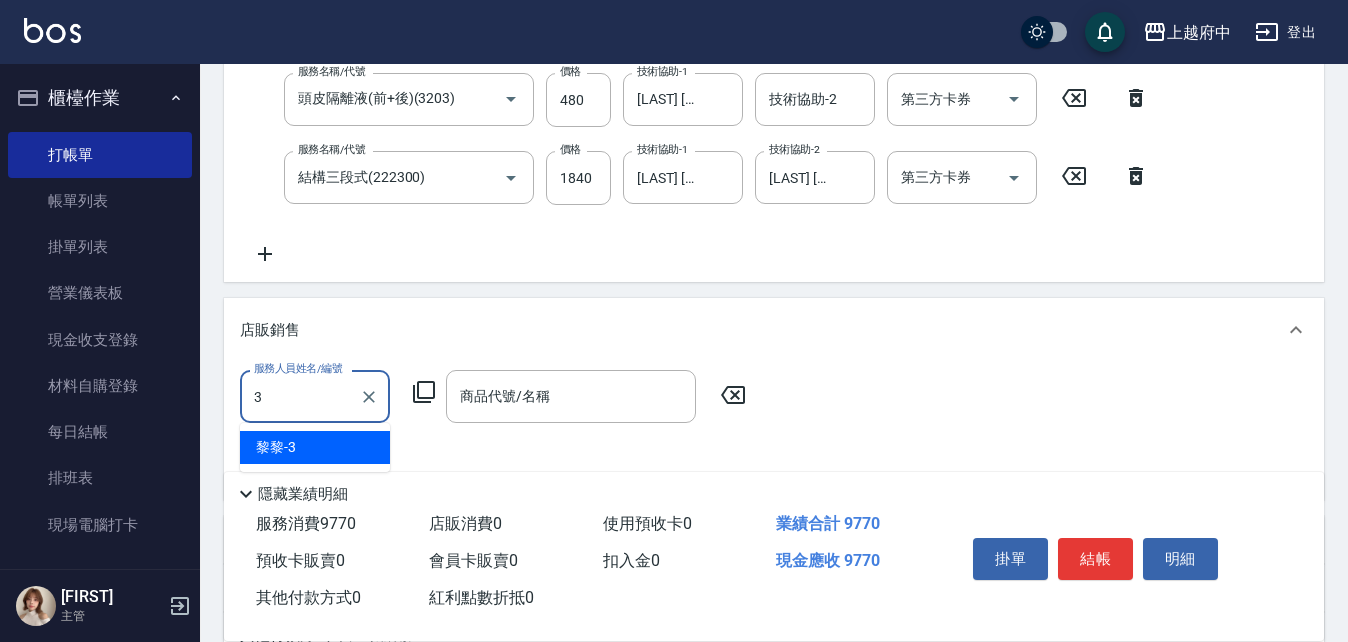 type on "[LAST] [FIRST]-3" 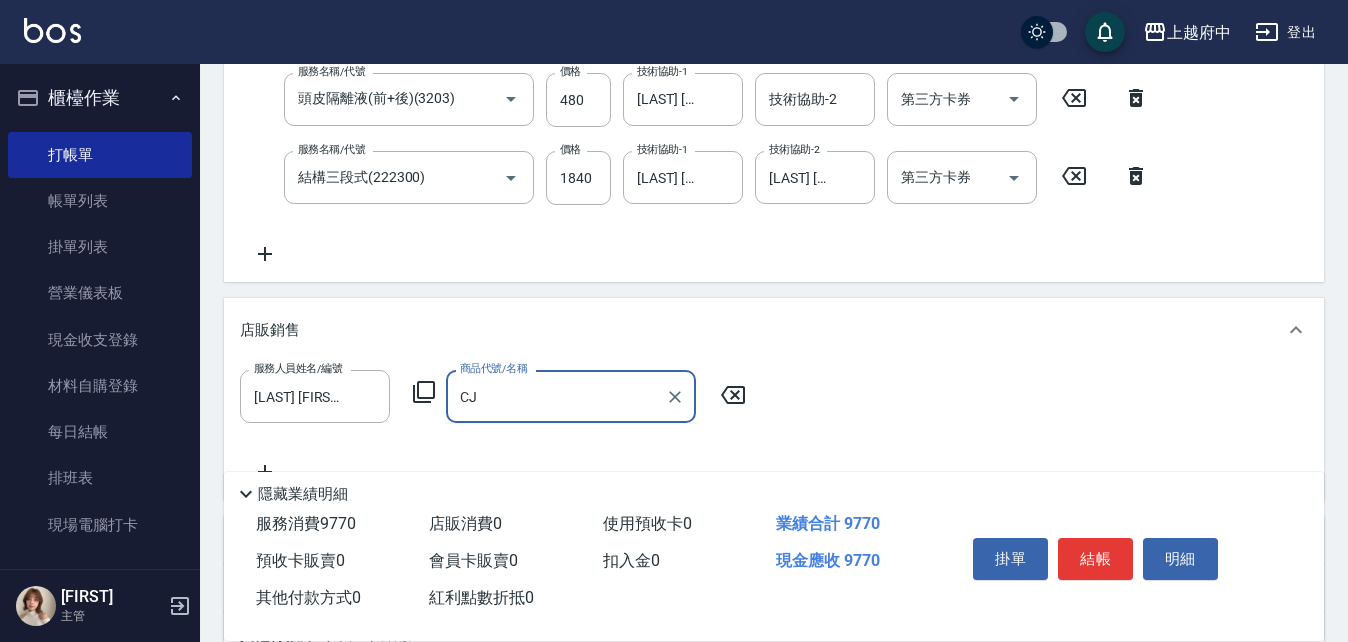 type on "C" 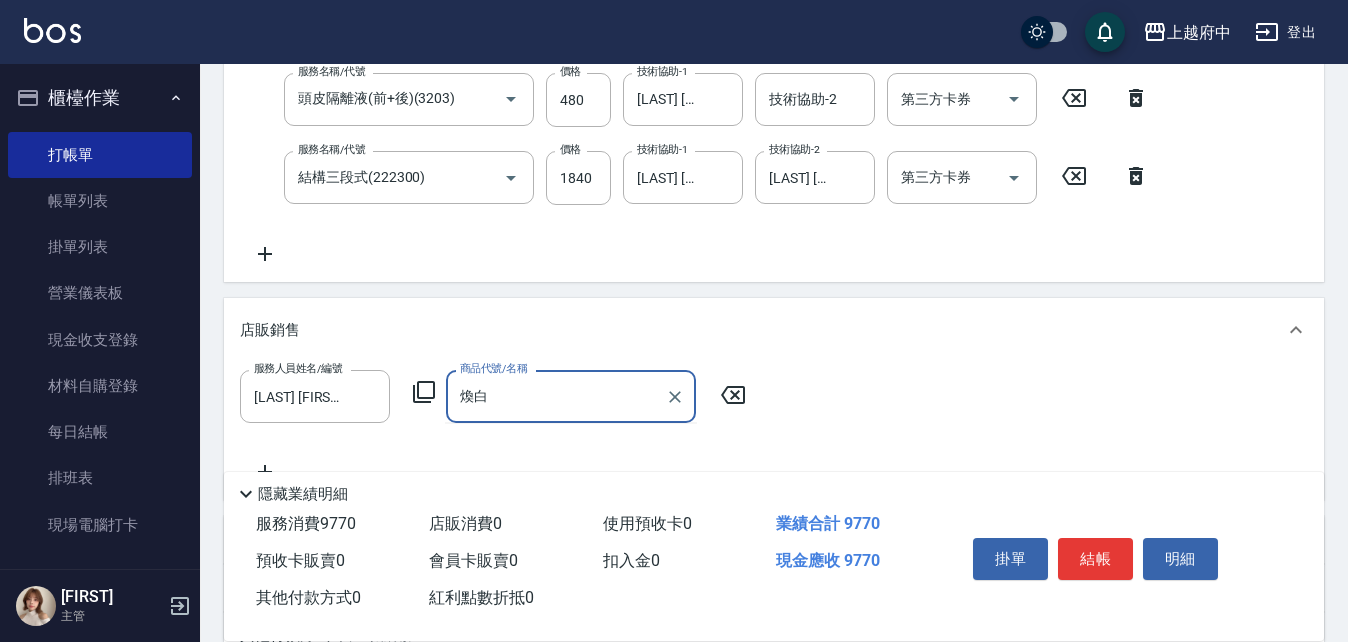 type on "換" 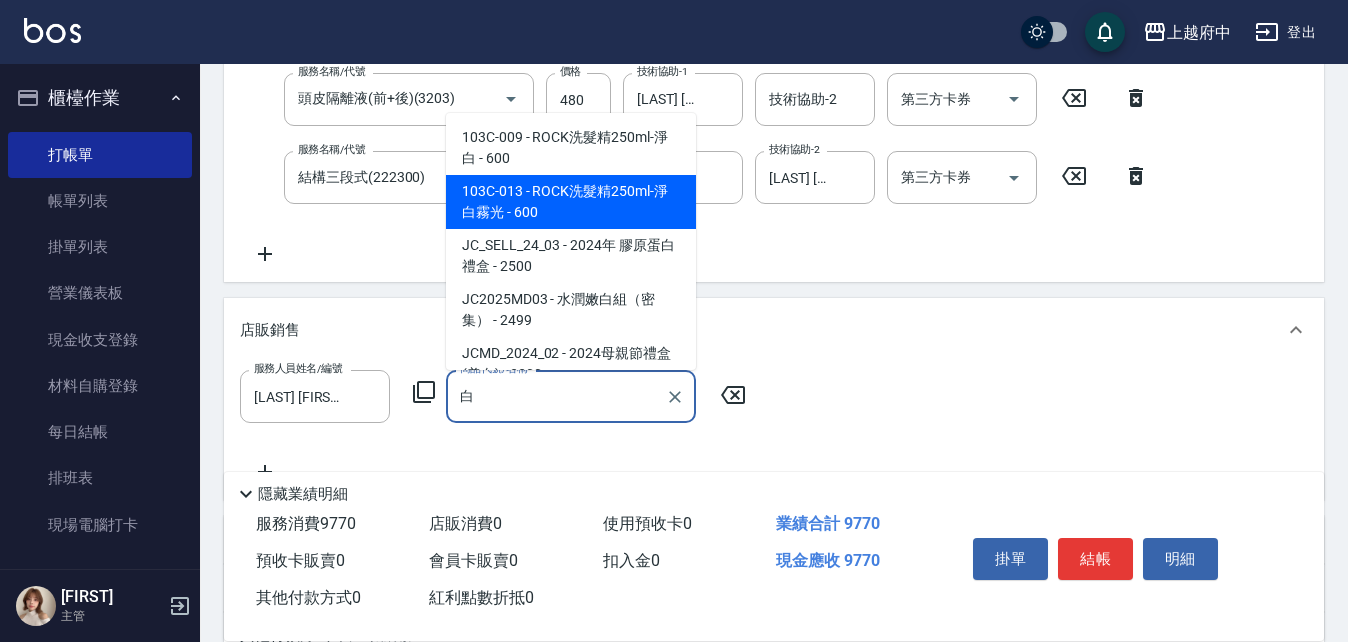 click on "103C-013 - ROCK洗髮精250ml-淨白霧光 - 600" at bounding box center [571, 202] 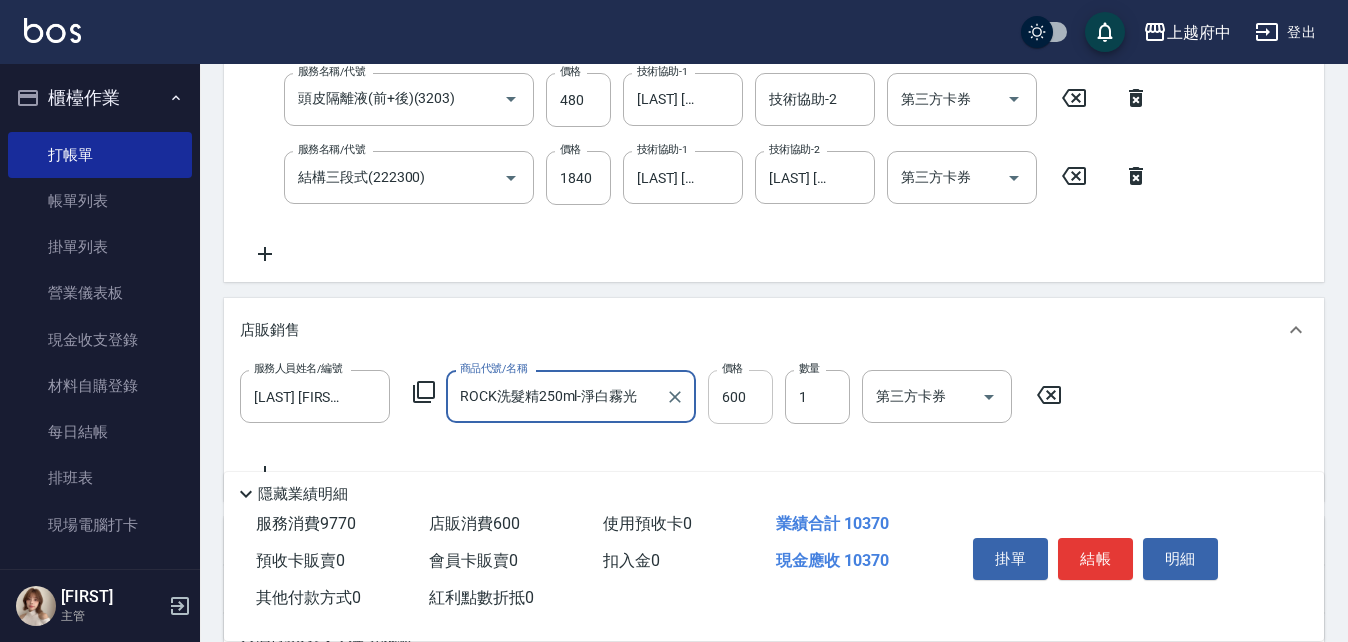 type on "ROCK洗髮精250ml-淨白霧光" 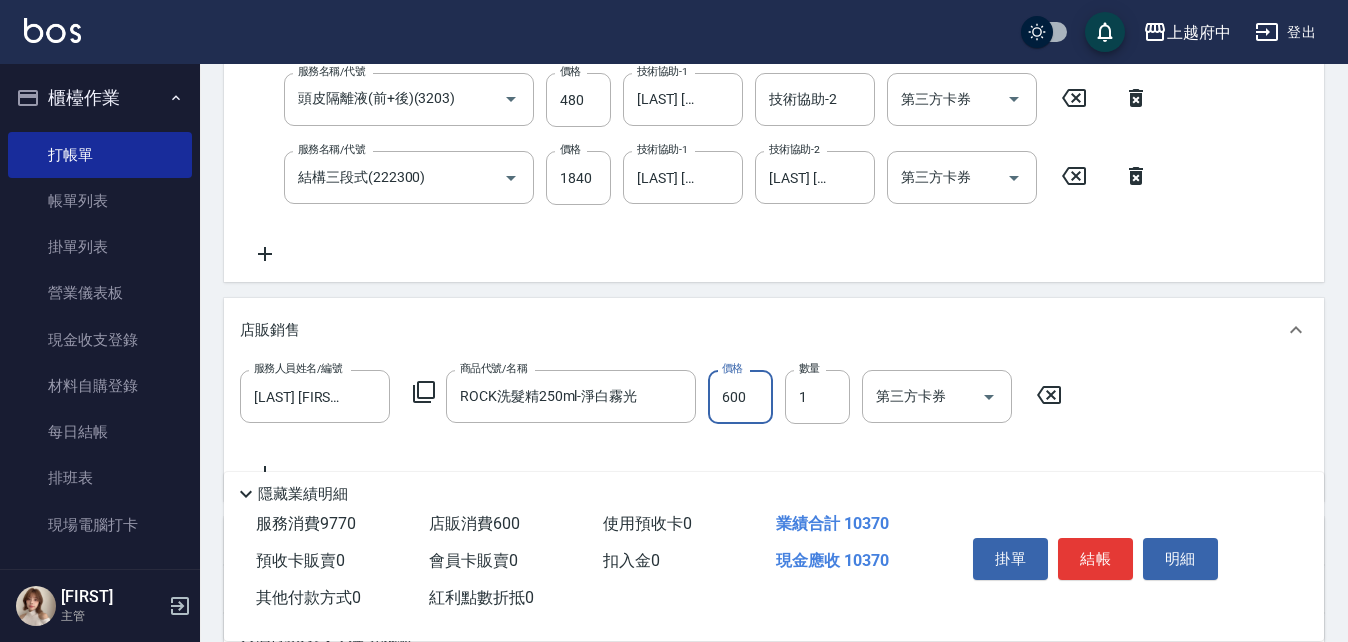 click on "服務人員姓名/編號 [LAST] [FIRST] 服務人員姓名/編號 商品代號/名稱 ROCK洗髮精250ml-淨白霧光 商品代號/名稱 價格 600 價格 數量 1 數量 第三方卡券 第三方卡券" at bounding box center [774, 427] 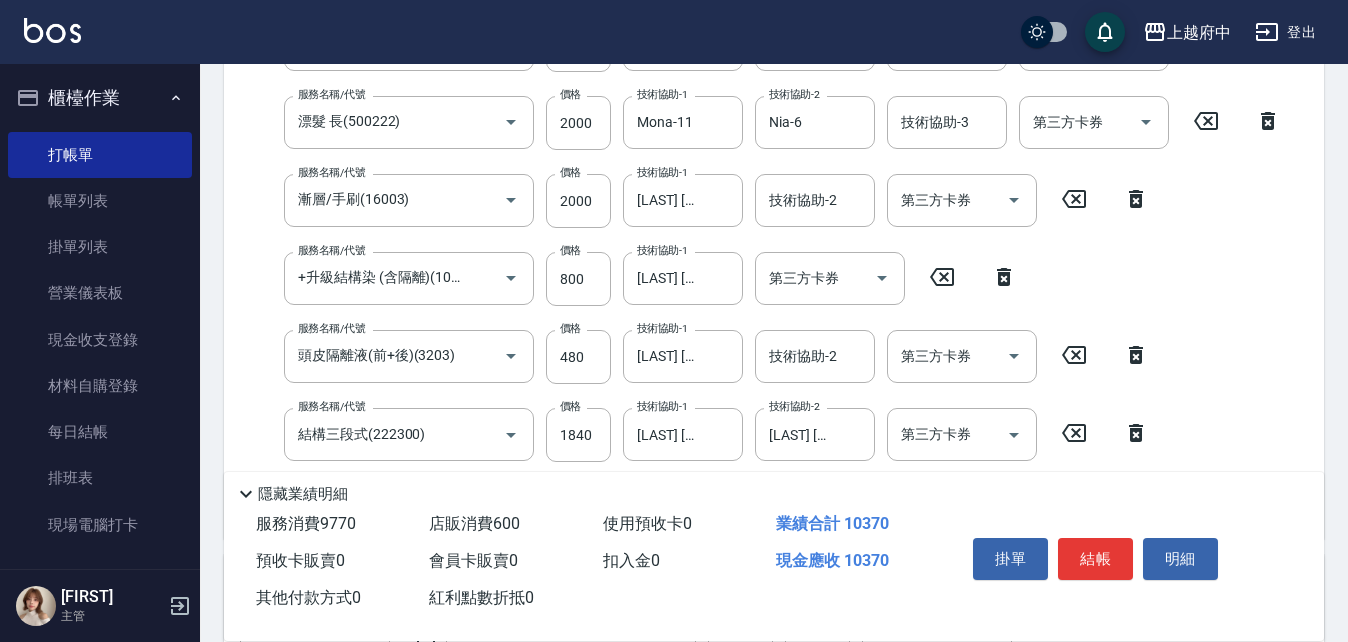 scroll, scrollTop: 600, scrollLeft: 0, axis: vertical 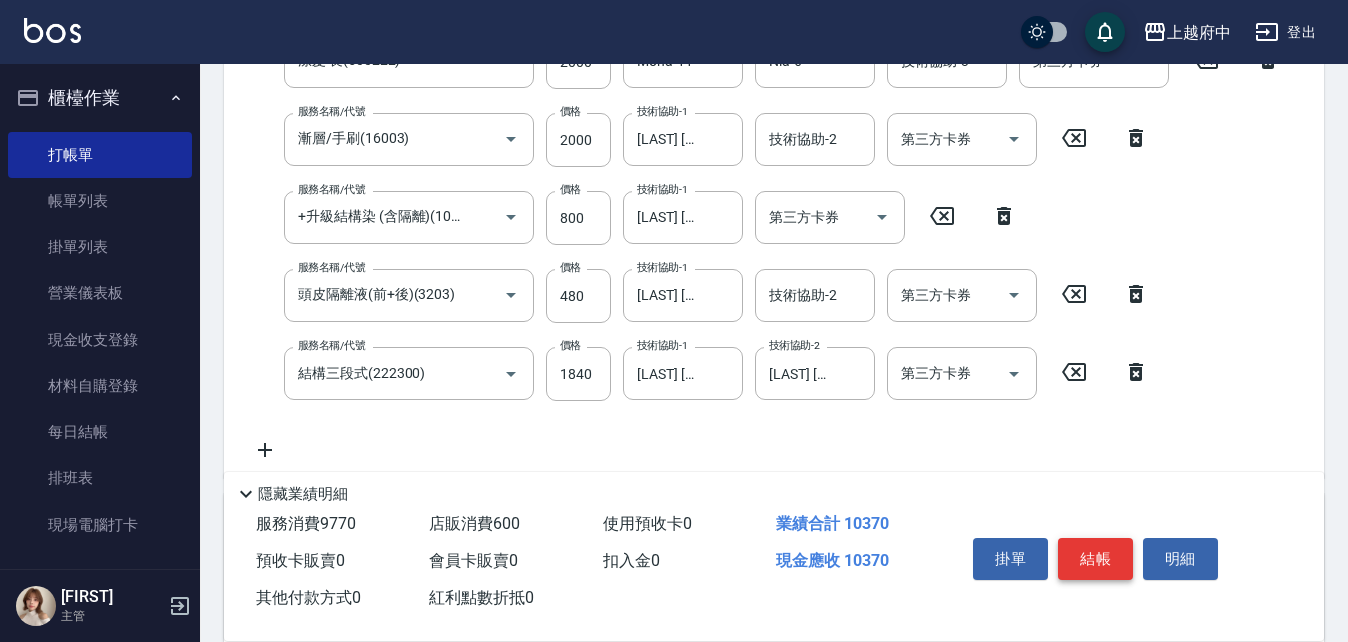 click on "結帳" at bounding box center [1095, 559] 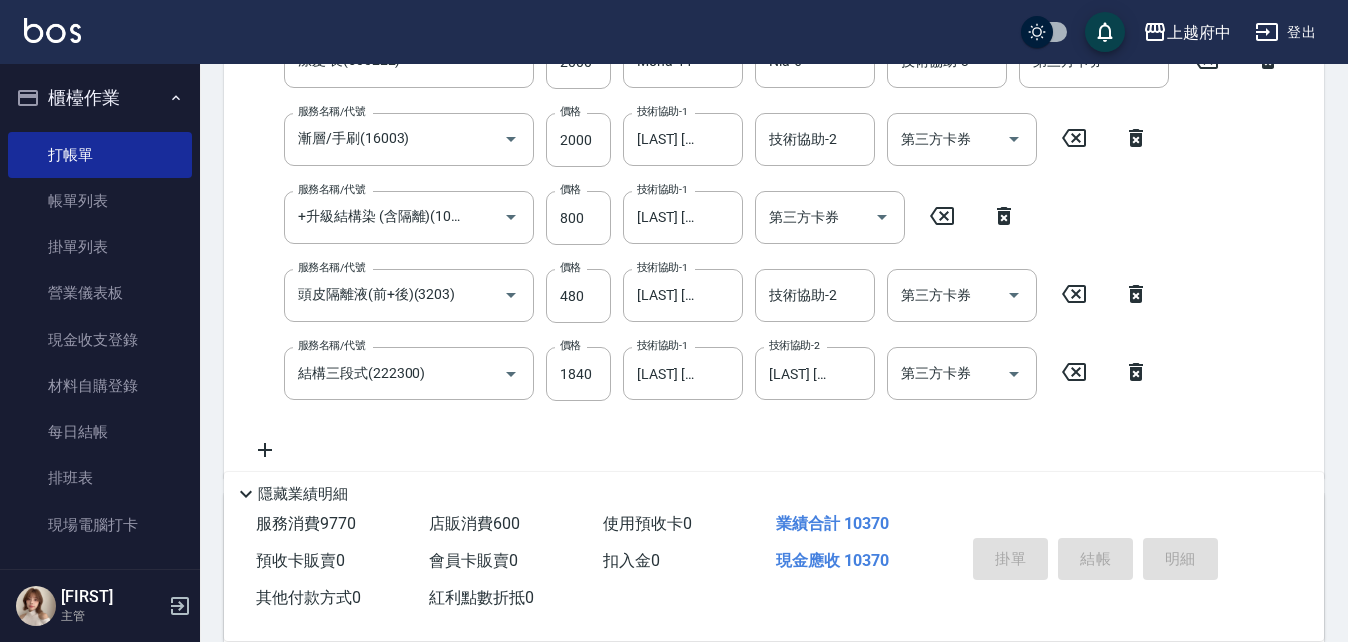 type on "[DATE] [TIME]" 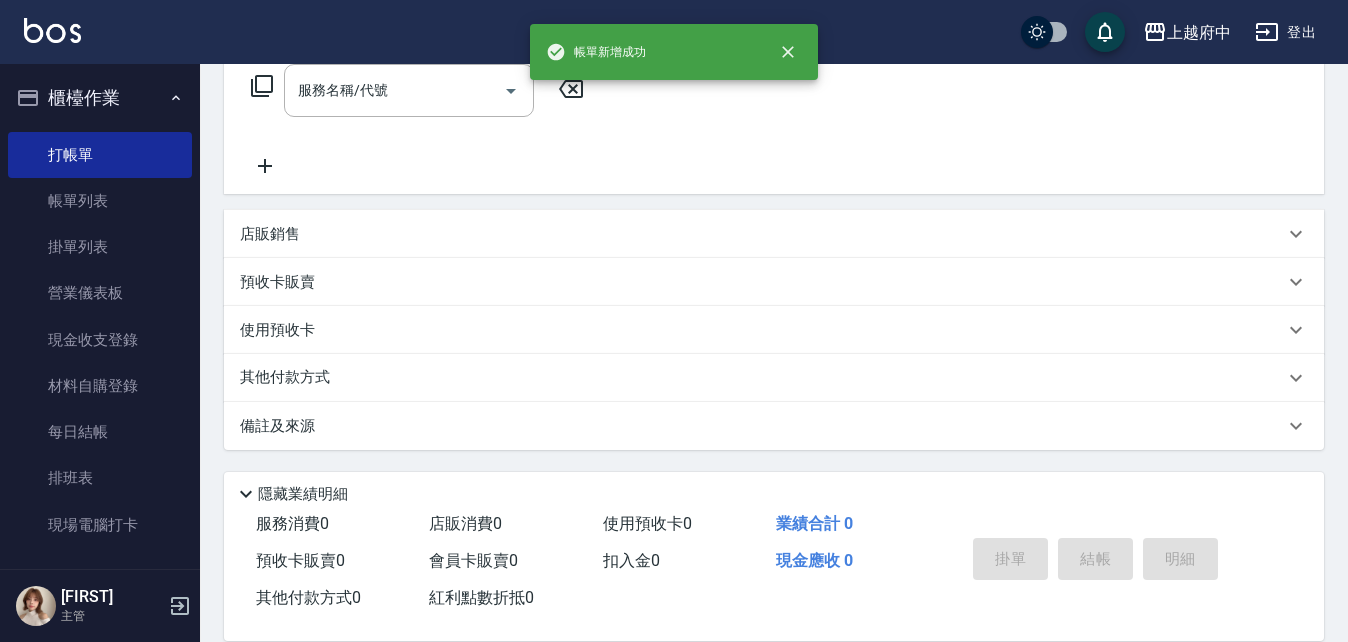 scroll, scrollTop: 0, scrollLeft: 0, axis: both 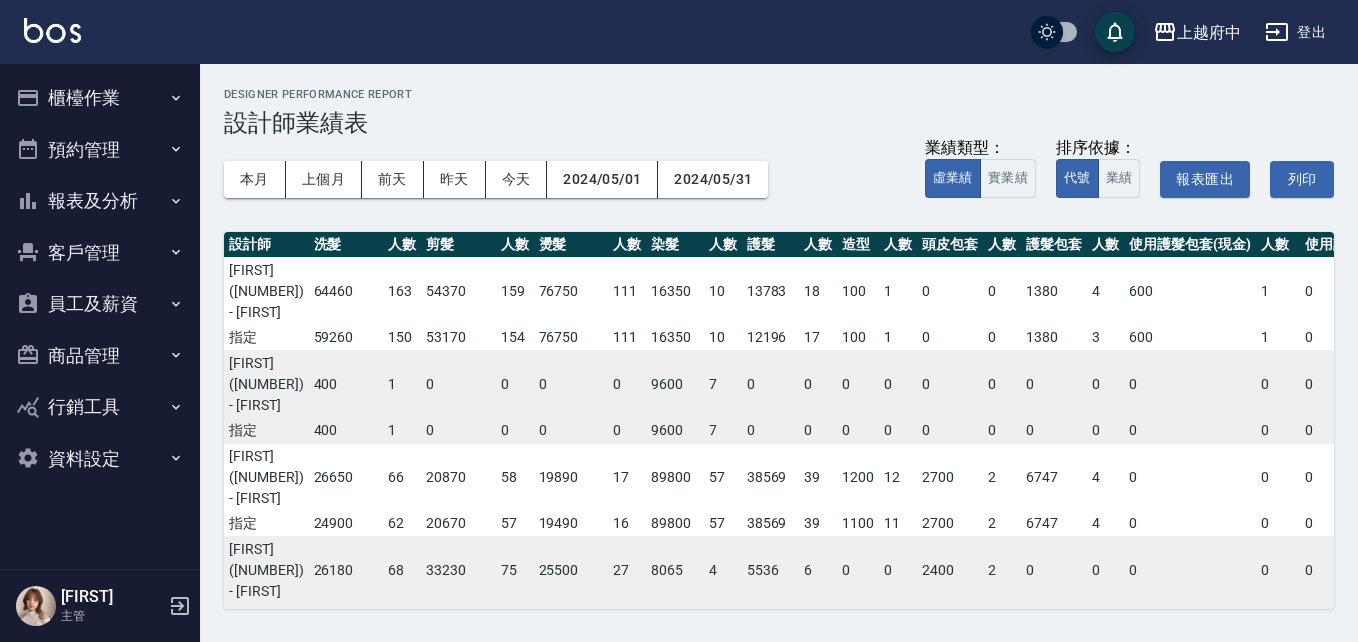 click on "報表及分析" at bounding box center [100, 201] 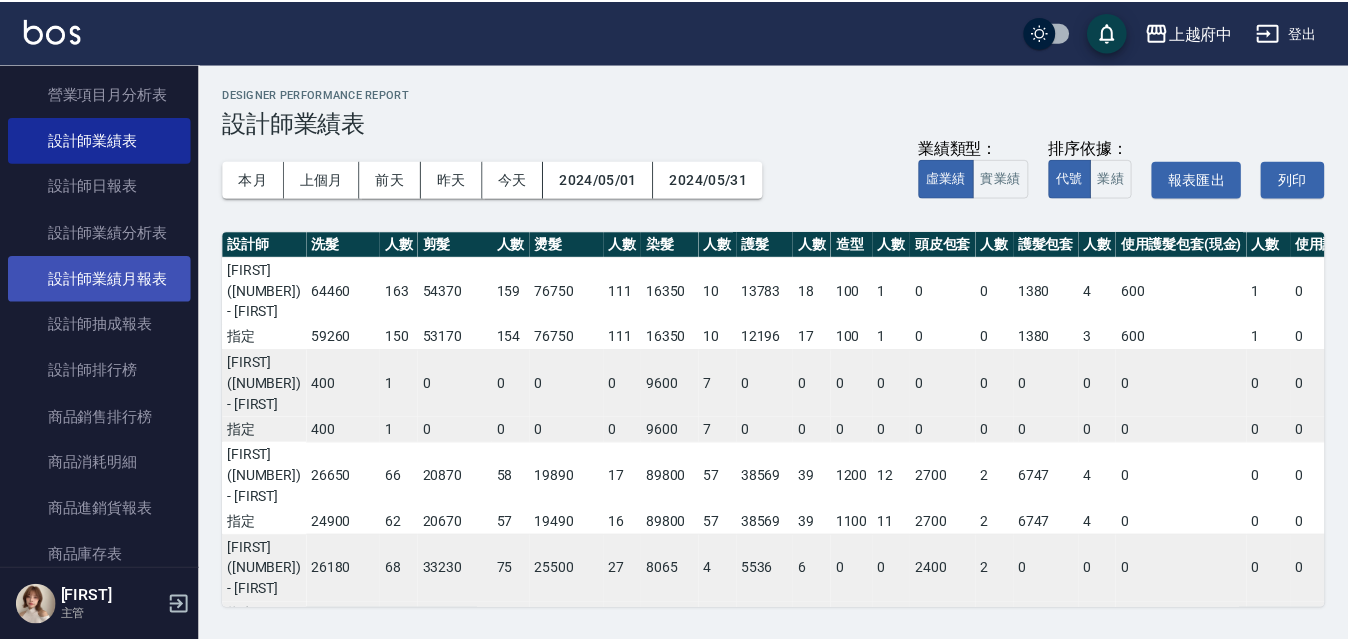 scroll, scrollTop: 800, scrollLeft: 0, axis: vertical 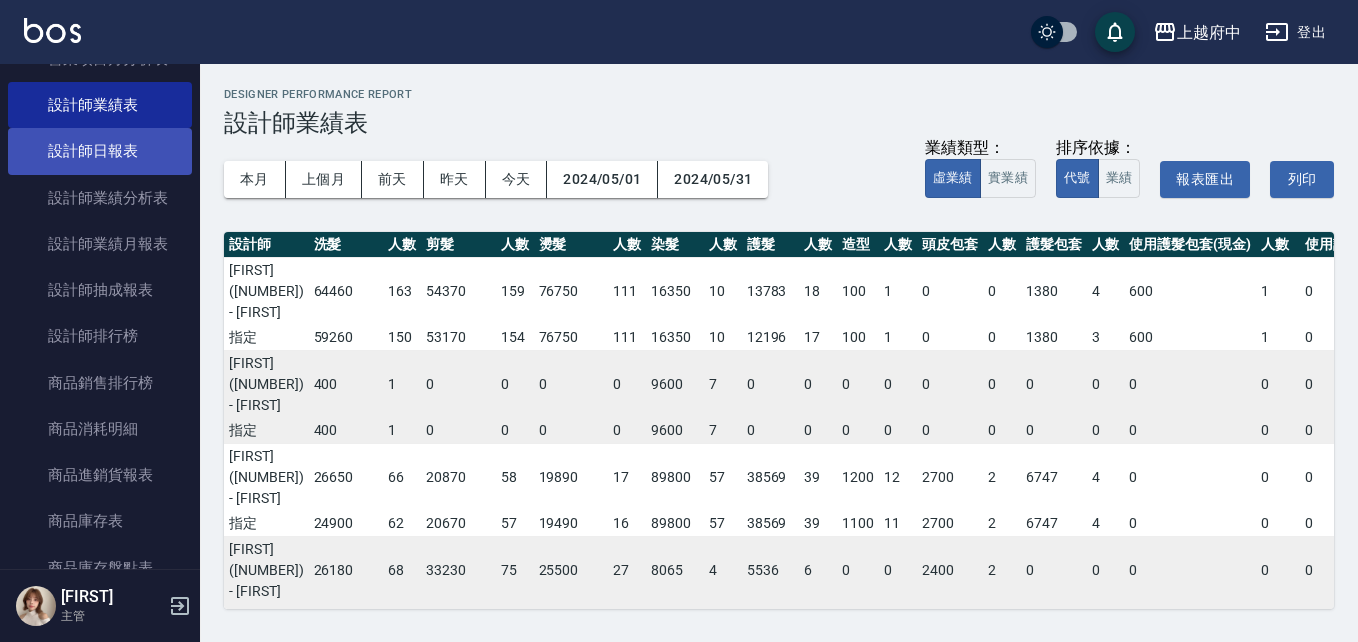 click on "設計師日報表" at bounding box center [100, 151] 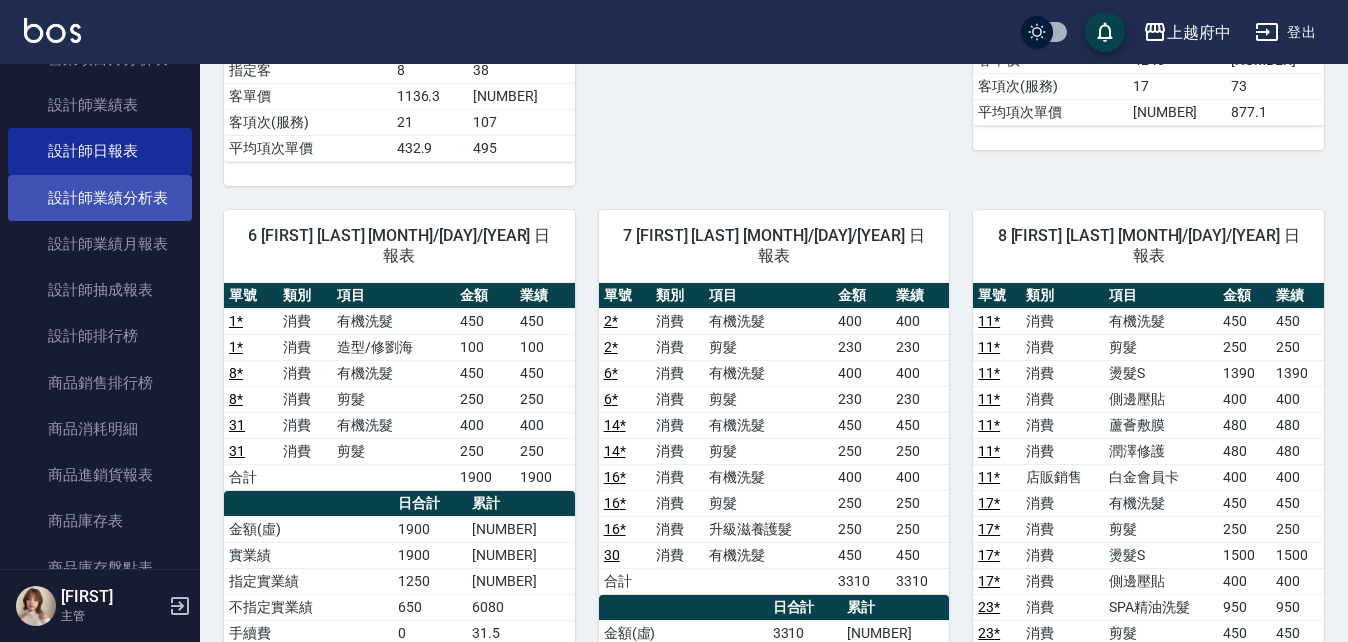scroll, scrollTop: 1100, scrollLeft: 0, axis: vertical 